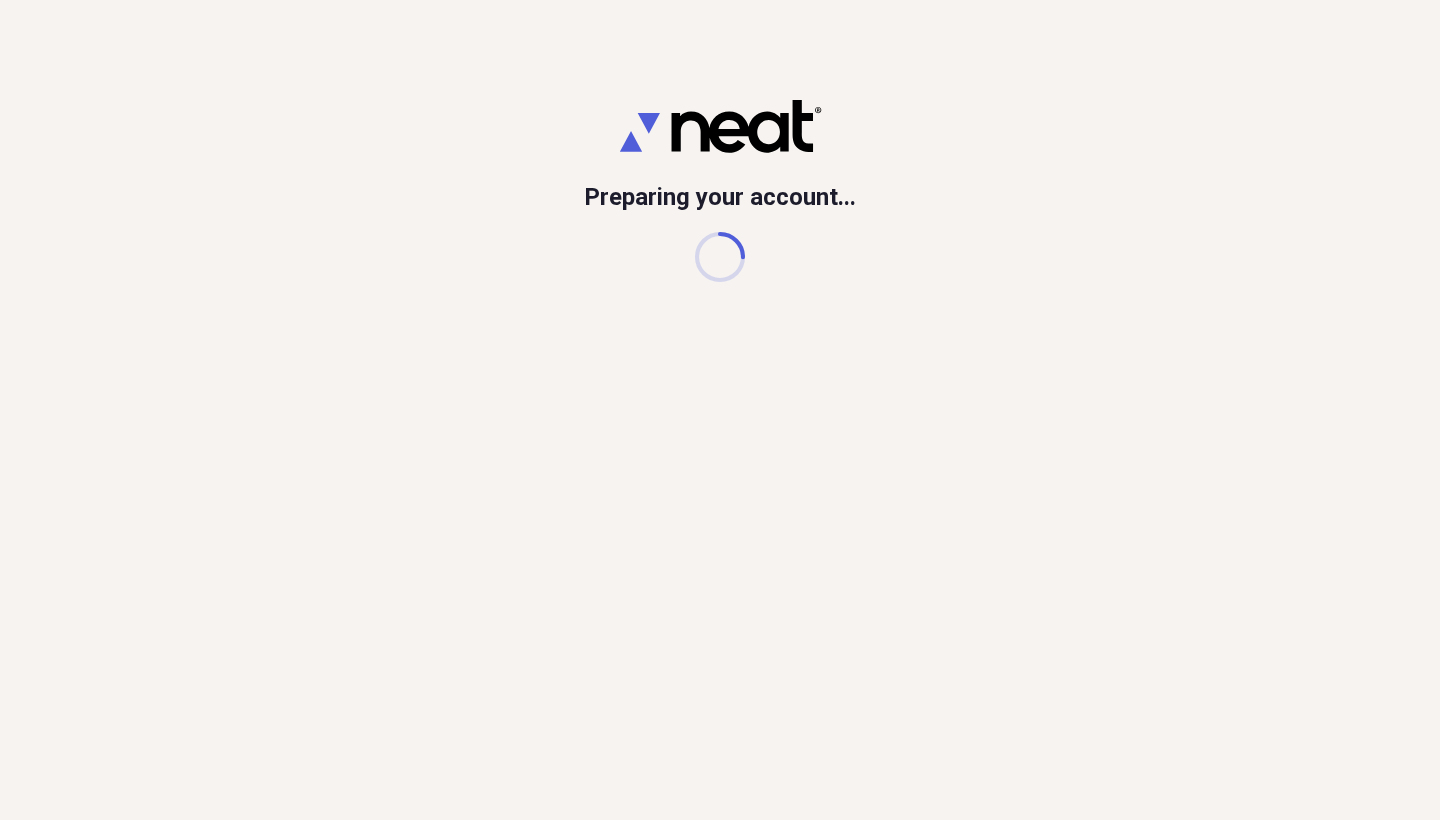 scroll, scrollTop: 0, scrollLeft: 0, axis: both 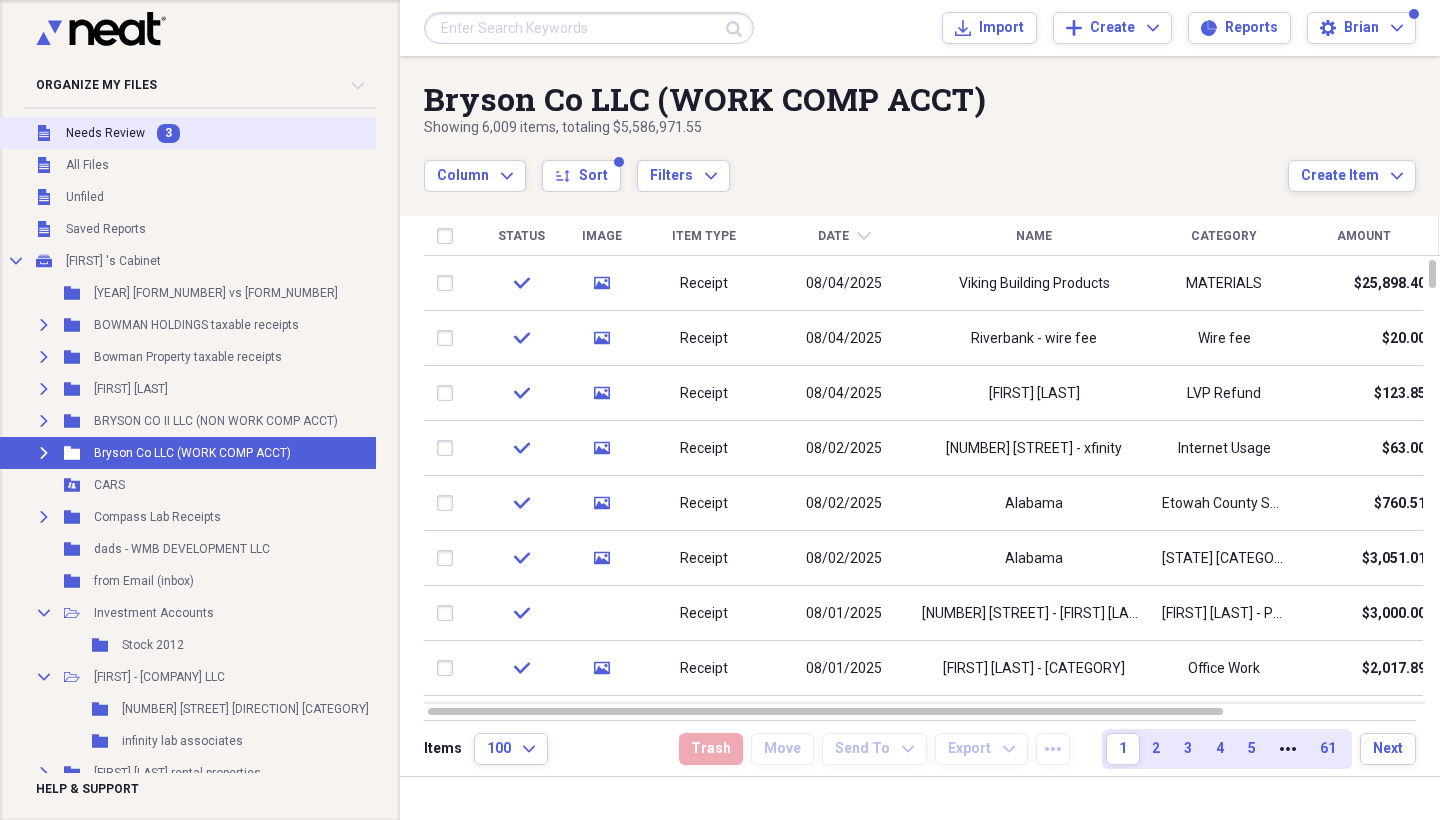 click on "Needs Review" at bounding box center [105, 133] 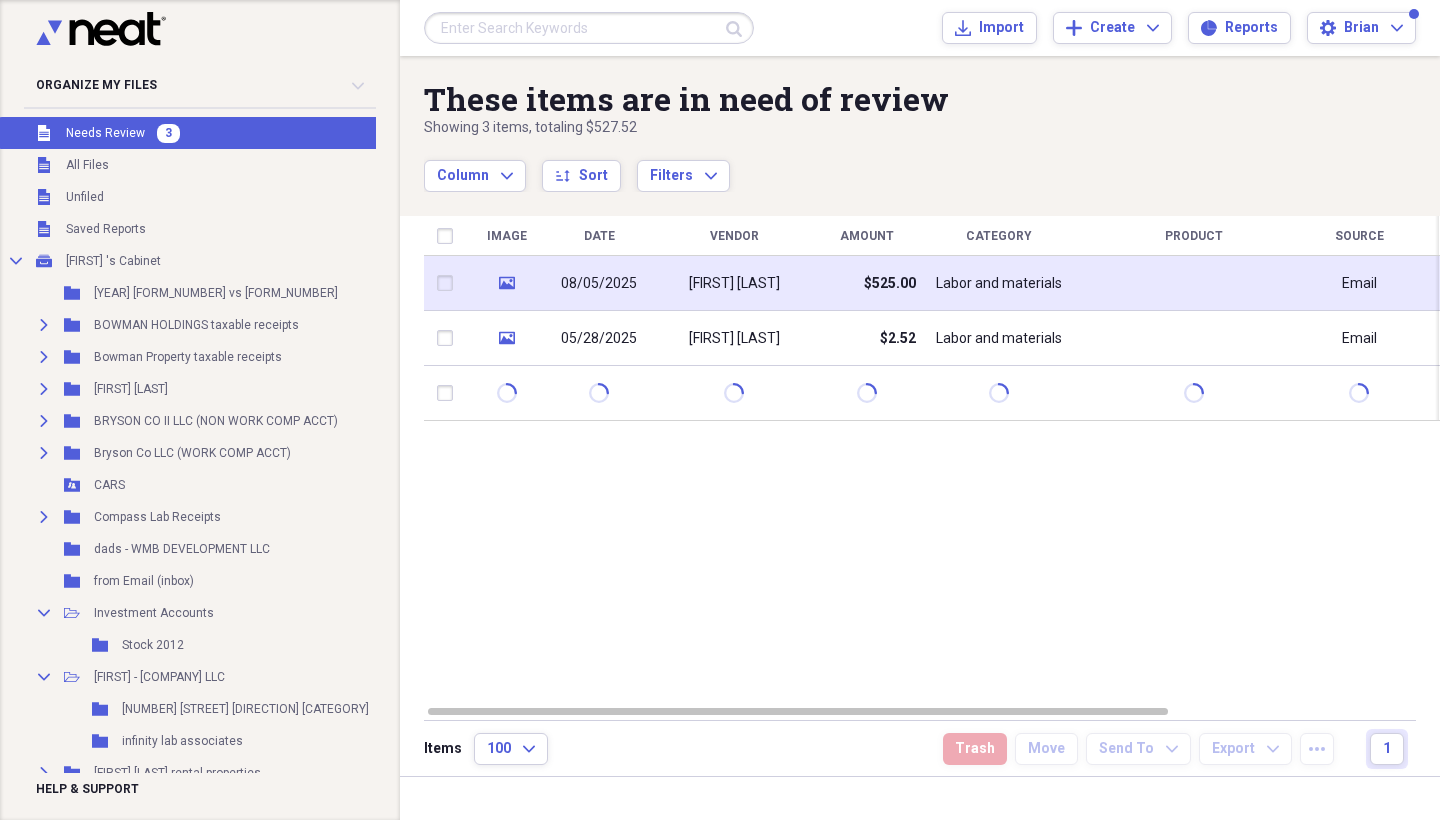 click on "$525.00" at bounding box center [866, 283] 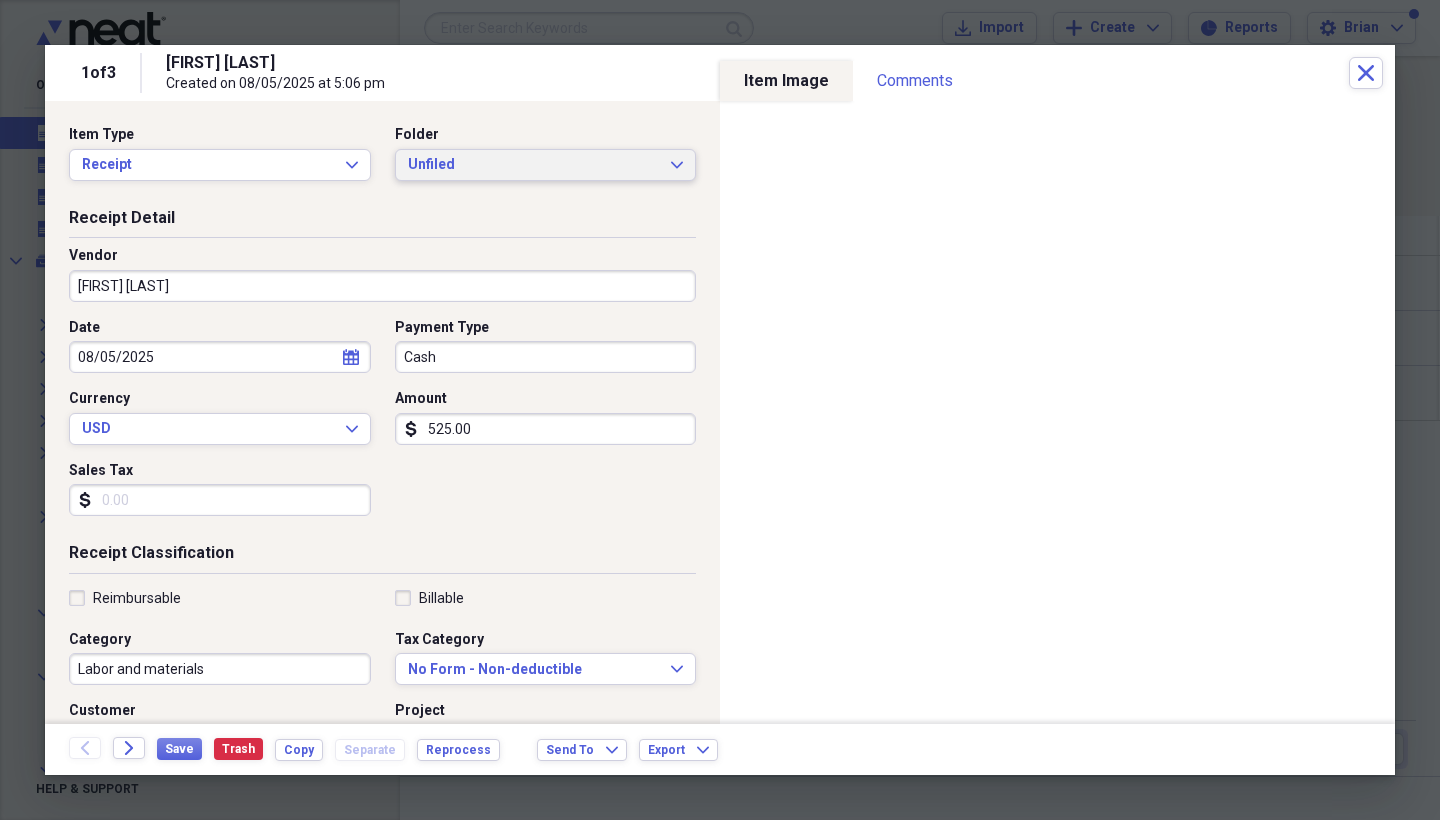 click on "Expand" 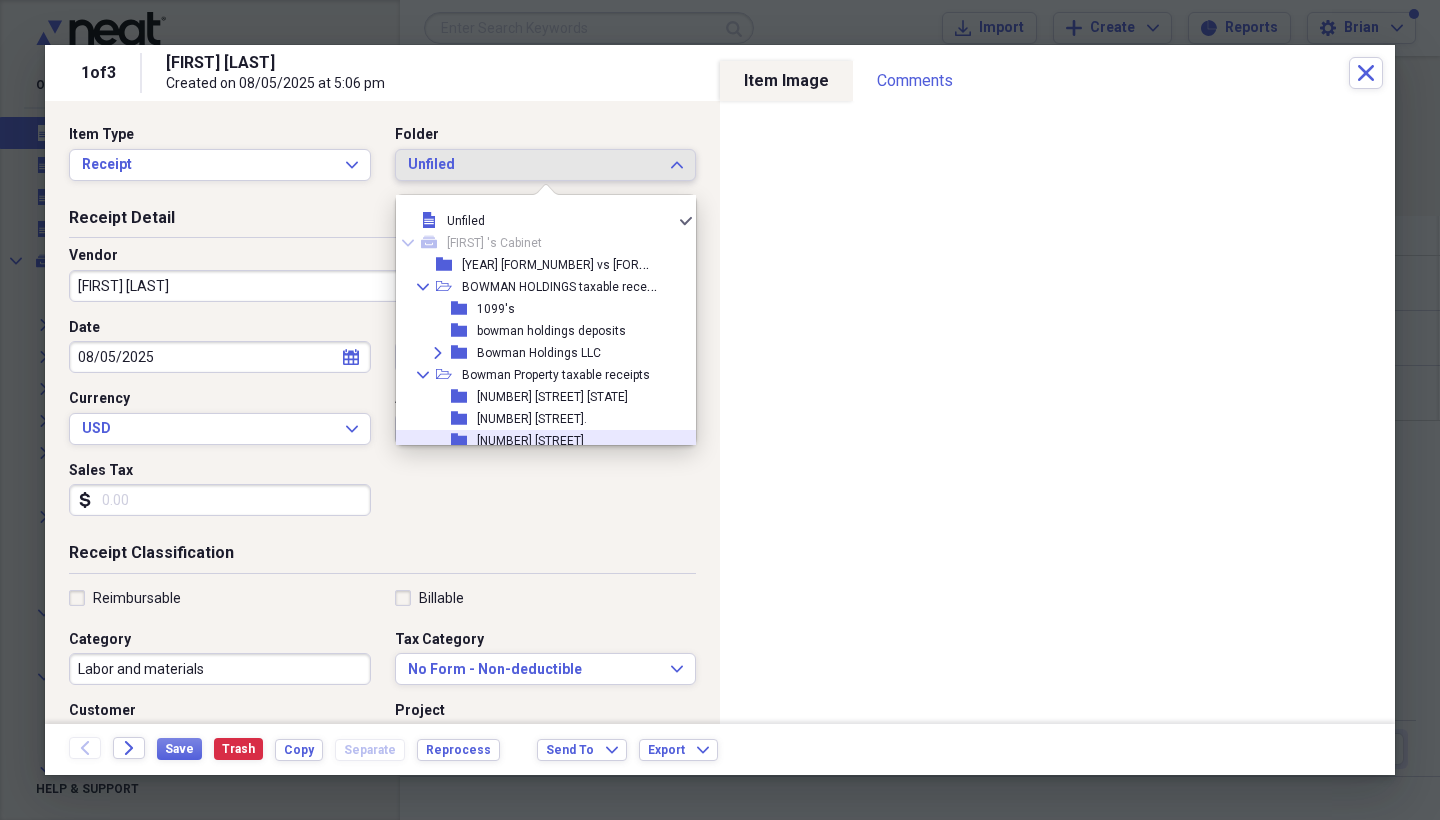 click on "[NUMBER] [STREET]" at bounding box center (530, 441) 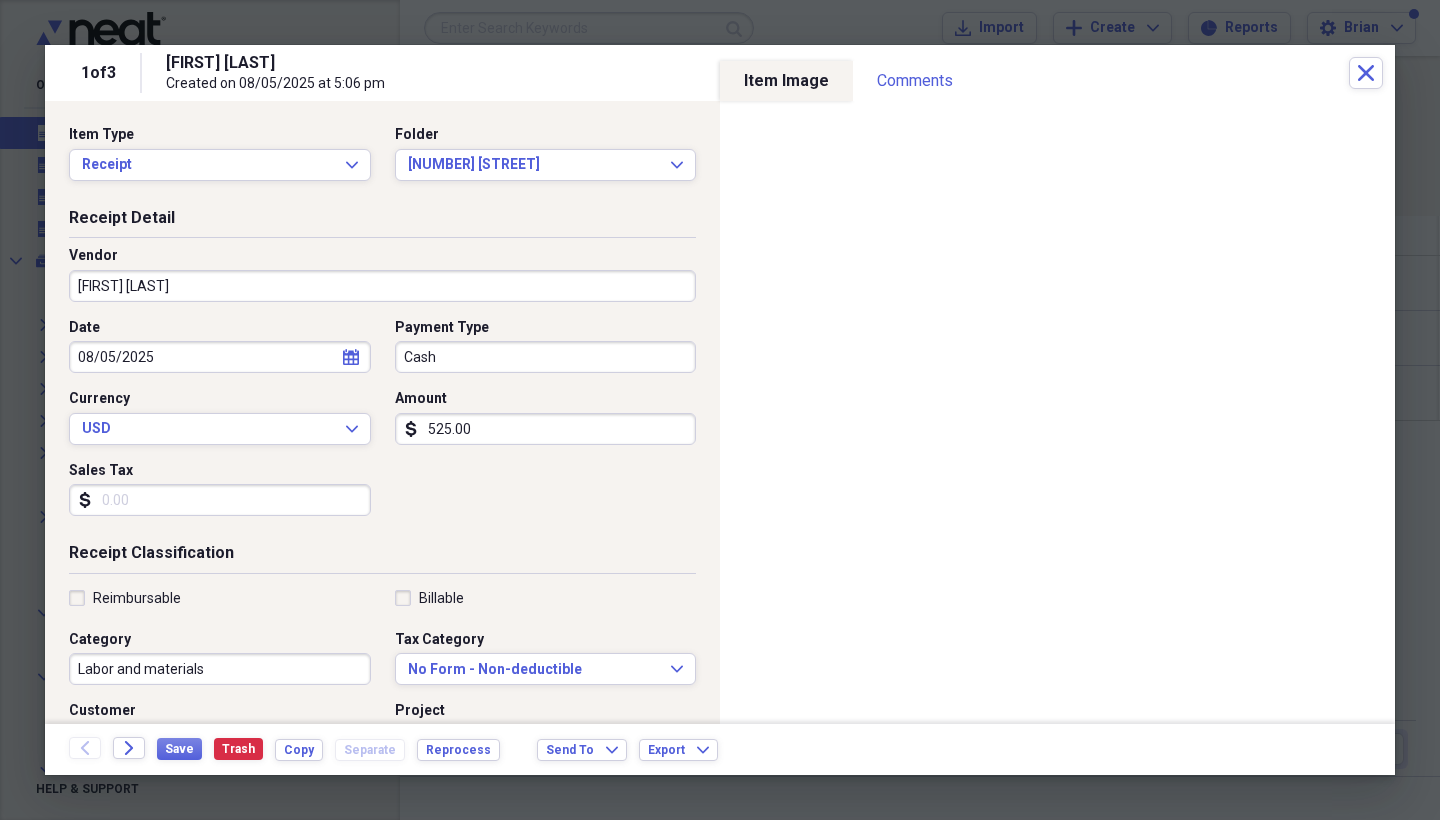 click on "Cash" at bounding box center (546, 357) 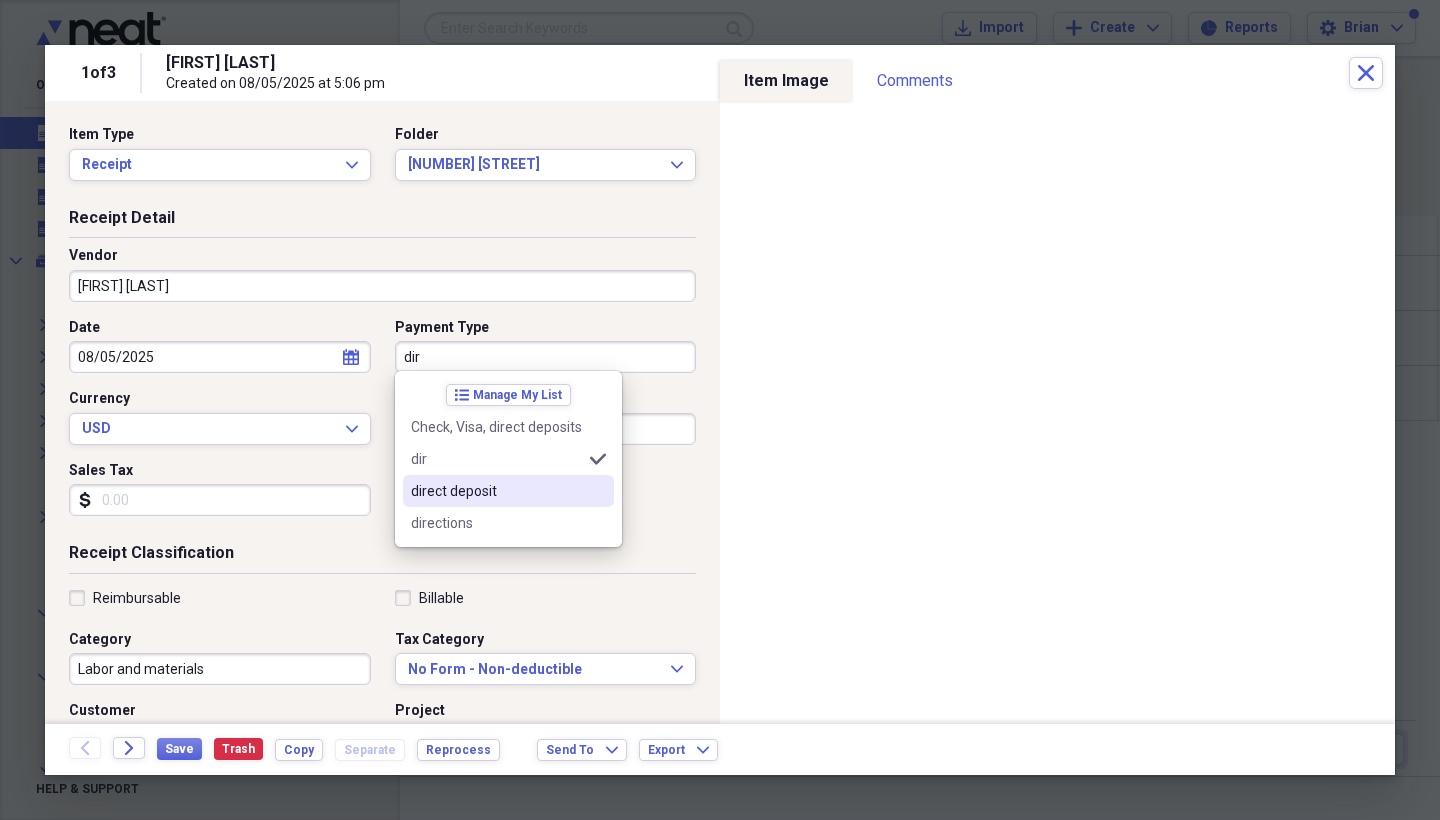 click on "direct deposit" at bounding box center (496, 491) 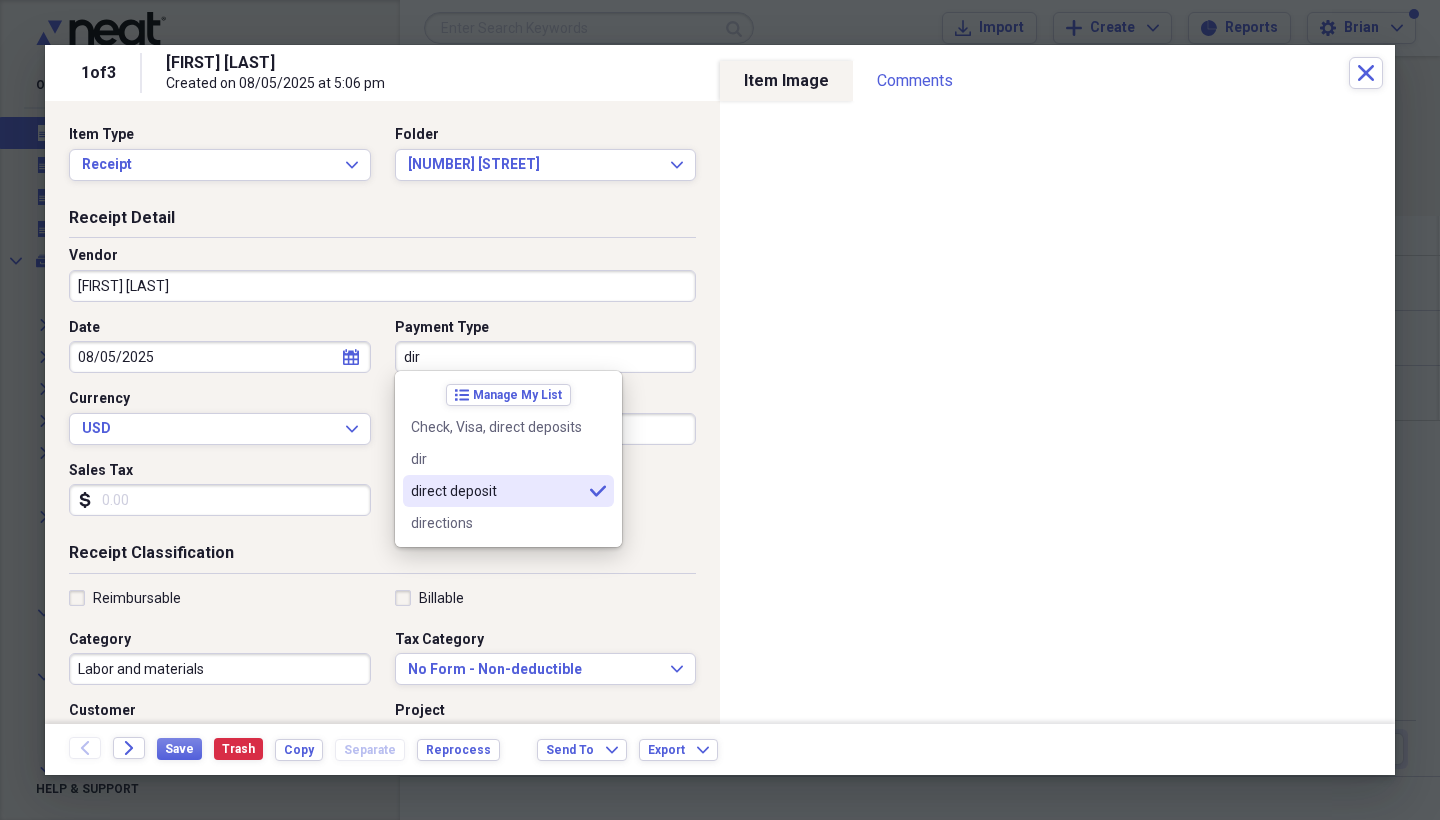 type on "direct deposit" 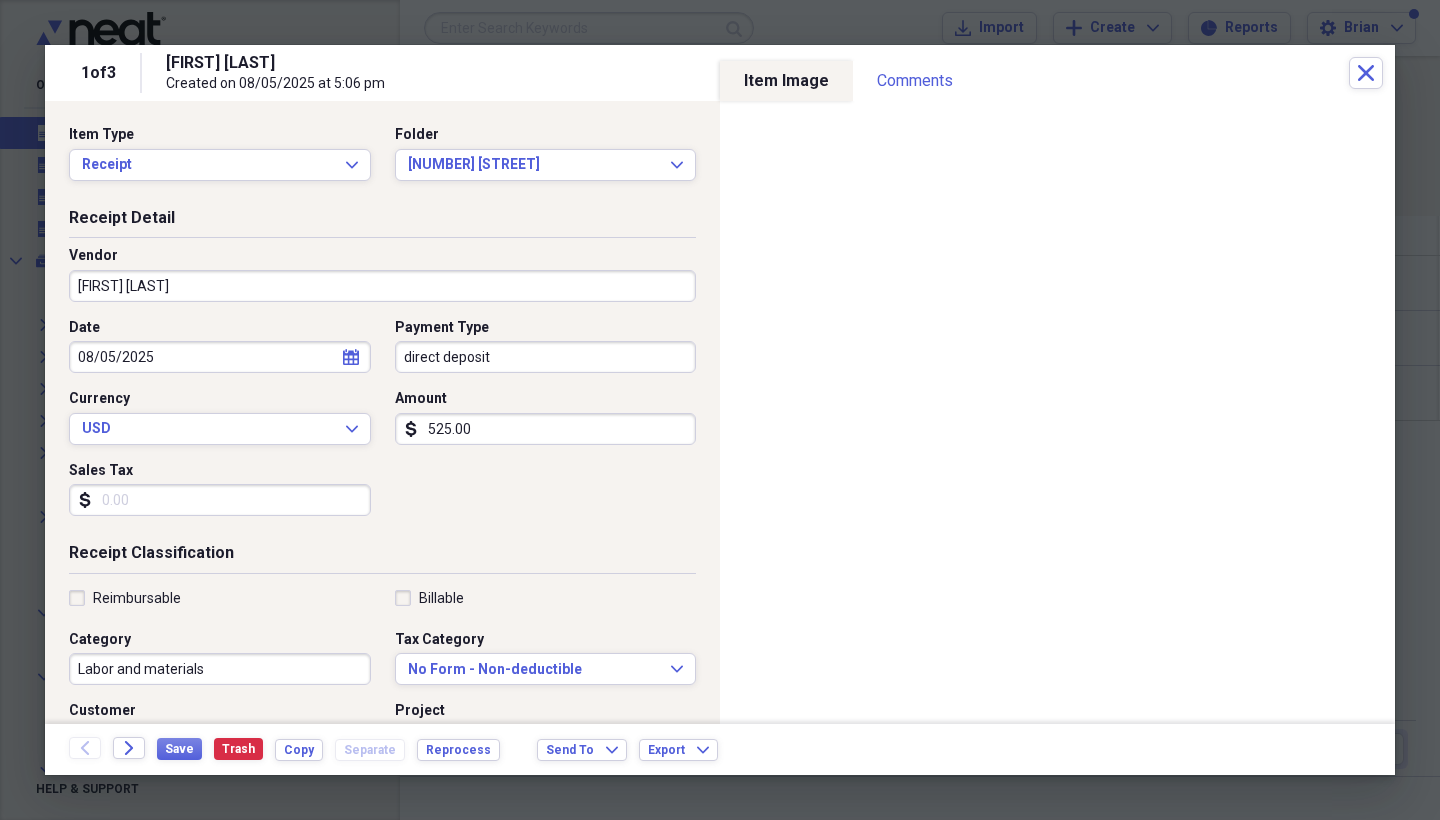 click on "Reimbursable" at bounding box center (125, 598) 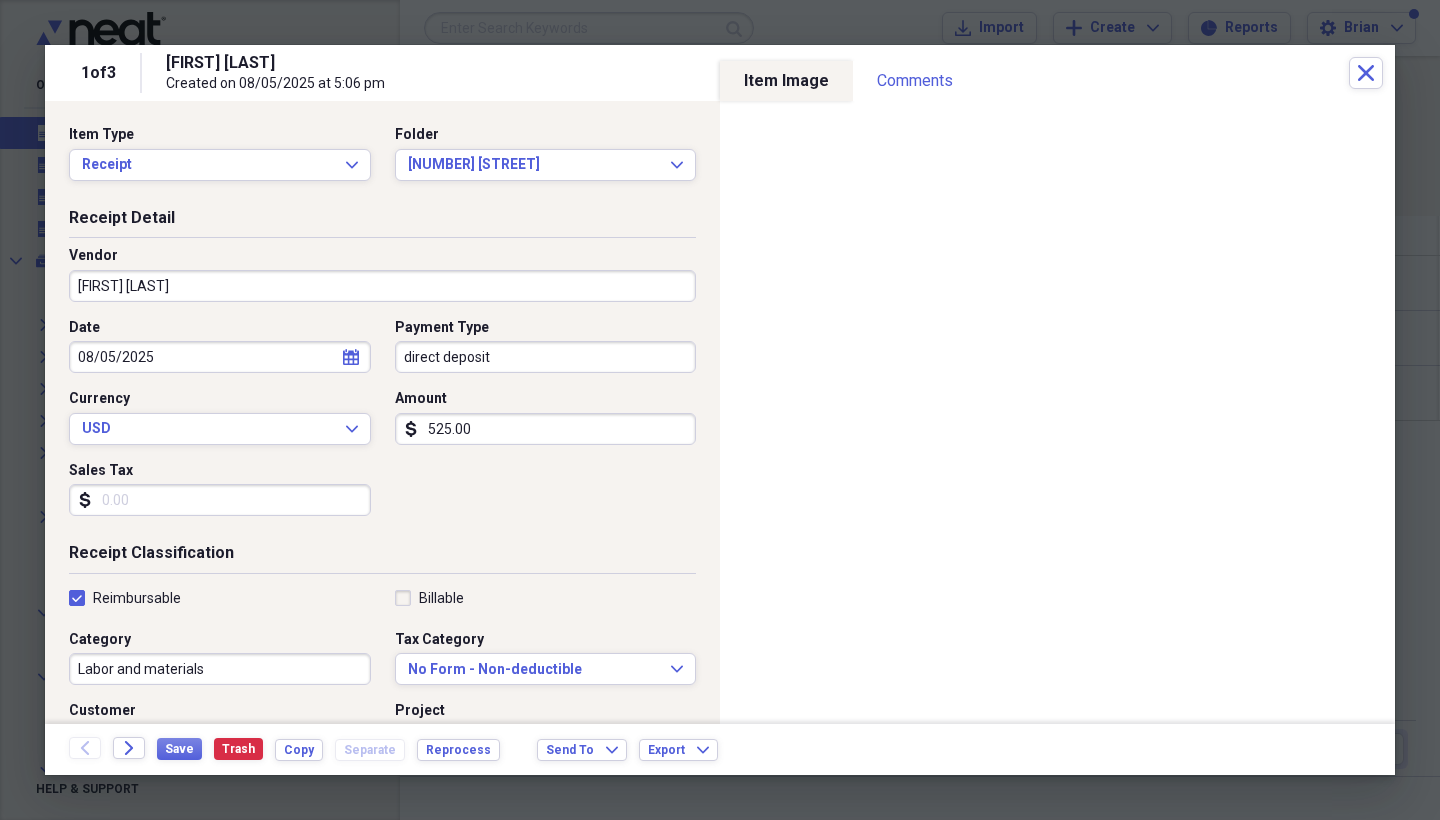 checkbox on "true" 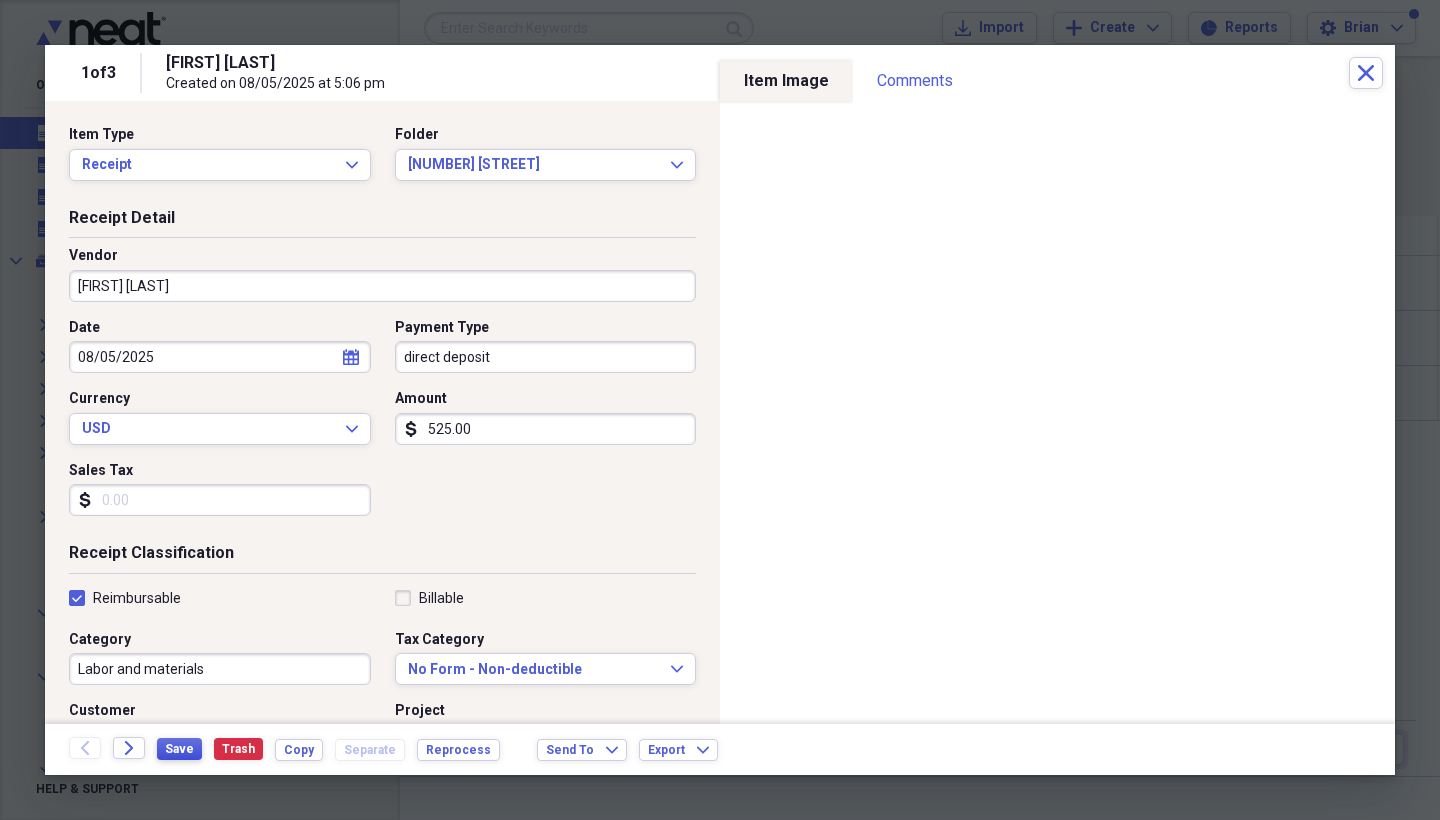 click on "Save" at bounding box center (179, 749) 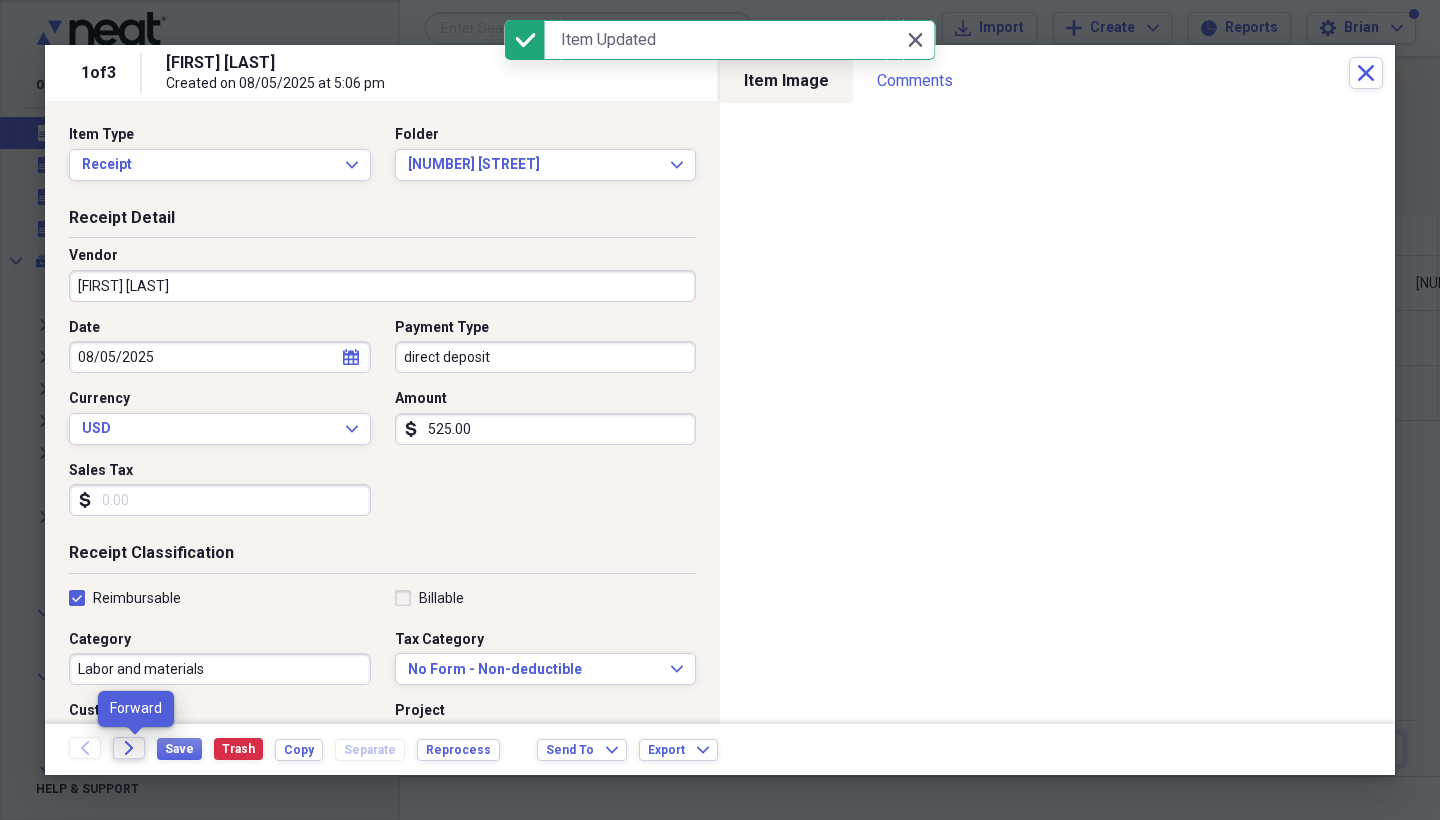 click on "Forward" 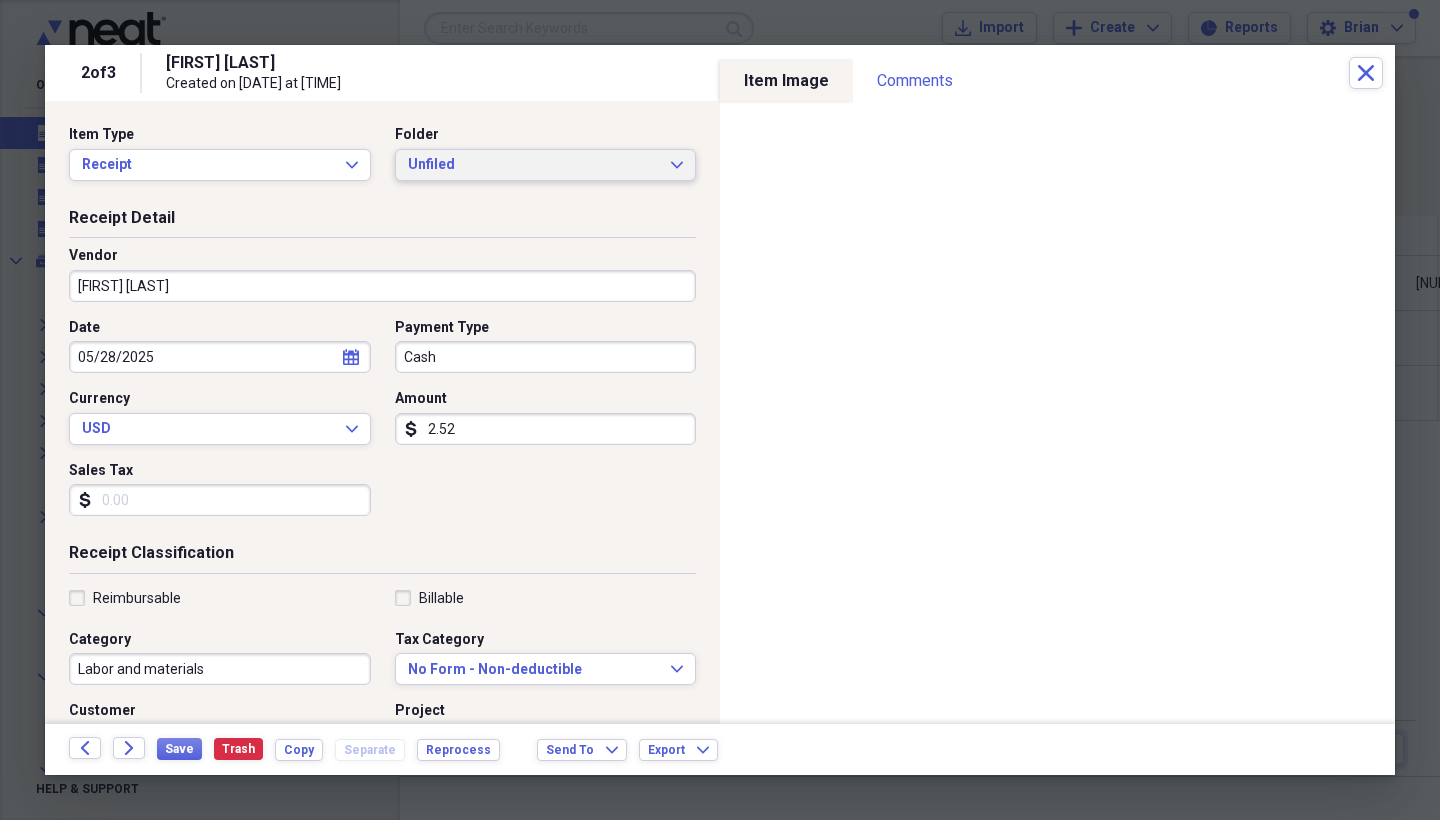 click on "Expand" 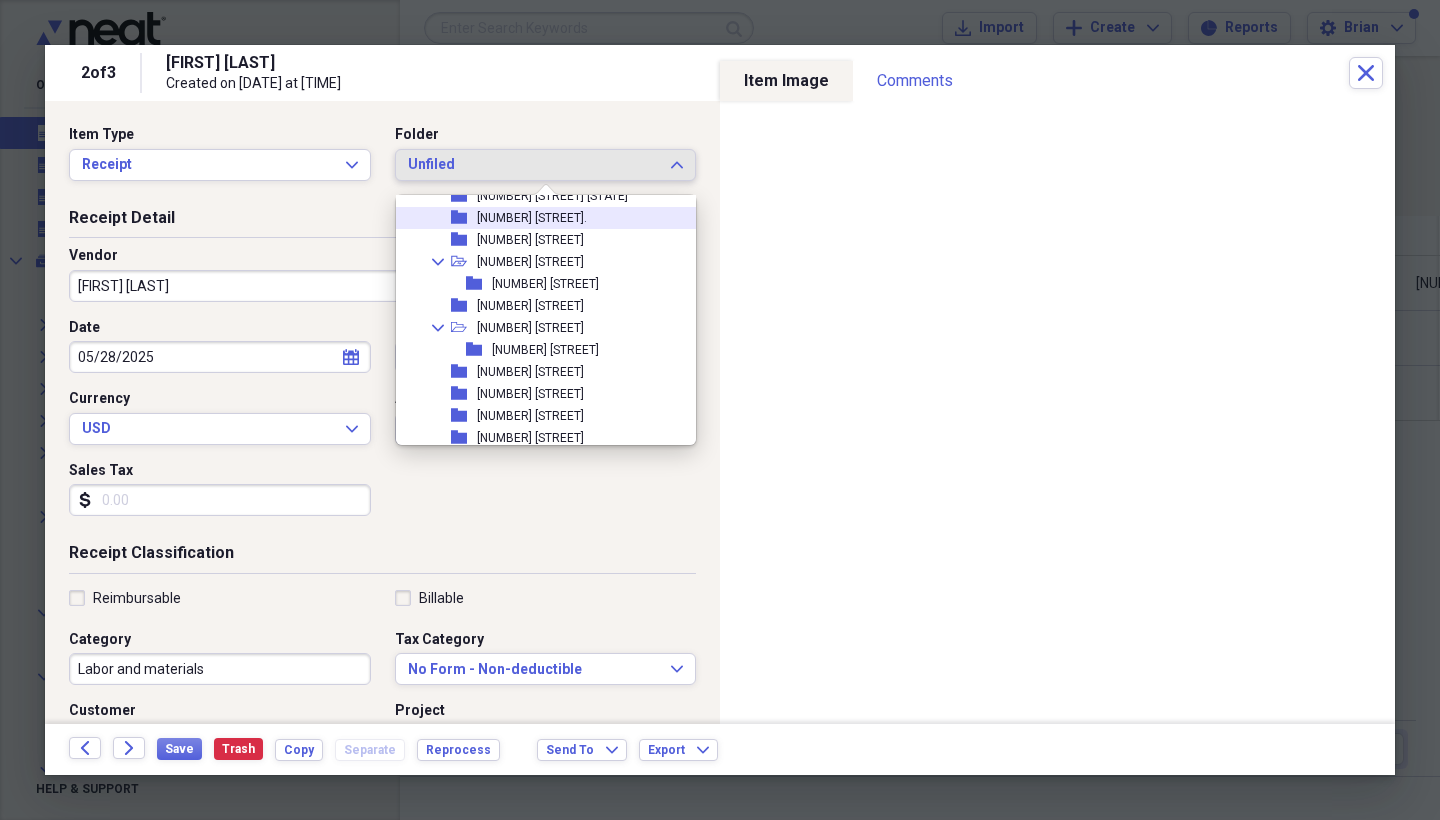scroll, scrollTop: 202, scrollLeft: 0, axis: vertical 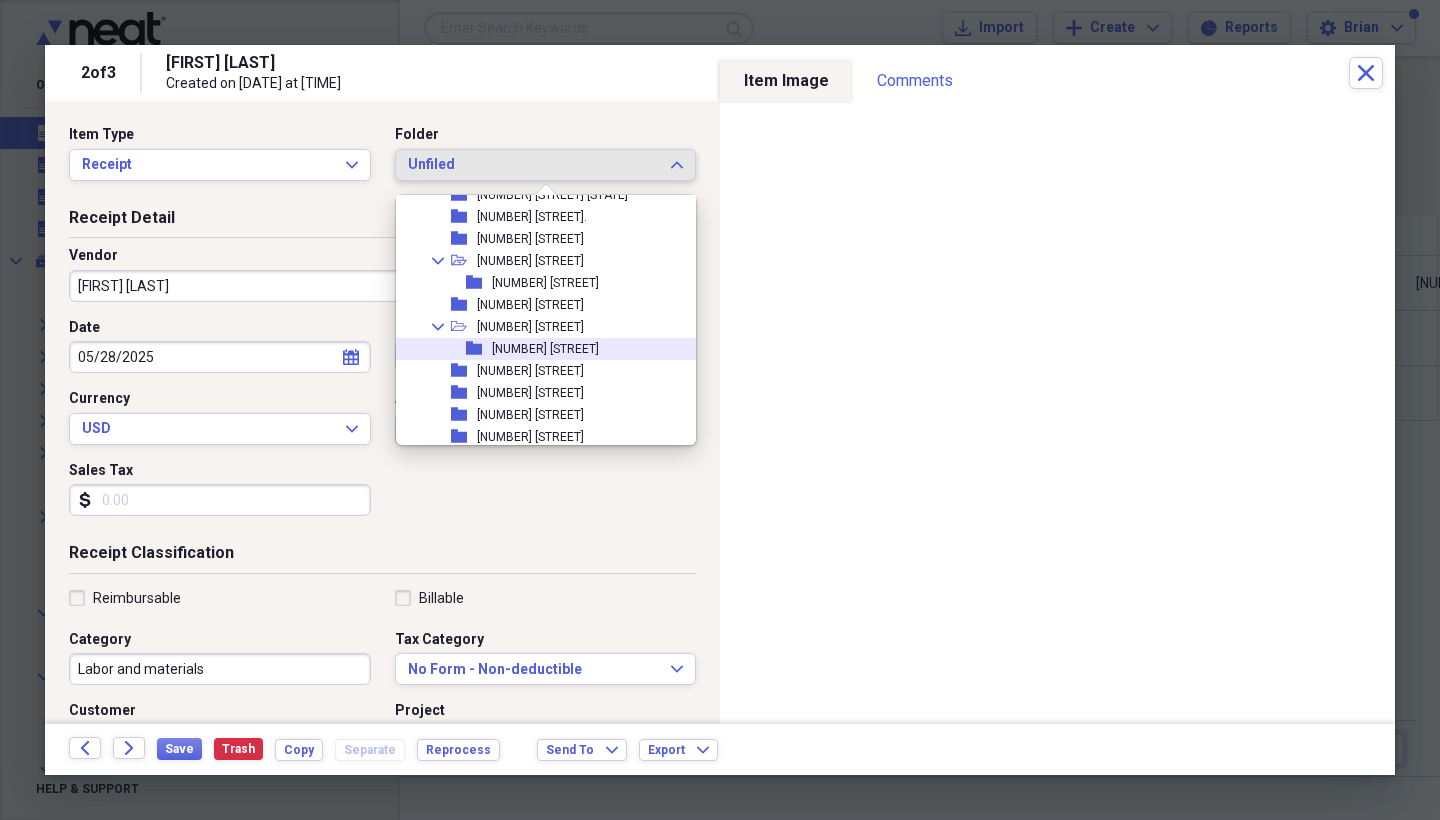 click on "[NUMBER] [STREET]" at bounding box center (545, 349) 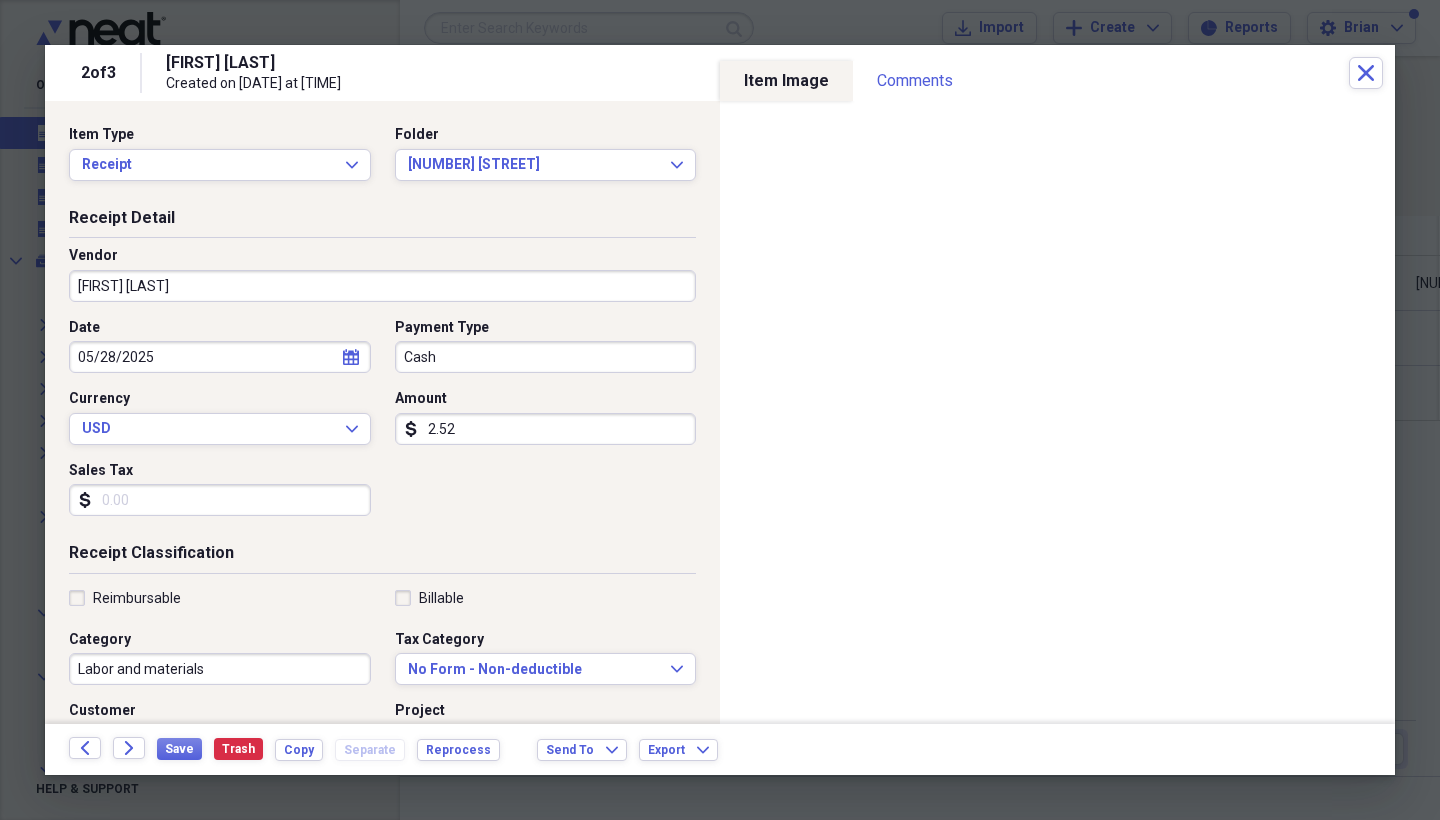 click on "calendar" 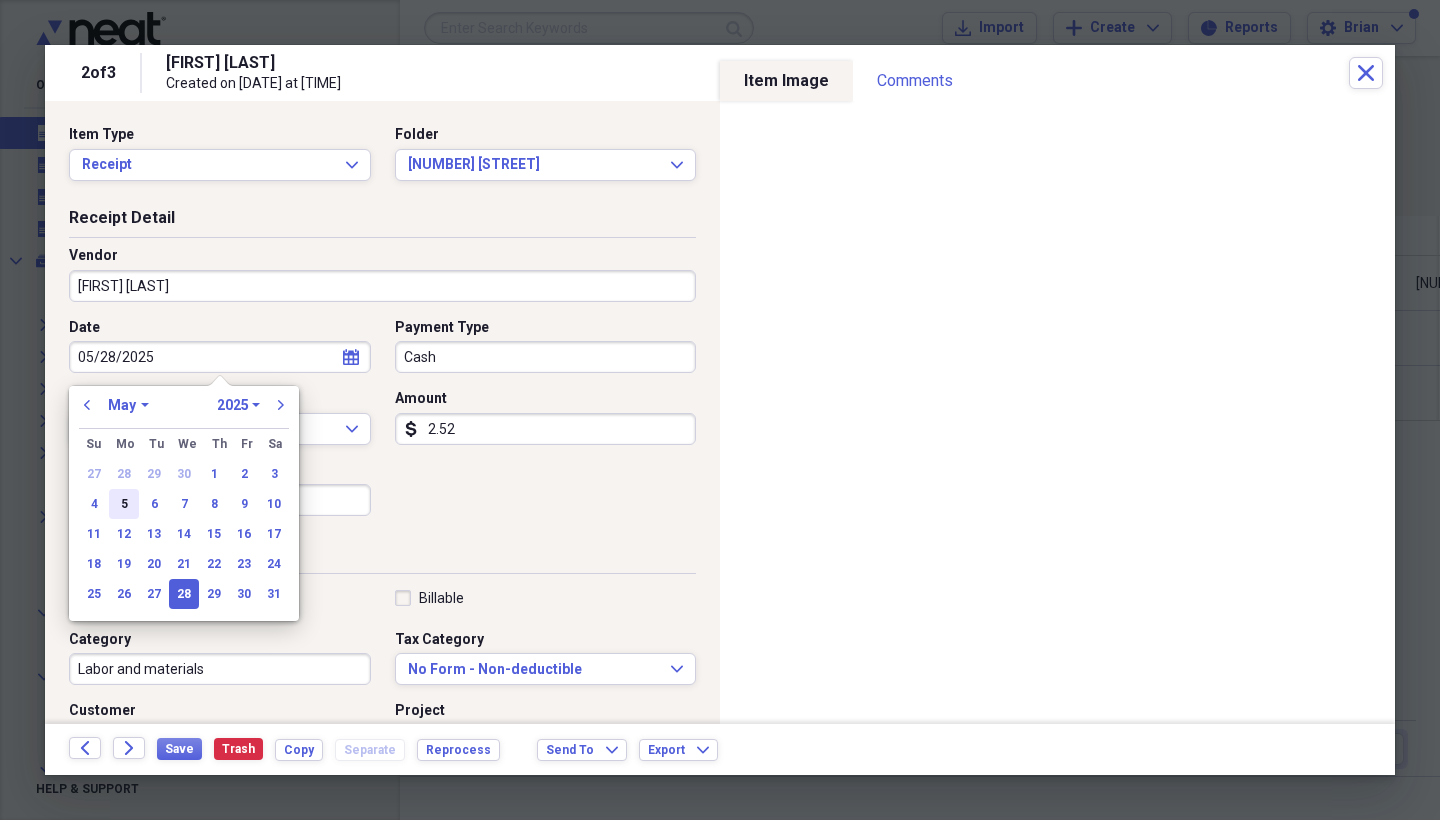 click on "5" at bounding box center [124, 504] 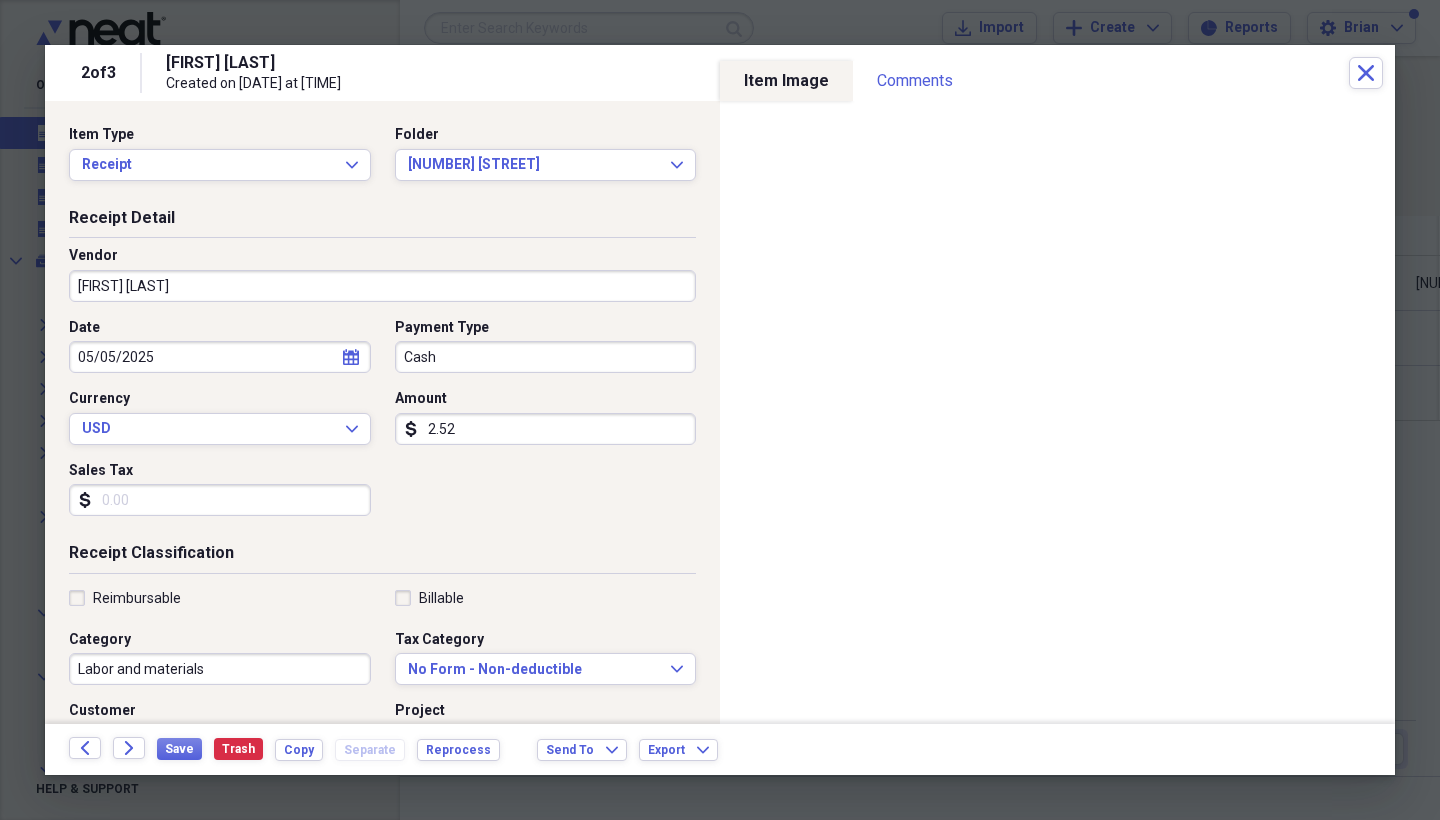 click 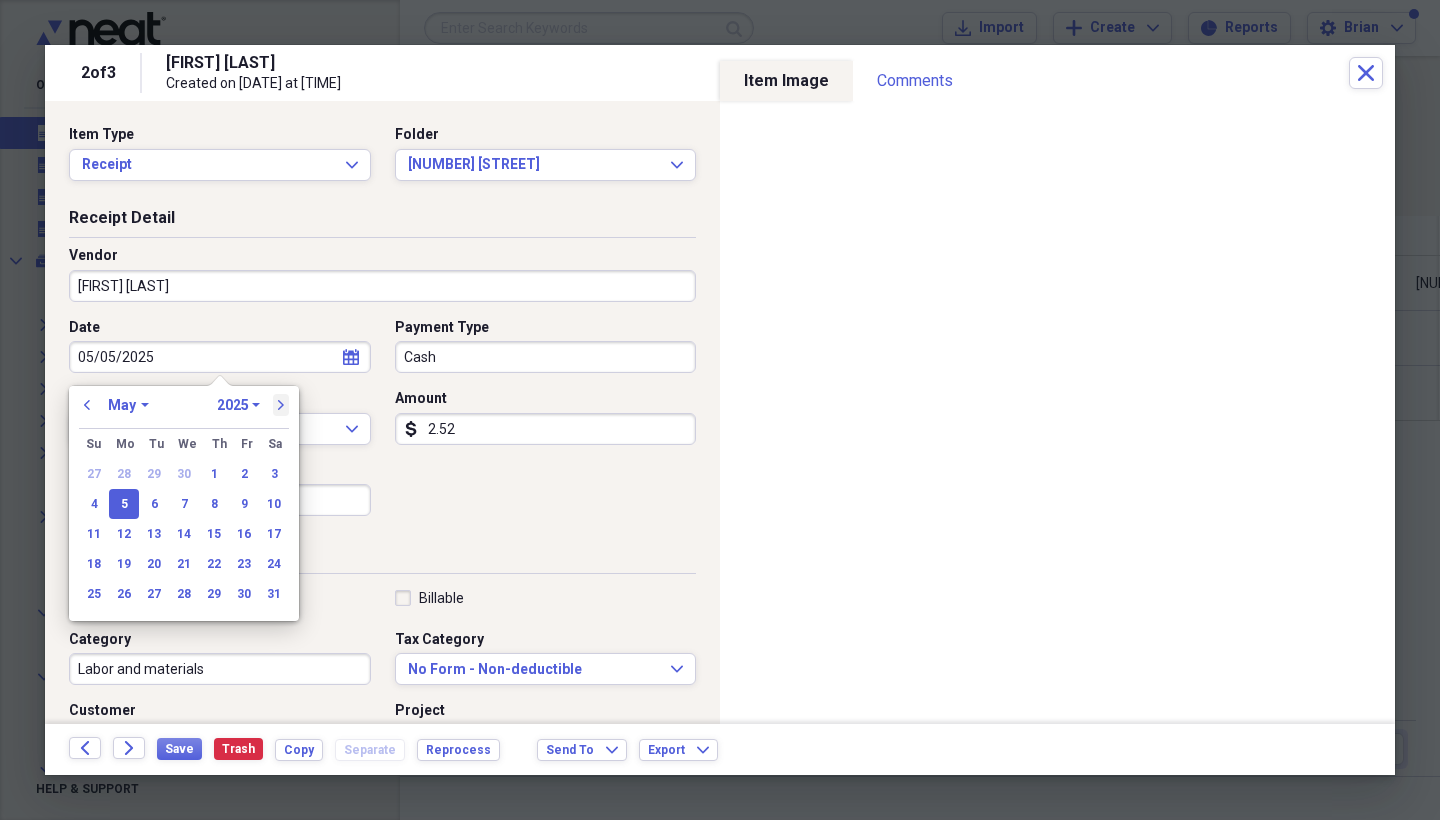 click on "next" at bounding box center [281, 405] 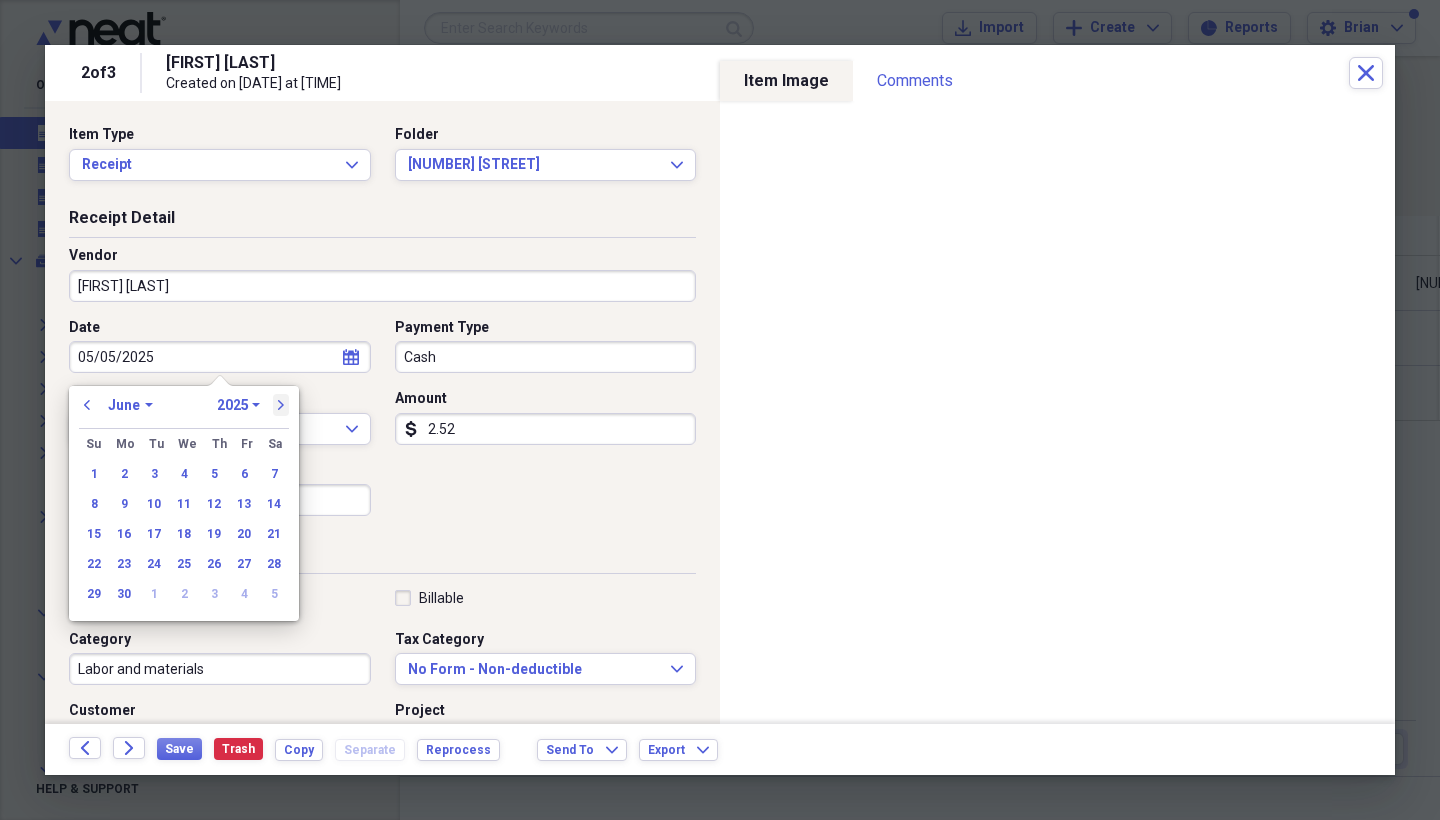 click on "next" at bounding box center (281, 405) 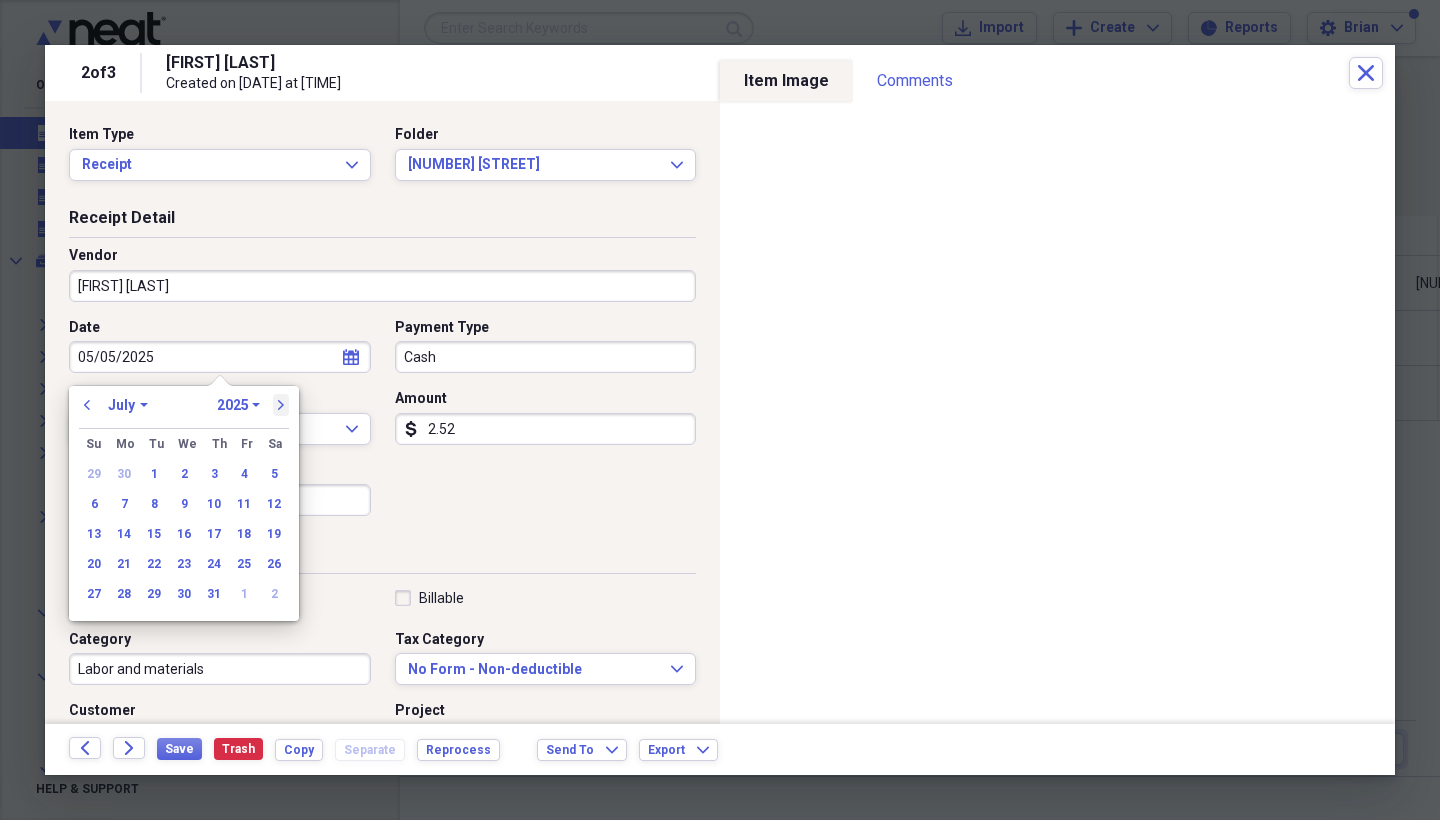 click on "next" at bounding box center (281, 405) 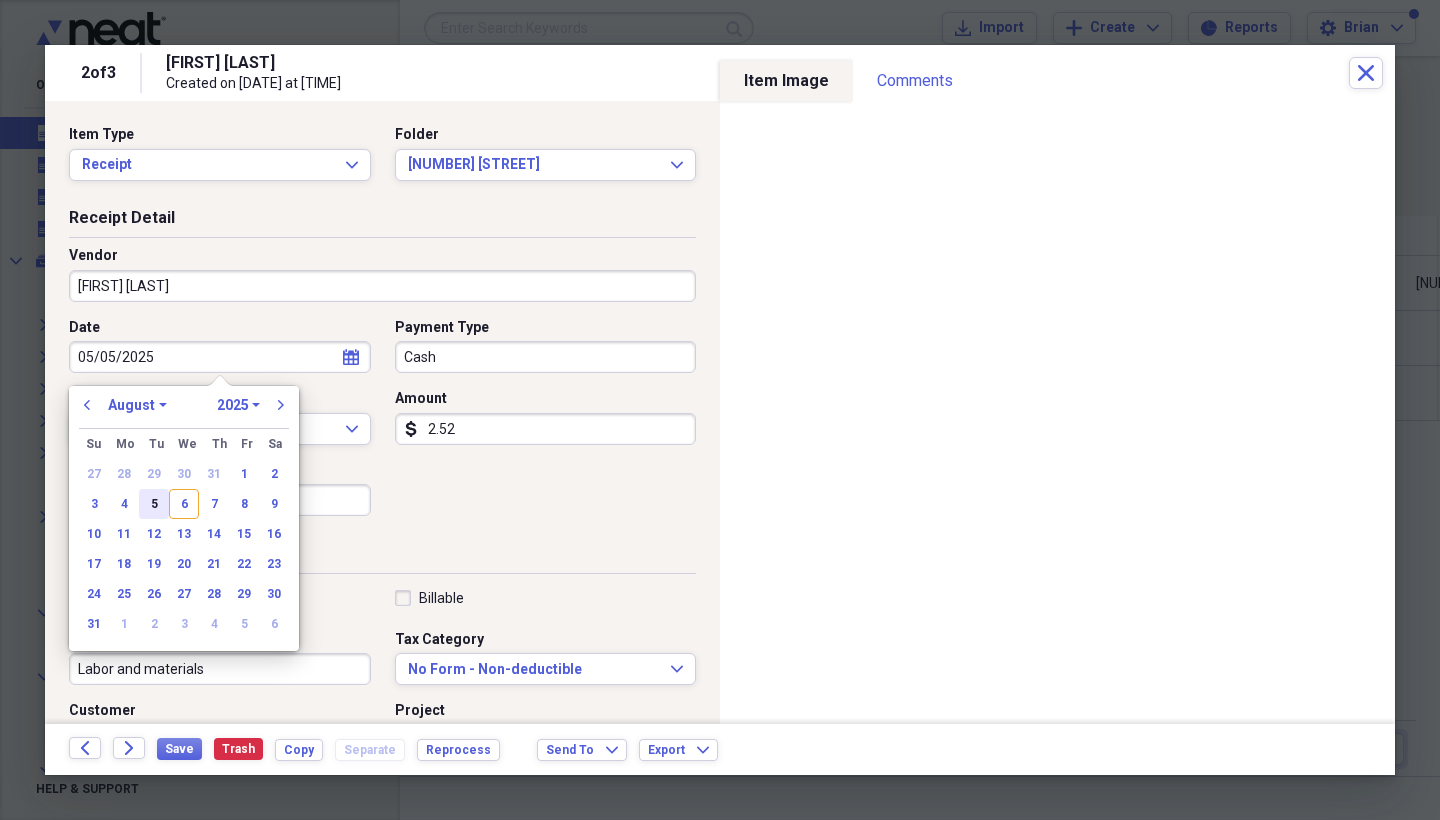 click on "5" at bounding box center [154, 504] 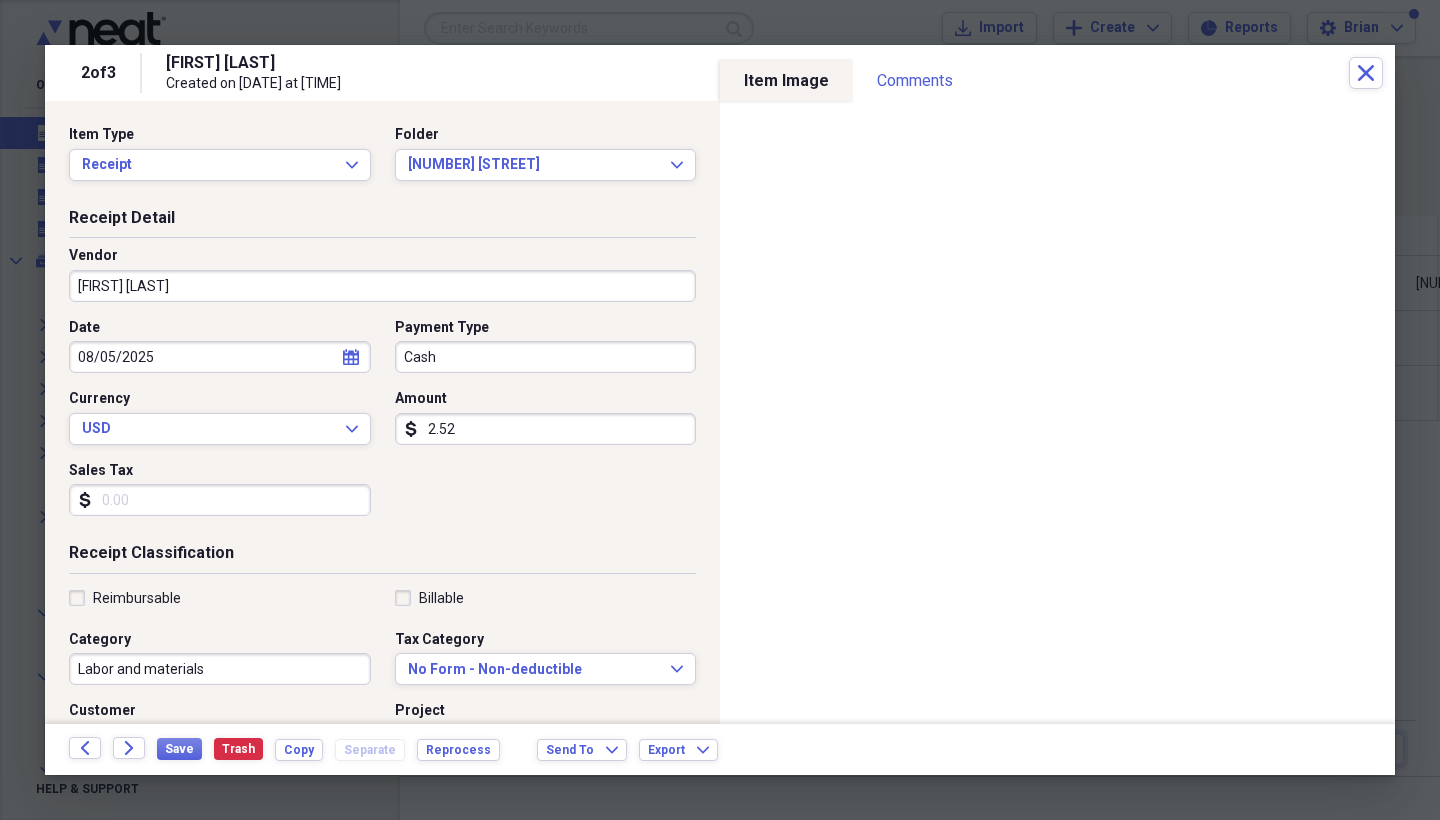 click on "Cash" at bounding box center (546, 357) 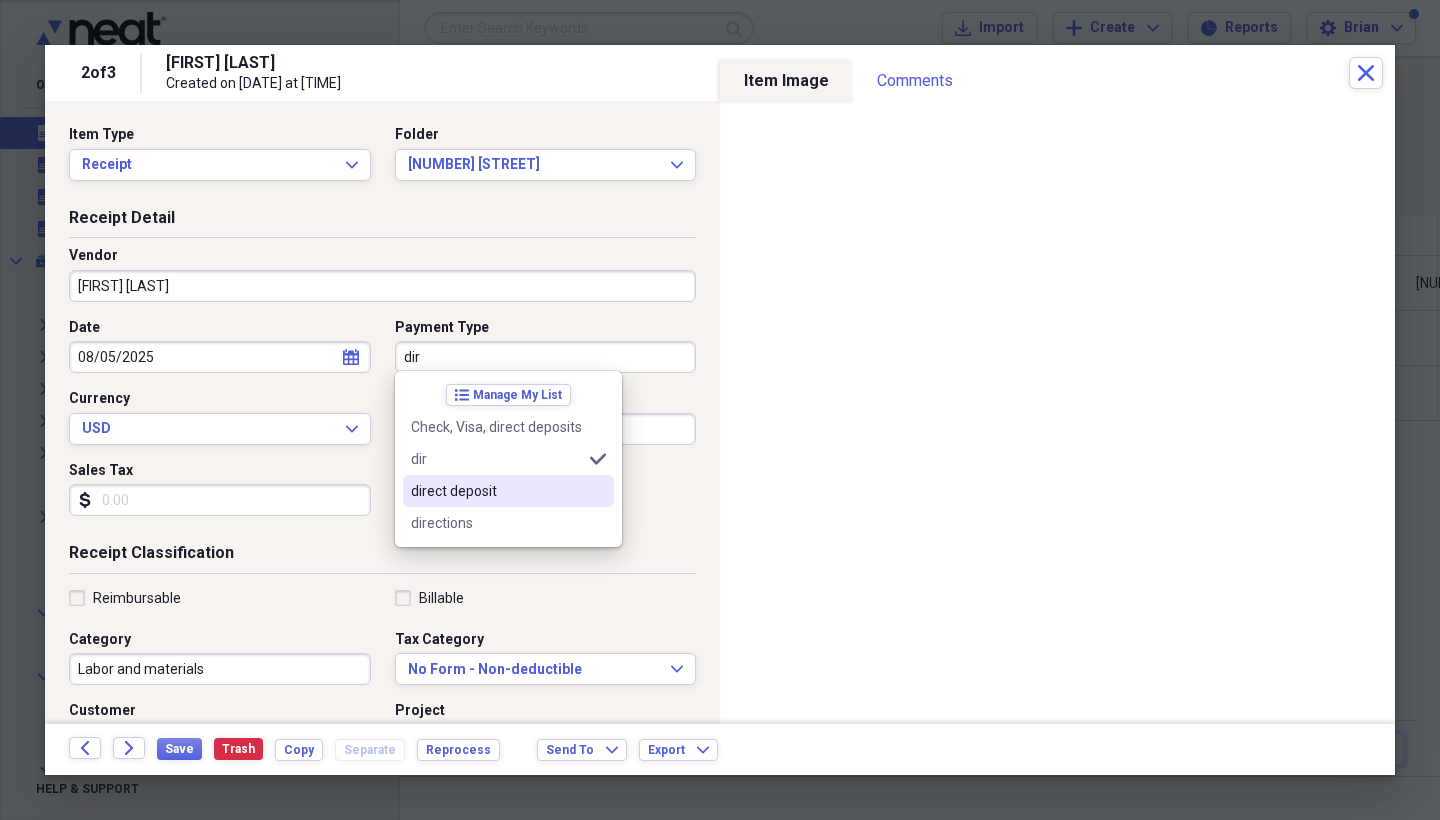 click on "direct deposit" at bounding box center [496, 491] 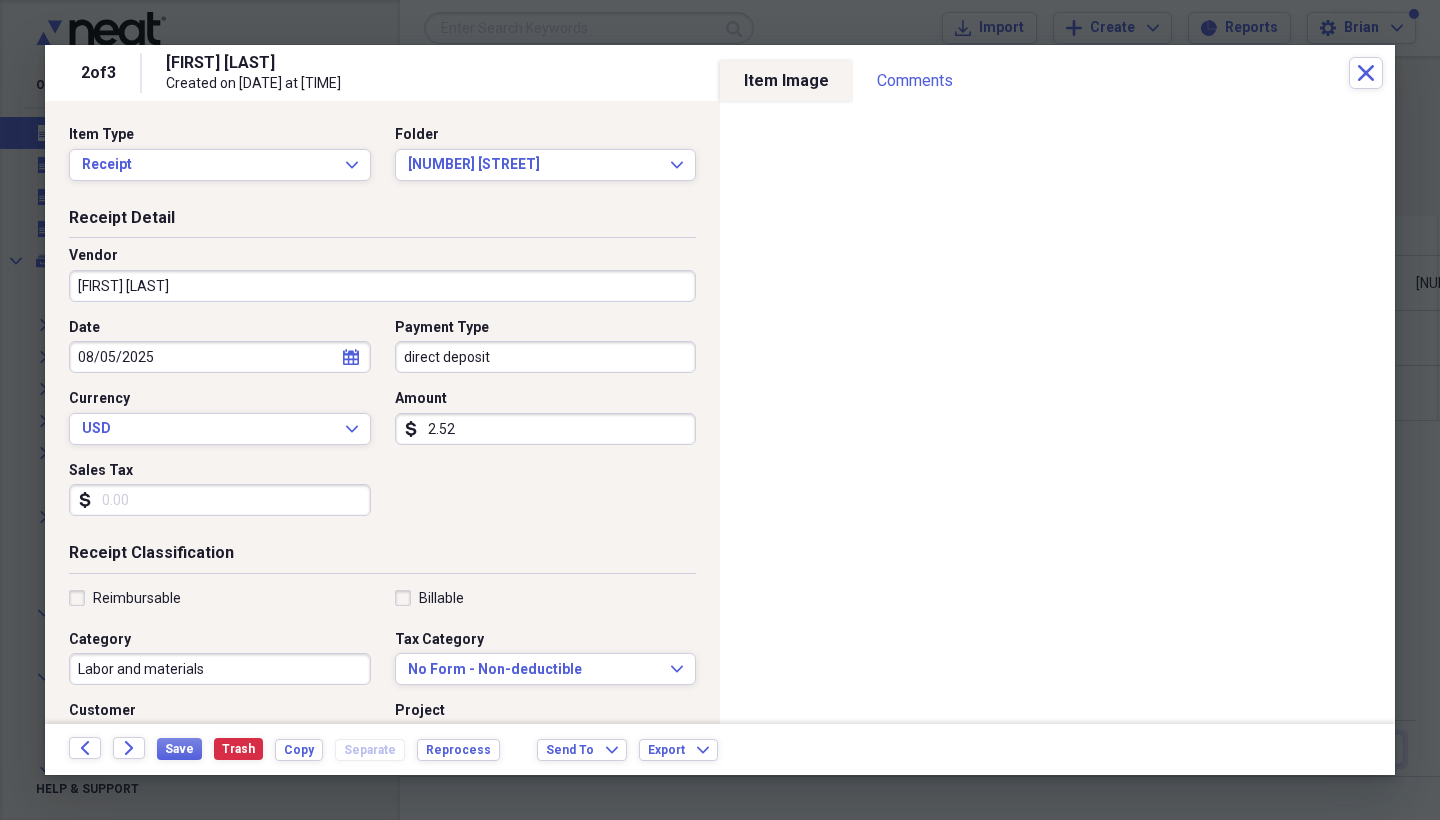 click on "2.52" at bounding box center (546, 429) 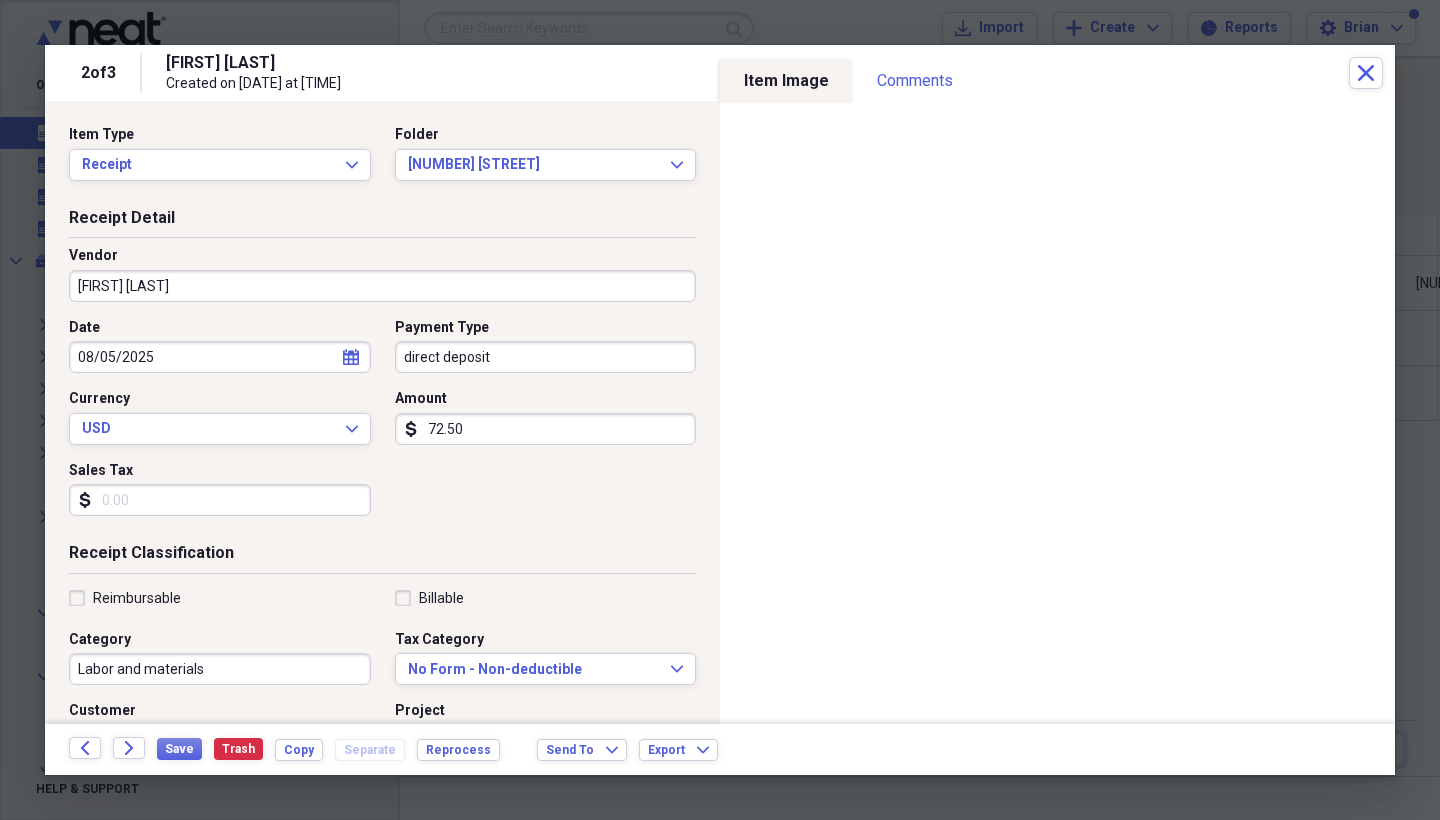 type on "725.00" 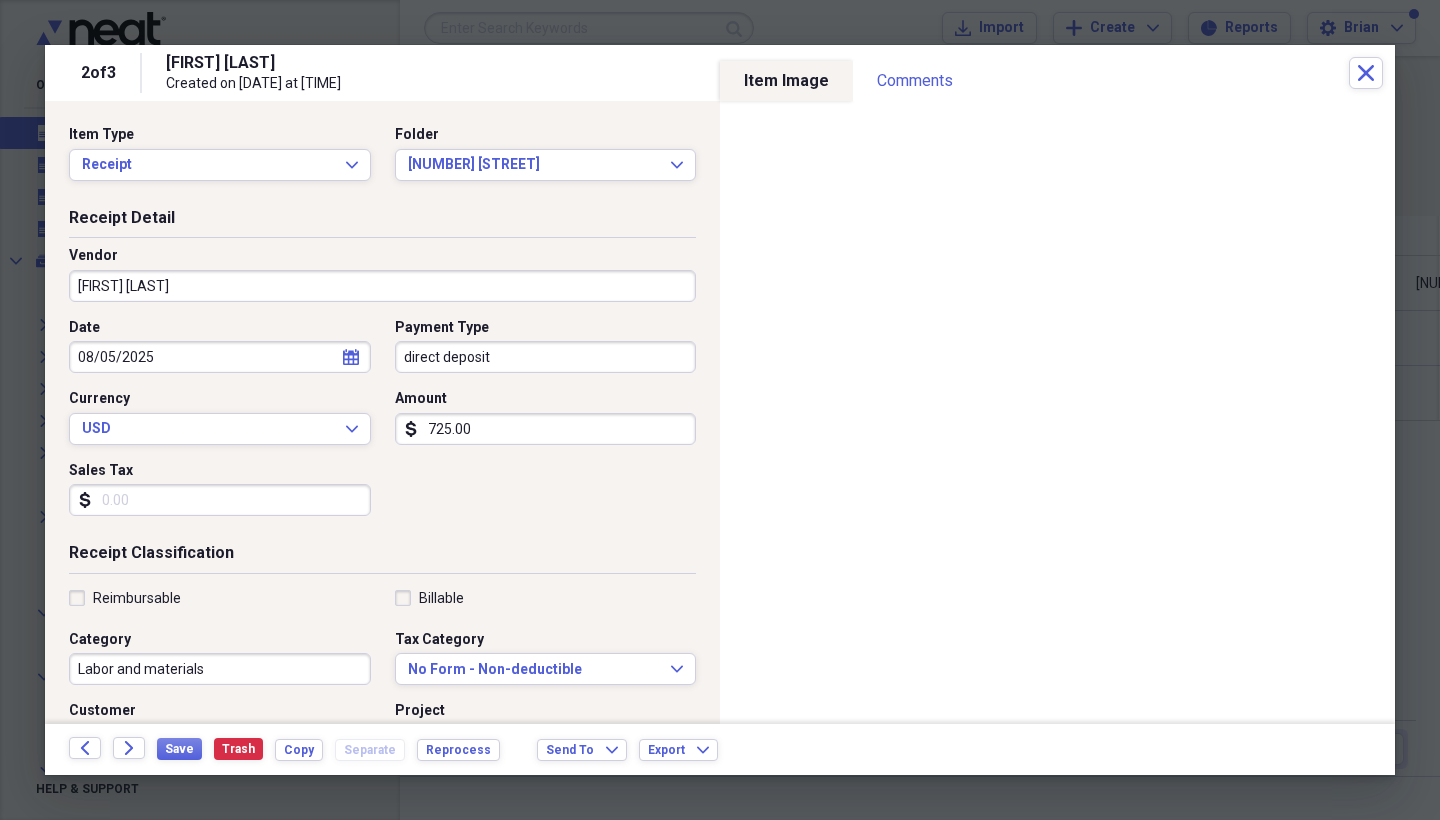 click on "Reimbursable" at bounding box center (125, 598) 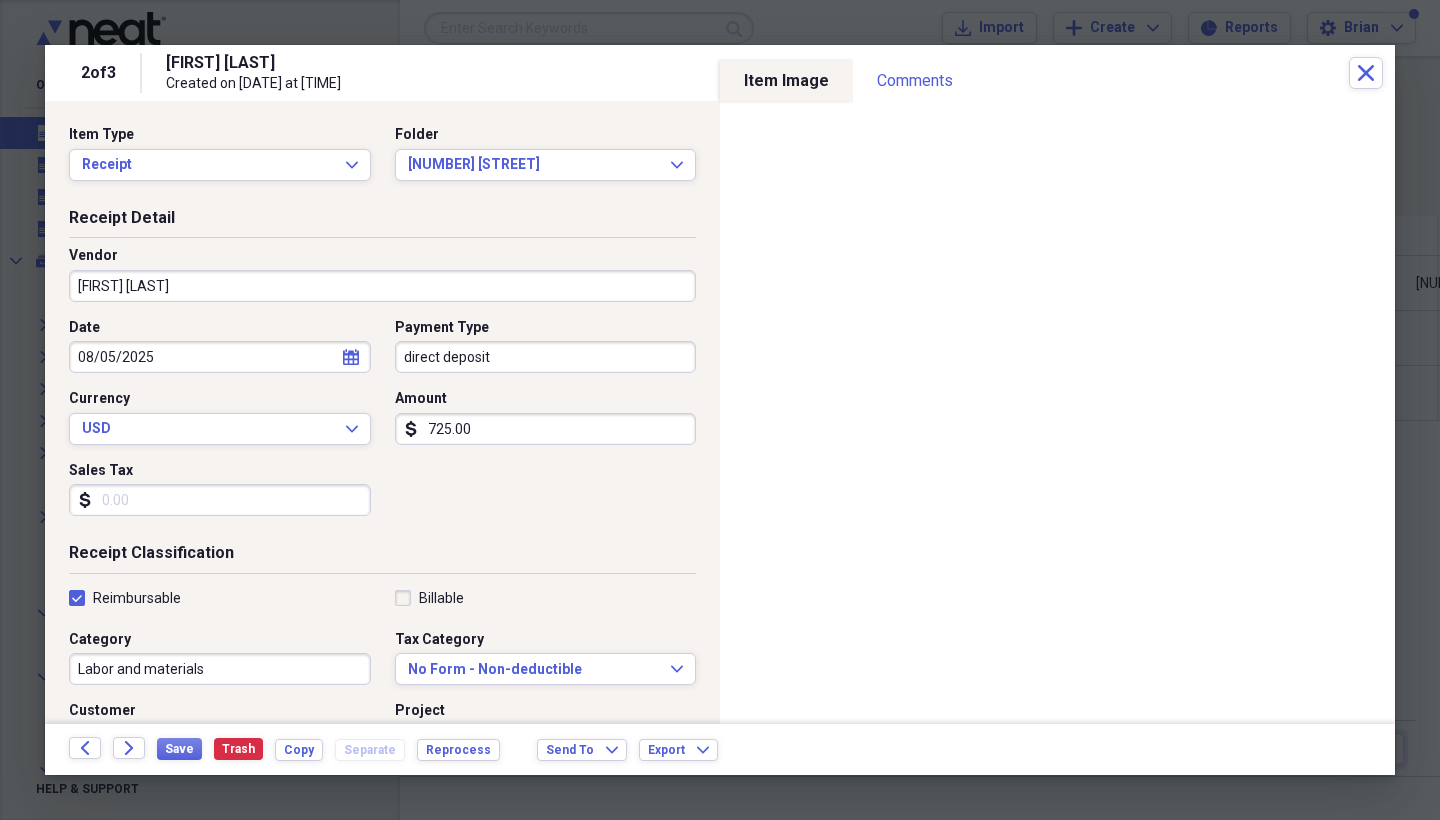 checkbox on "true" 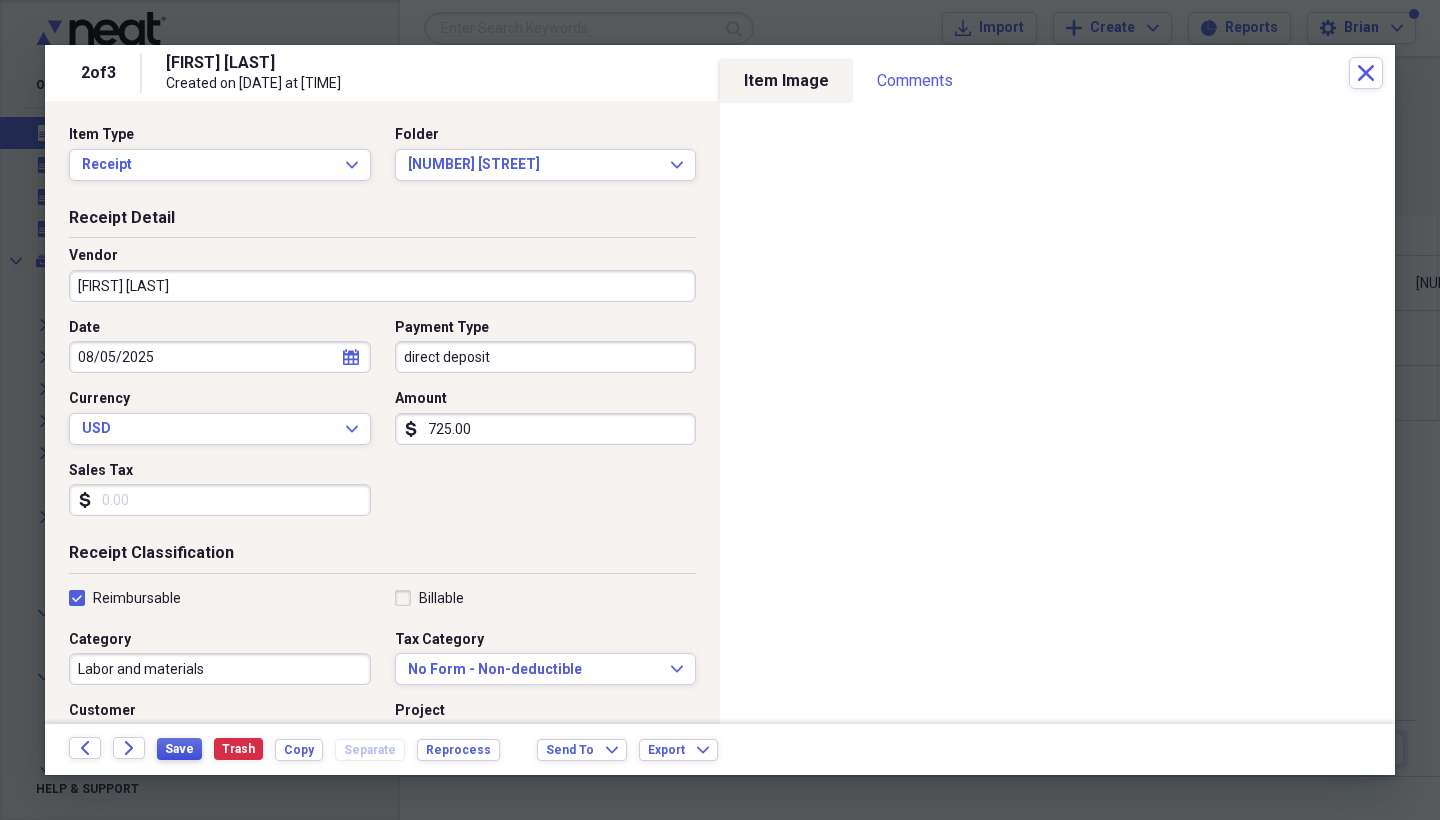 click on "Save" at bounding box center [179, 749] 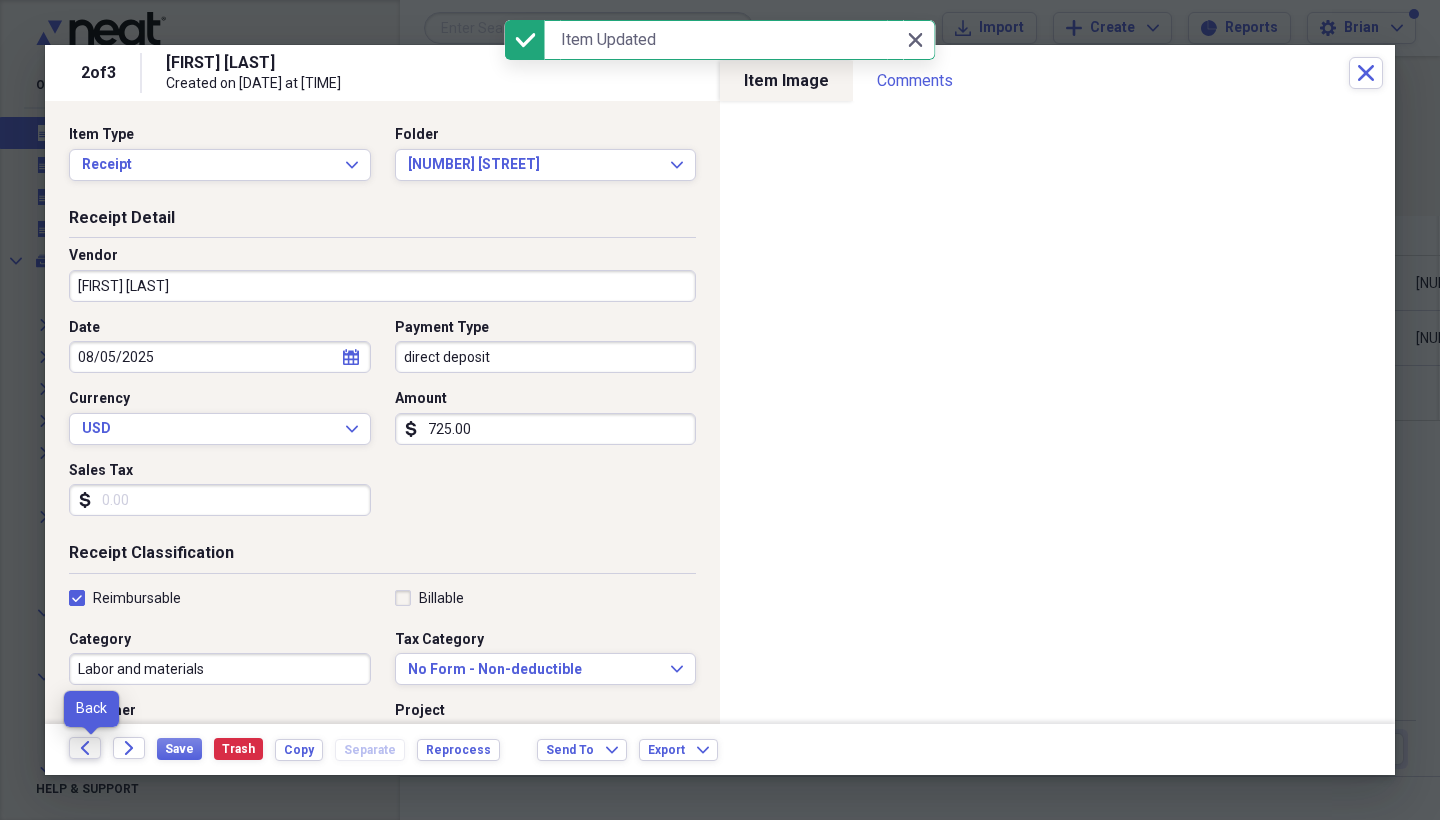 click on "Back" 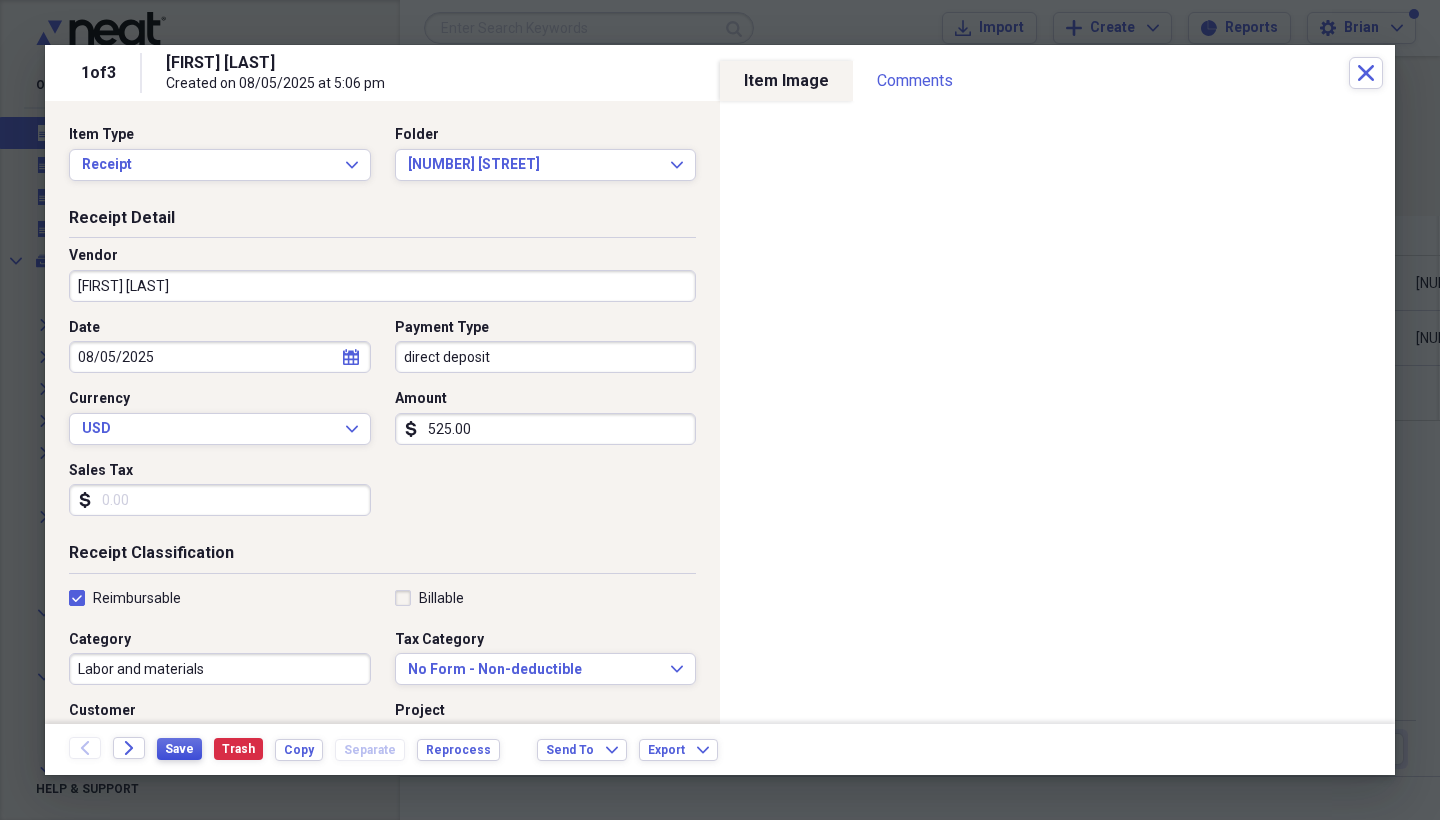click on "Save" at bounding box center [179, 749] 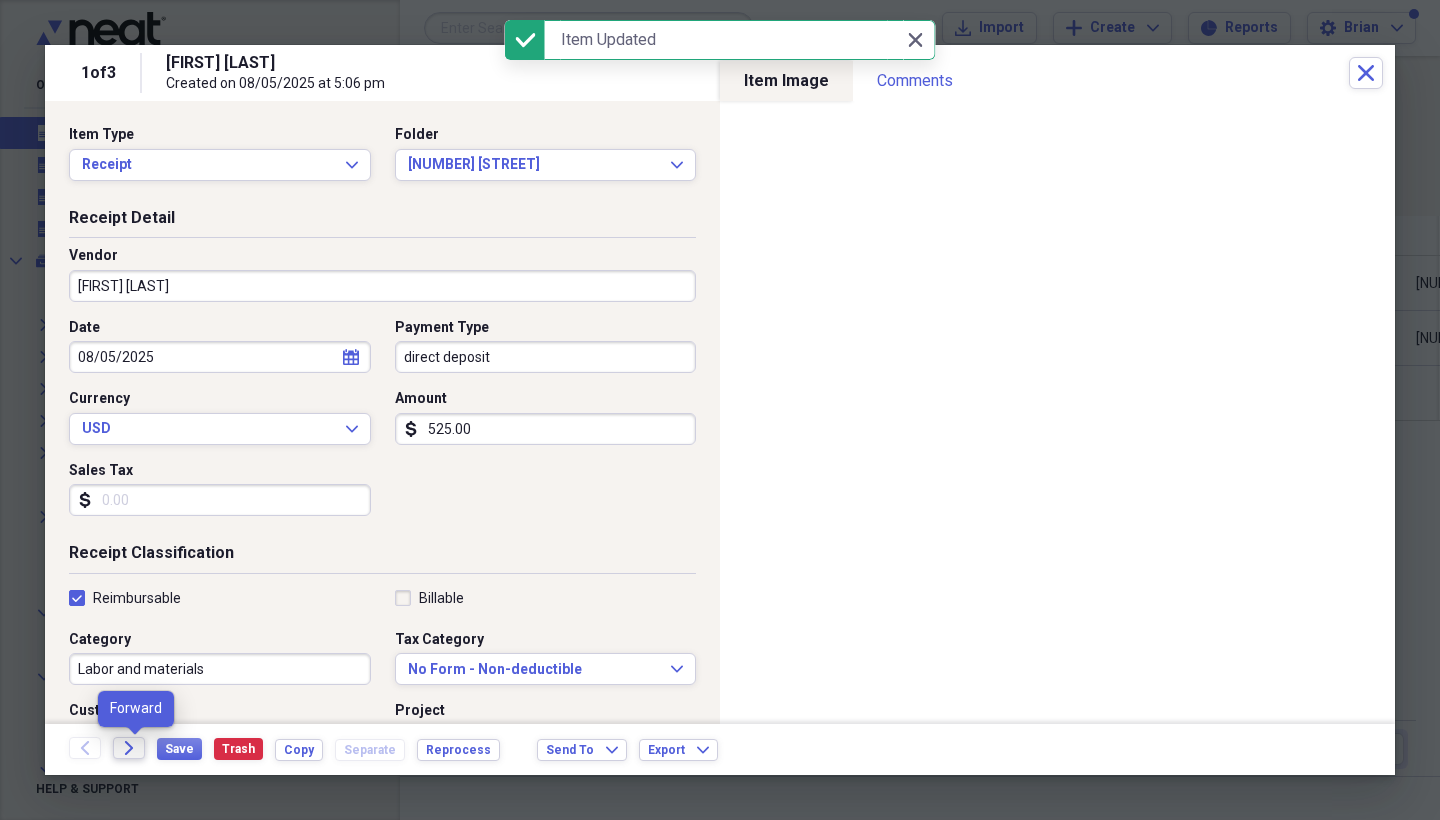 click on "Forward" 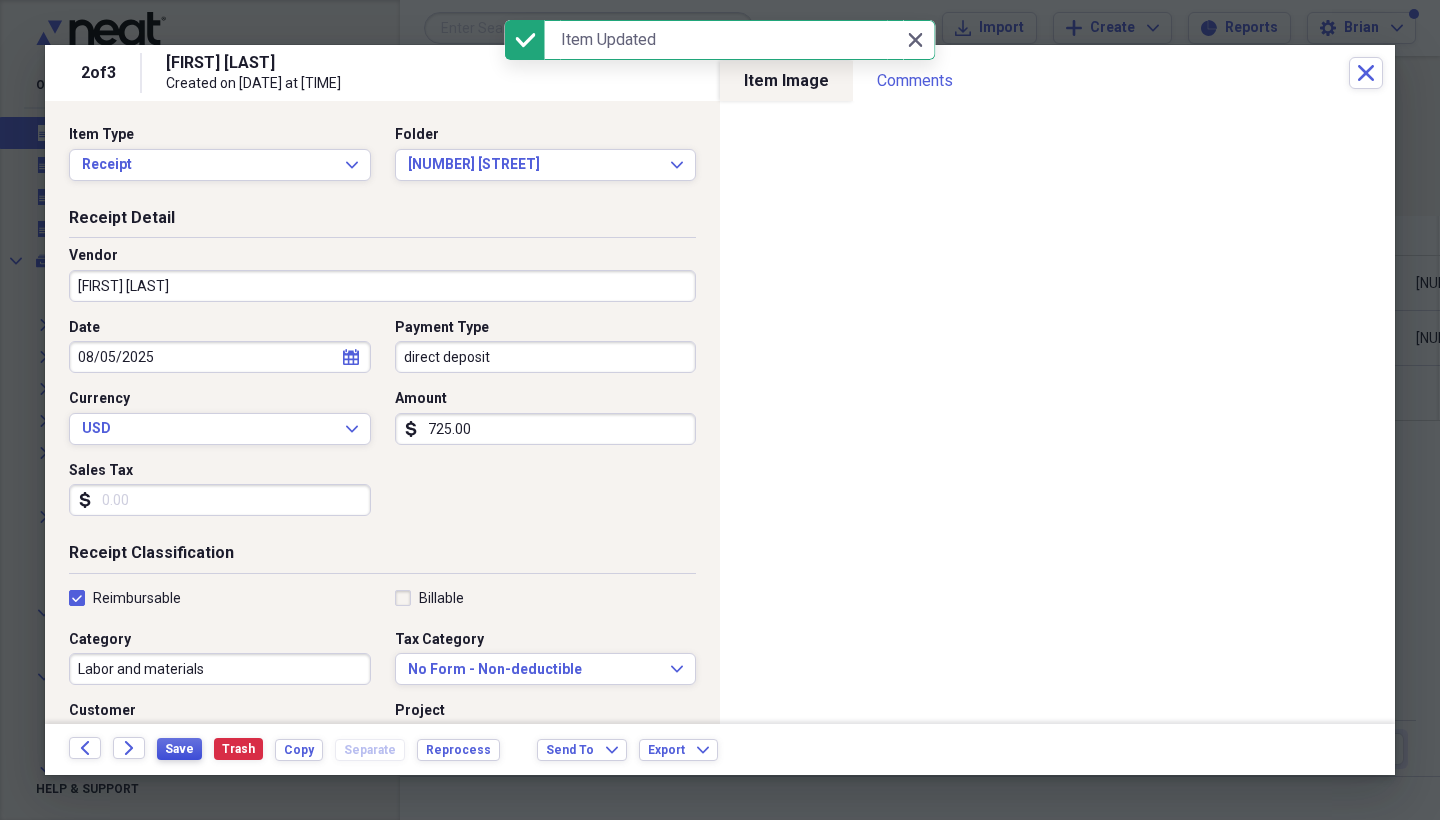 click on "Save" at bounding box center (179, 749) 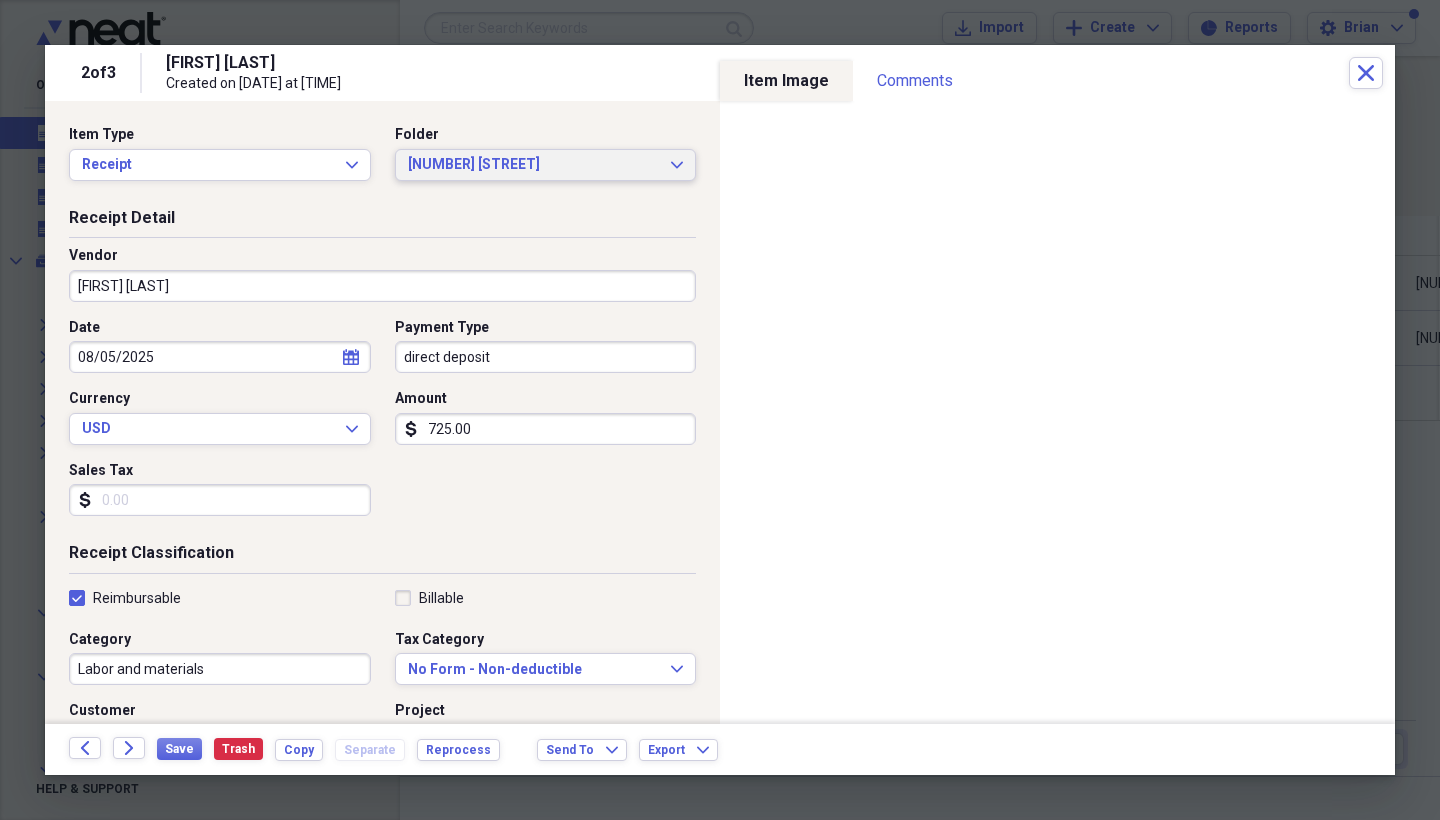 click on "Expand" 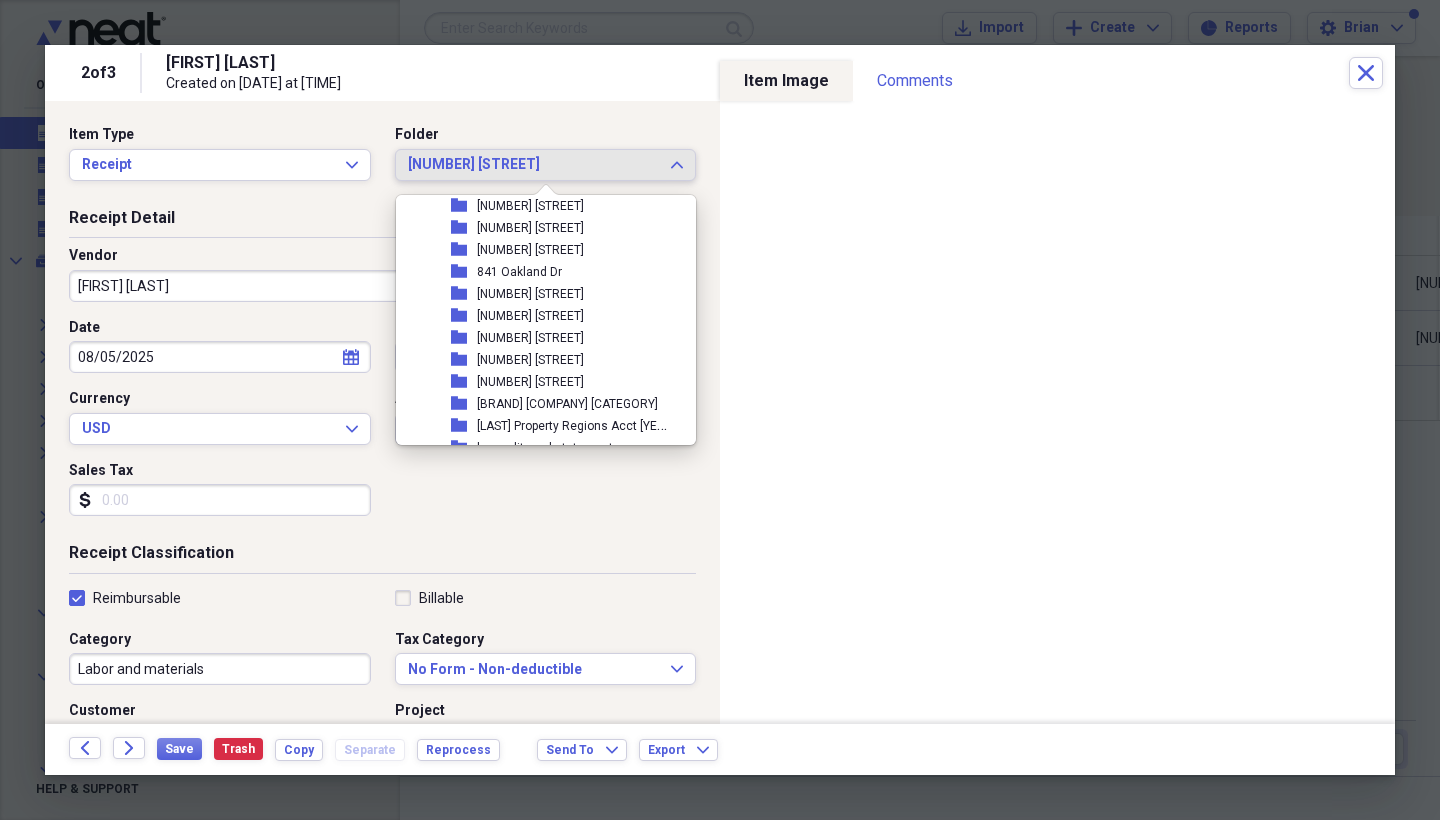 scroll, scrollTop: 721, scrollLeft: 0, axis: vertical 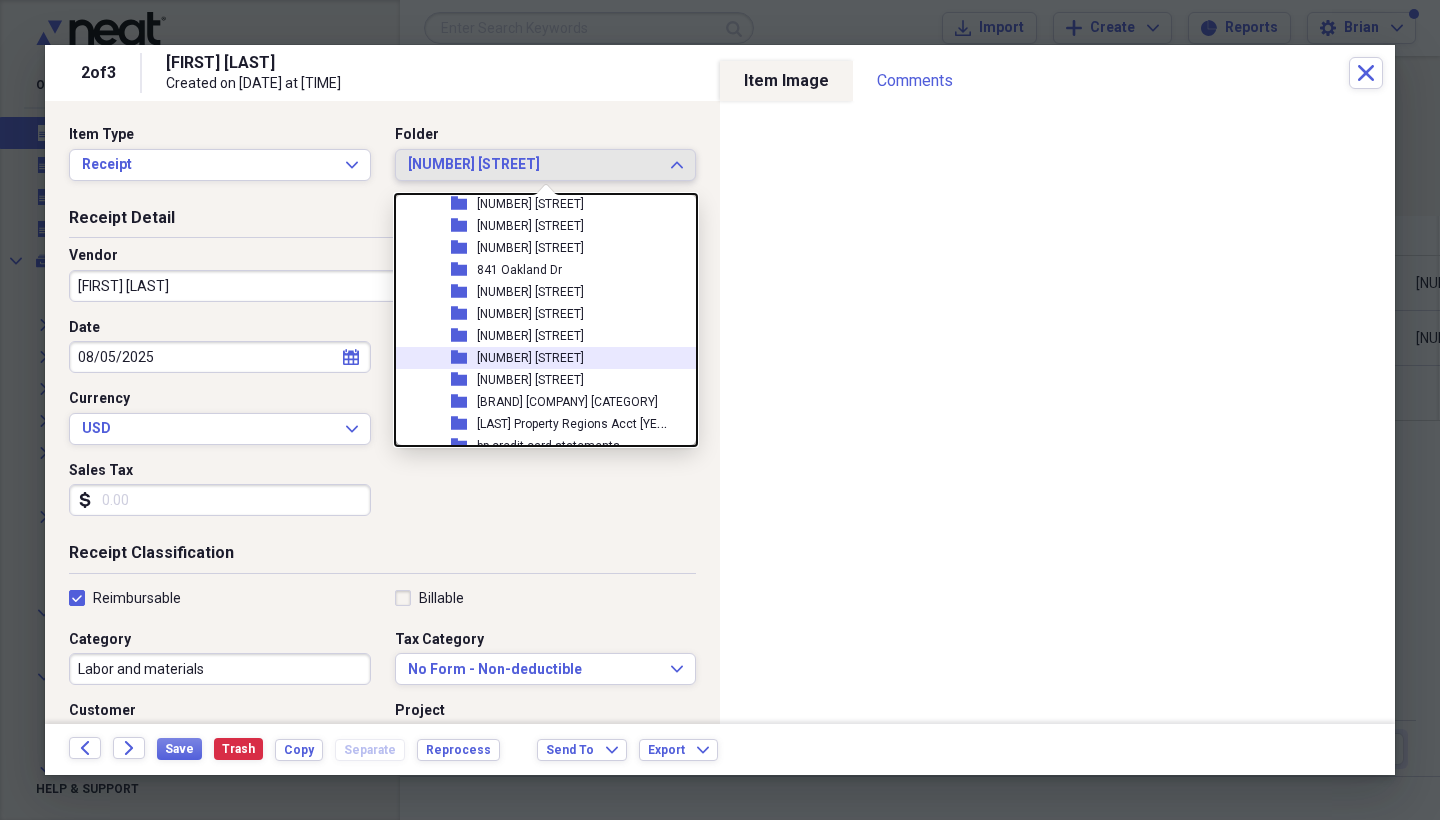 click on "[NUMBER] [STREET]" at bounding box center (530, 358) 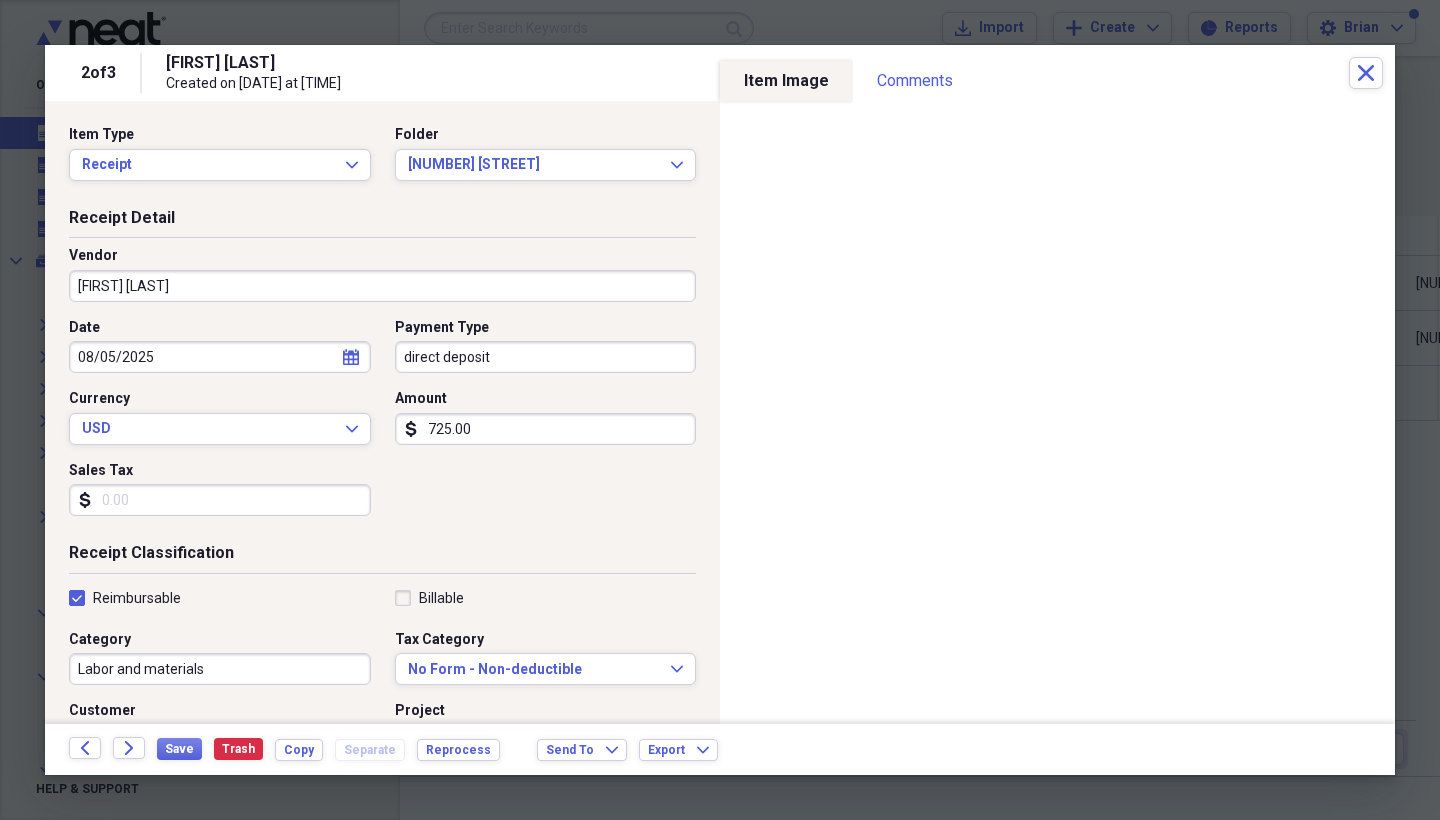 click on "[FIRST] [LAST]" at bounding box center (382, 286) 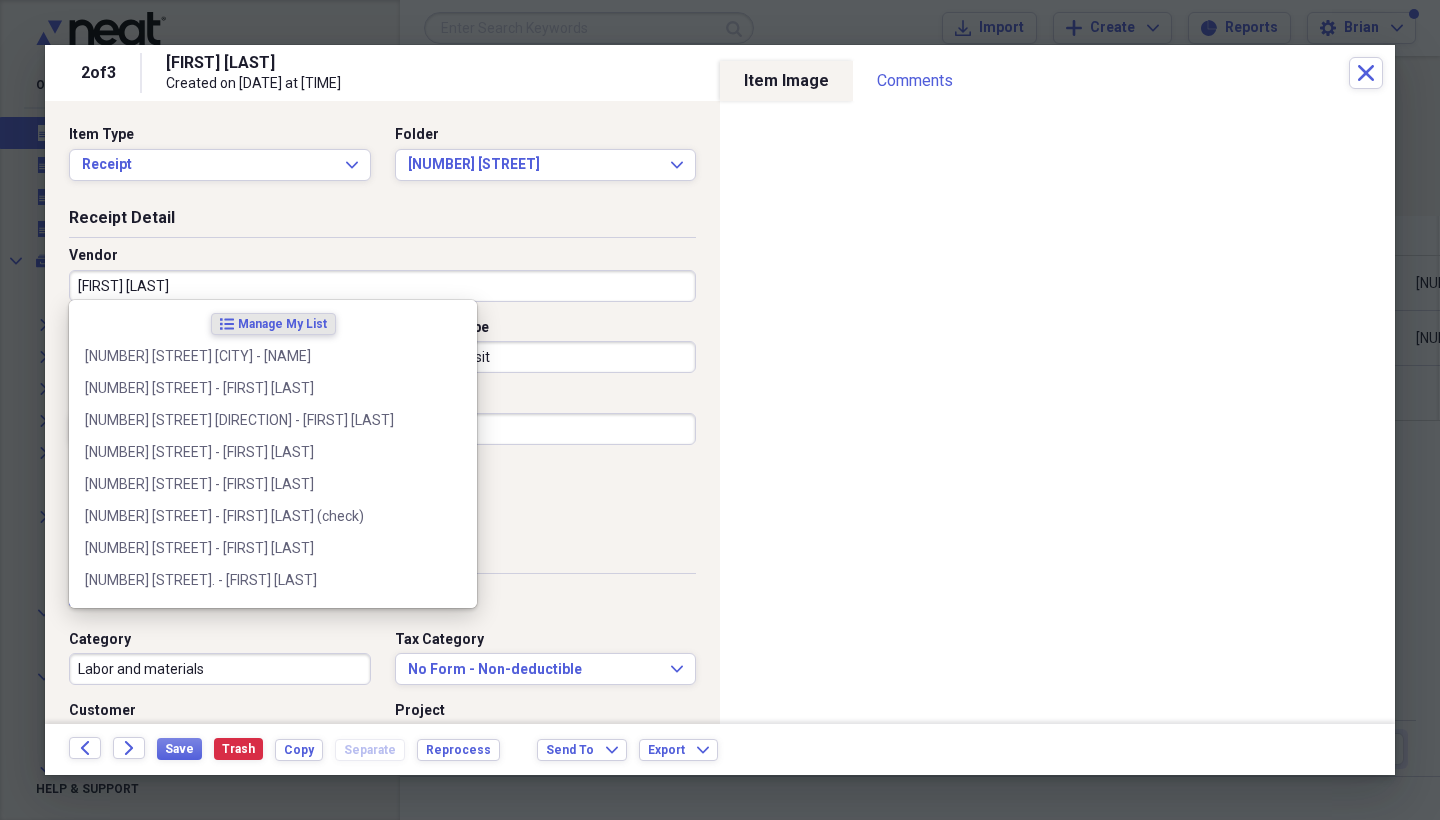 type on "[FIRST] [LAST]" 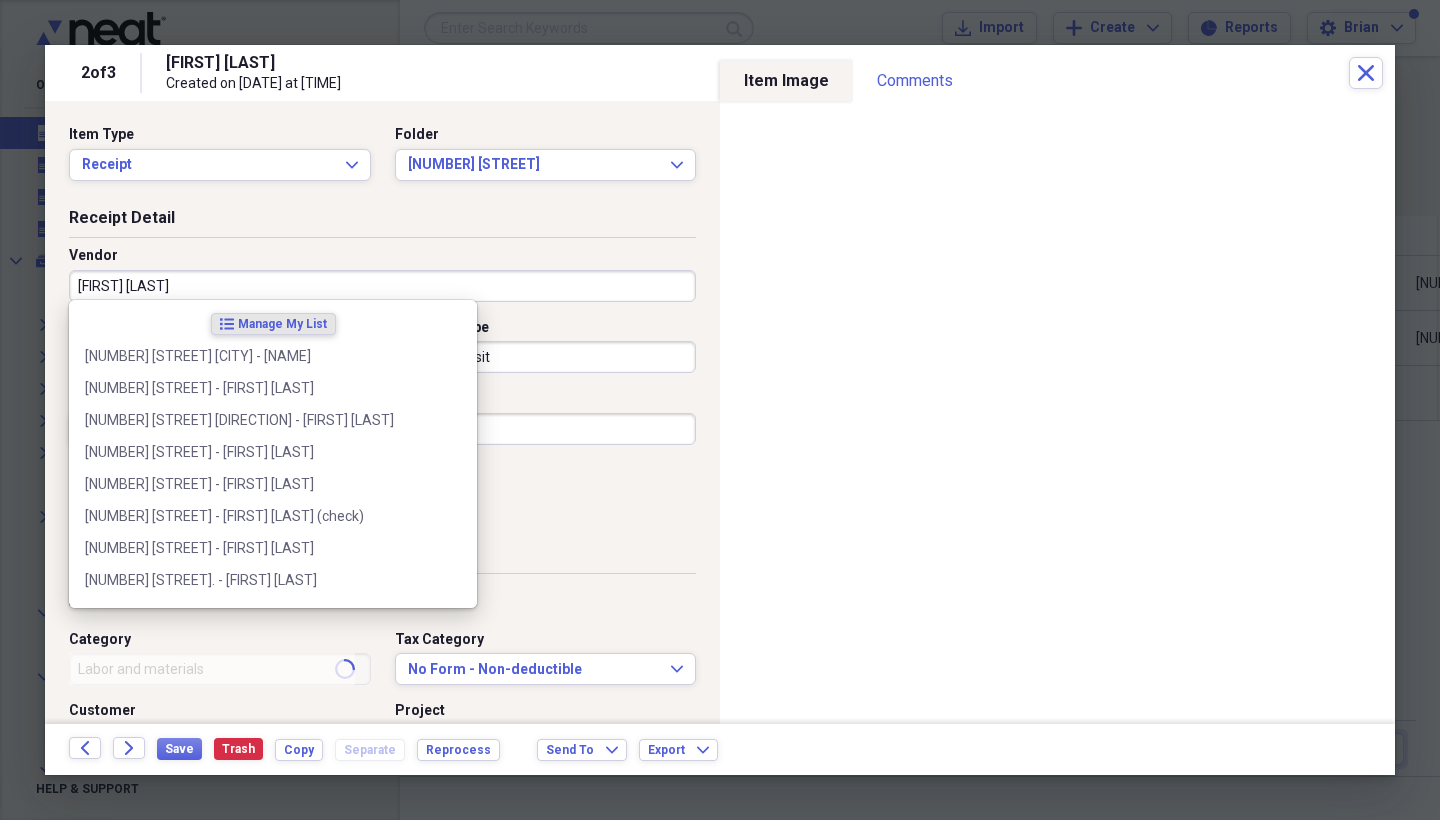 type on "Labor" 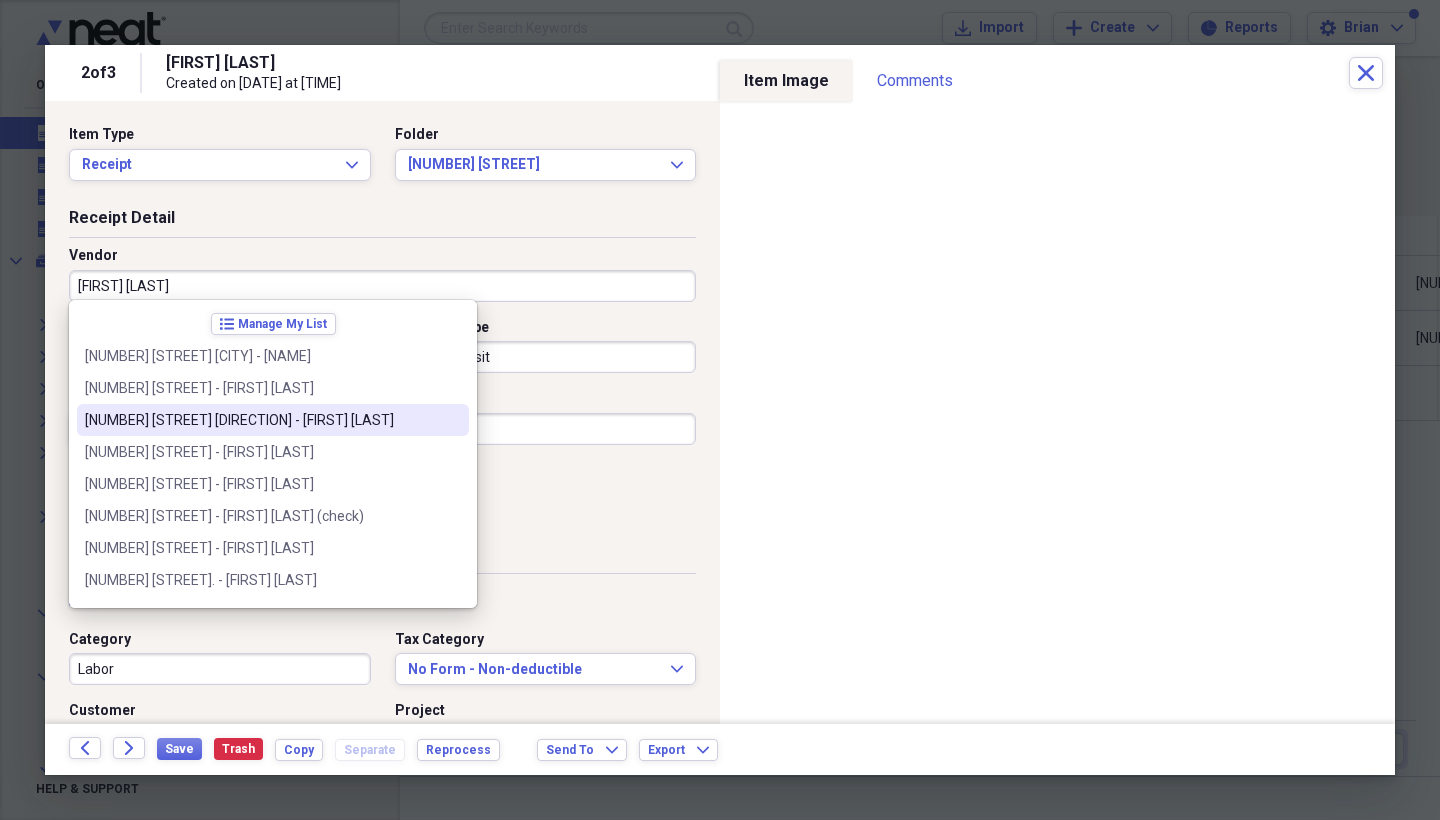 type on "[FIRST] [LAST]" 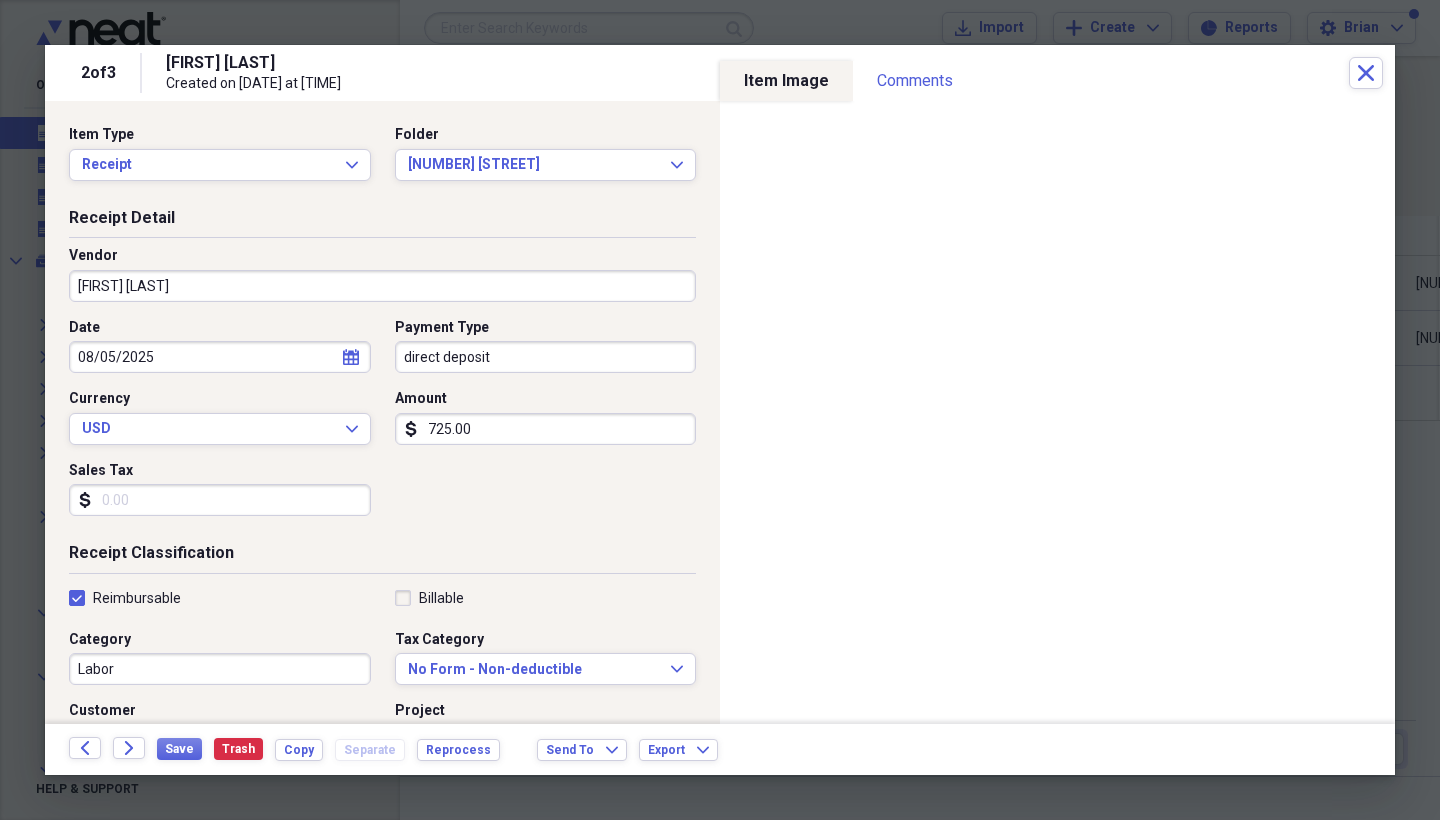 click on "direct deposit" at bounding box center (546, 357) 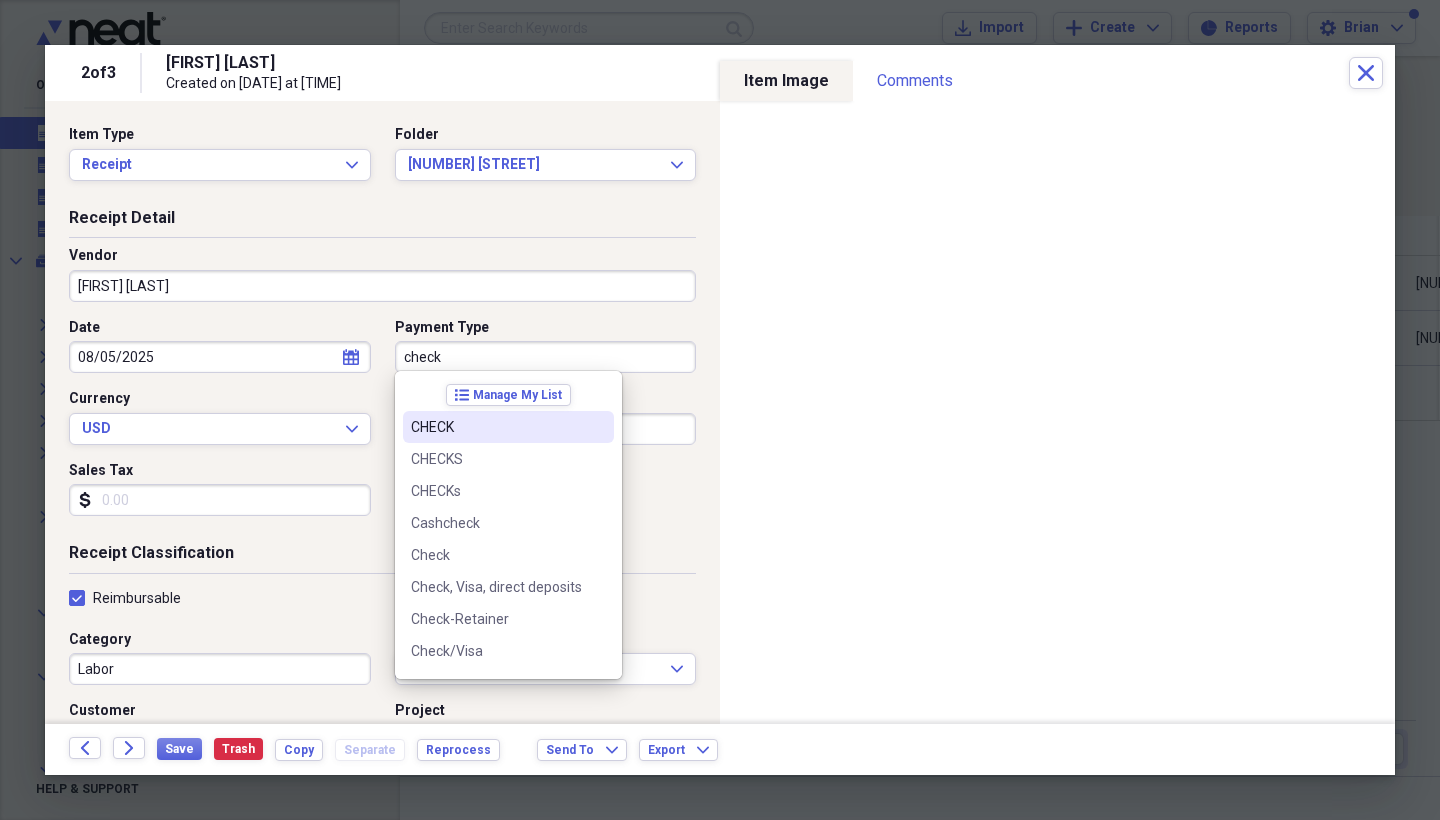 click on "CHECK" at bounding box center (496, 427) 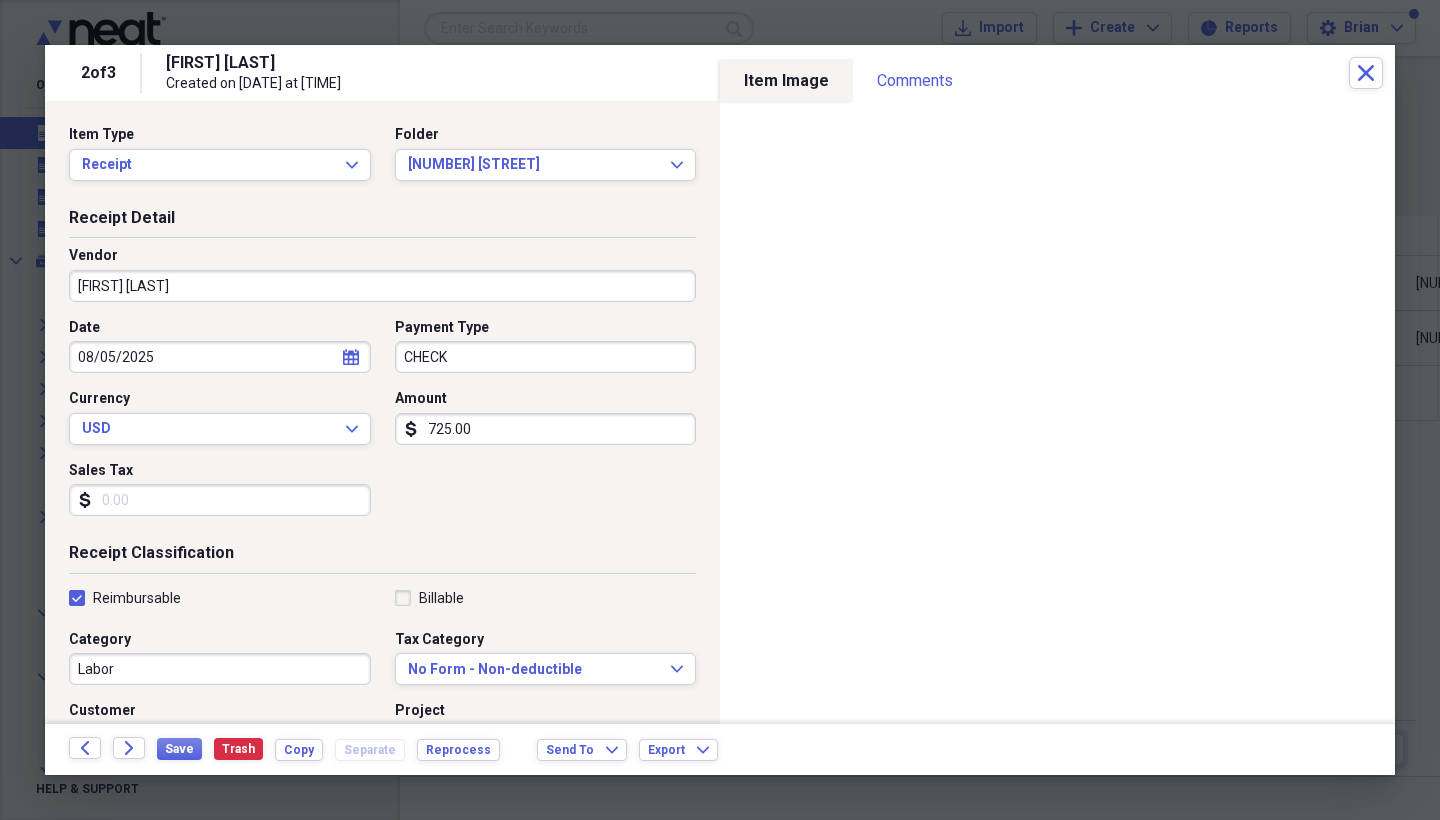 click on "725.00" at bounding box center (546, 429) 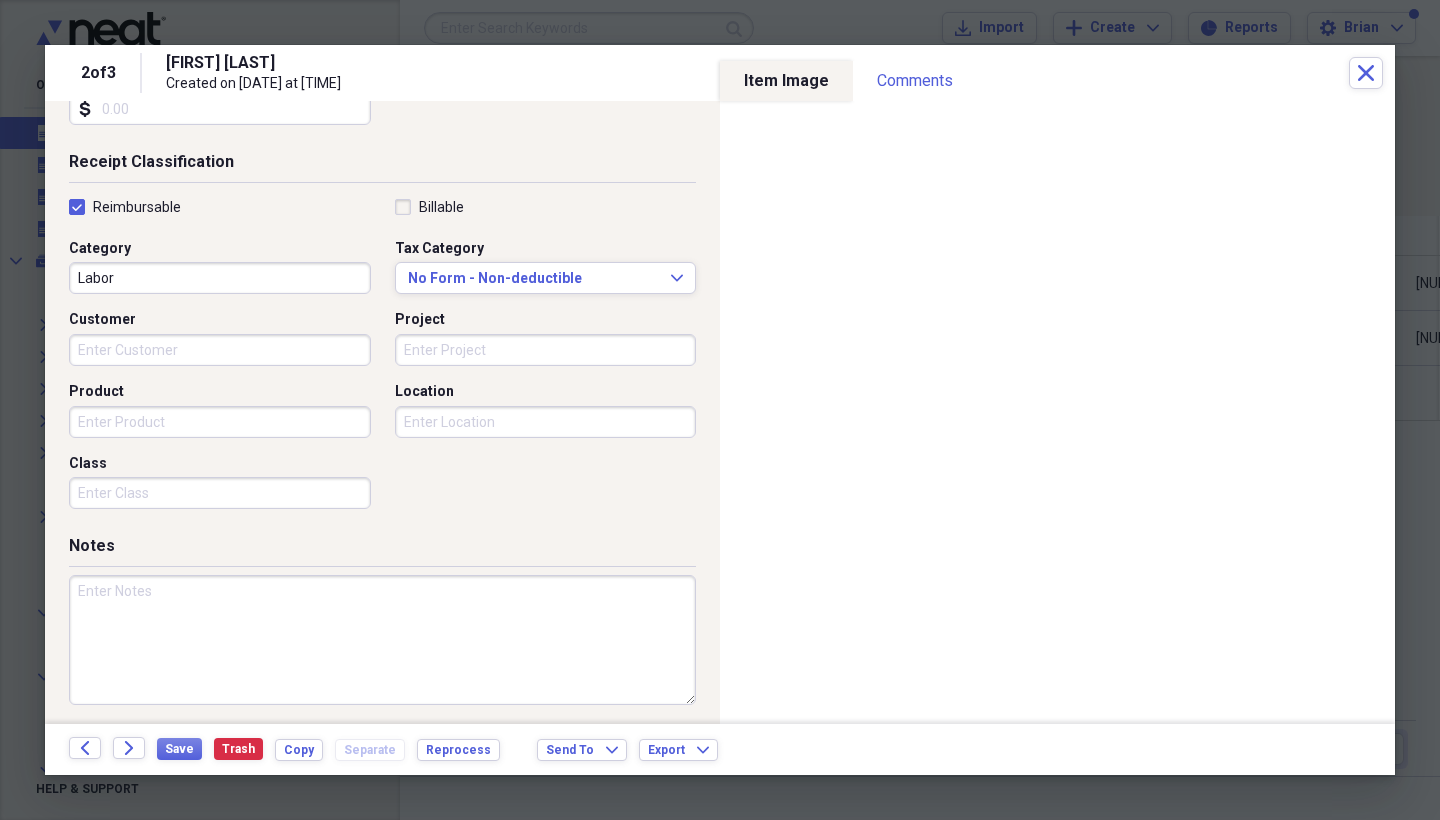scroll, scrollTop: 14, scrollLeft: 0, axis: vertical 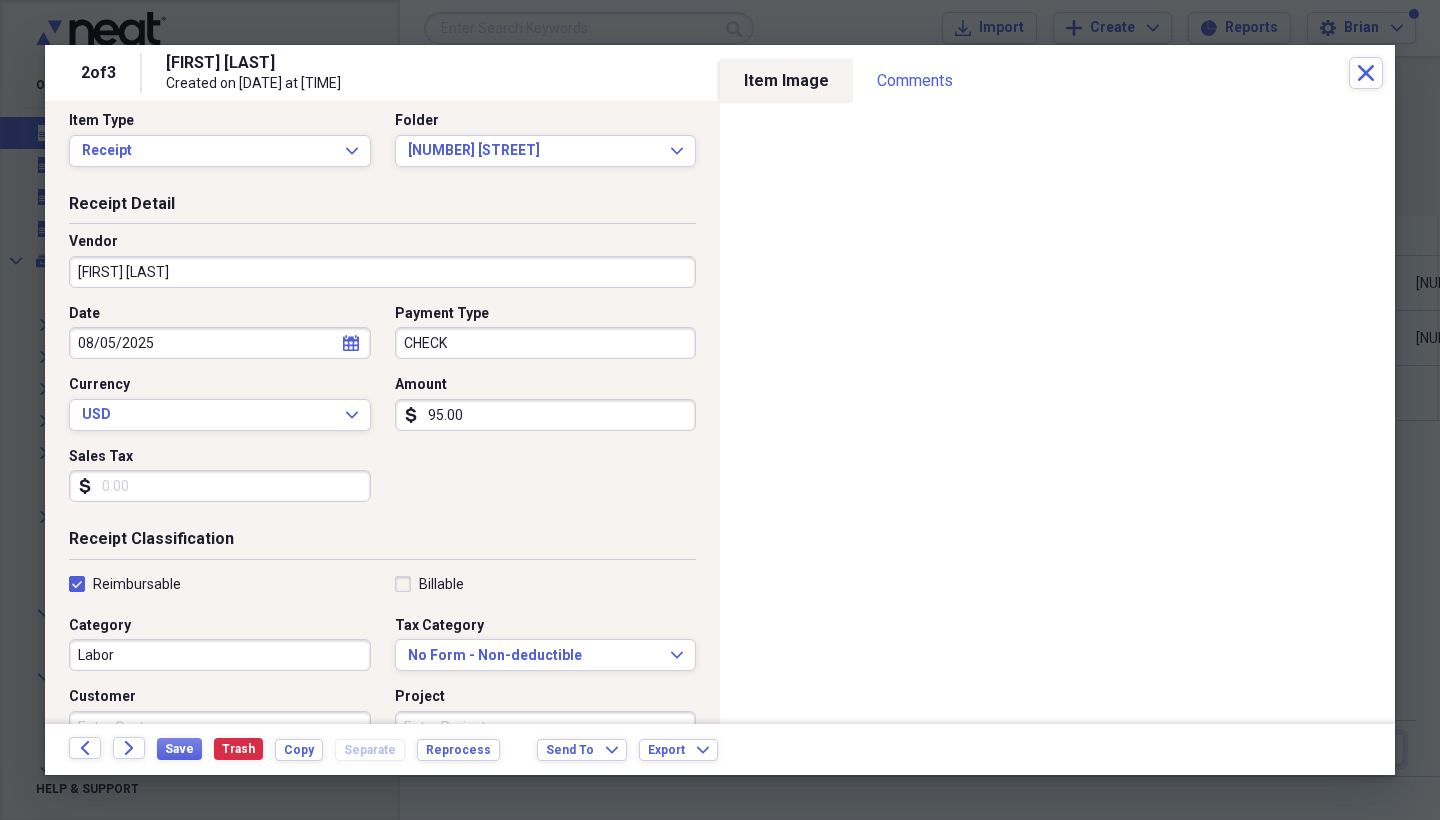 type on "95.00" 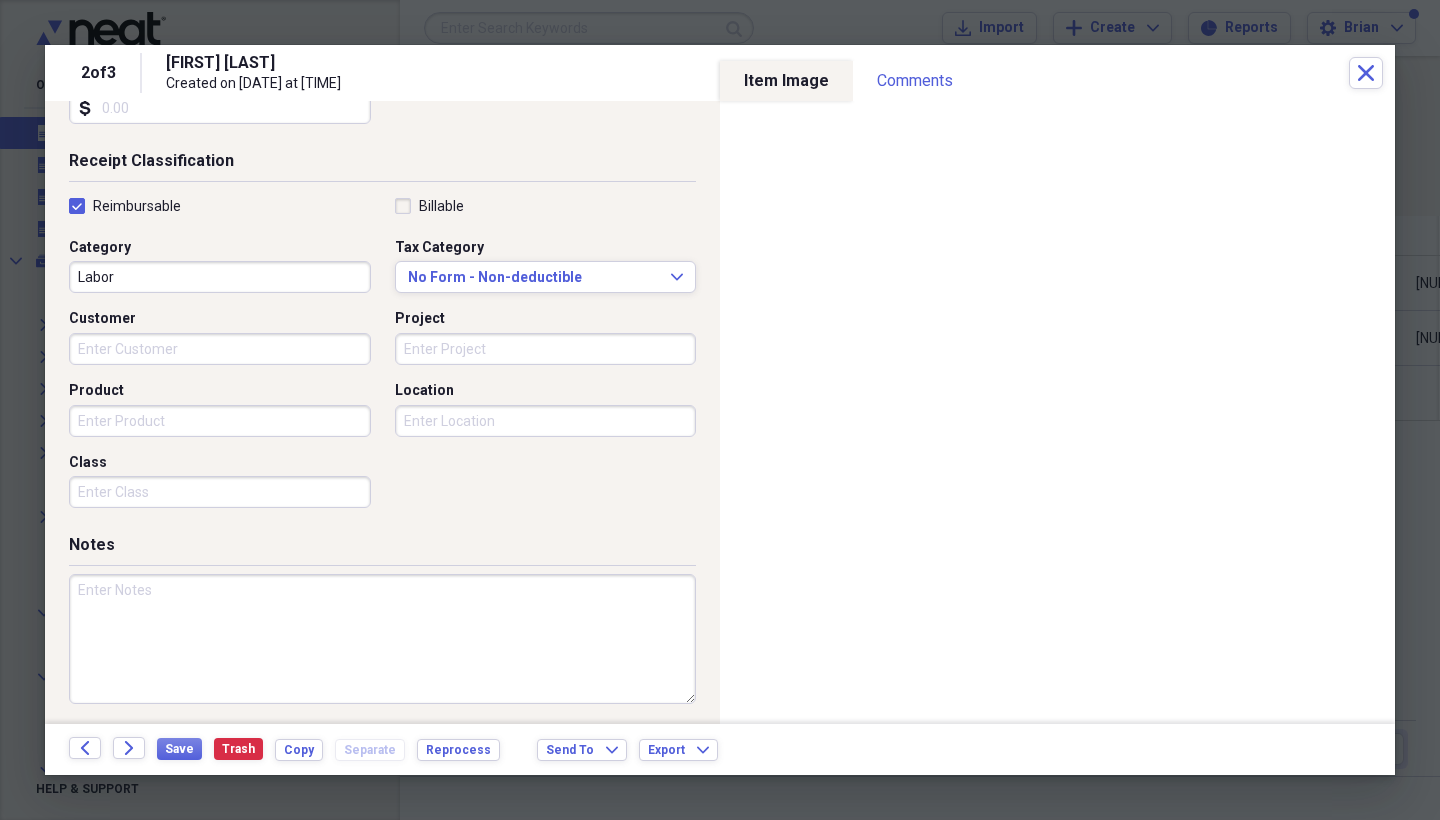 scroll, scrollTop: 391, scrollLeft: 0, axis: vertical 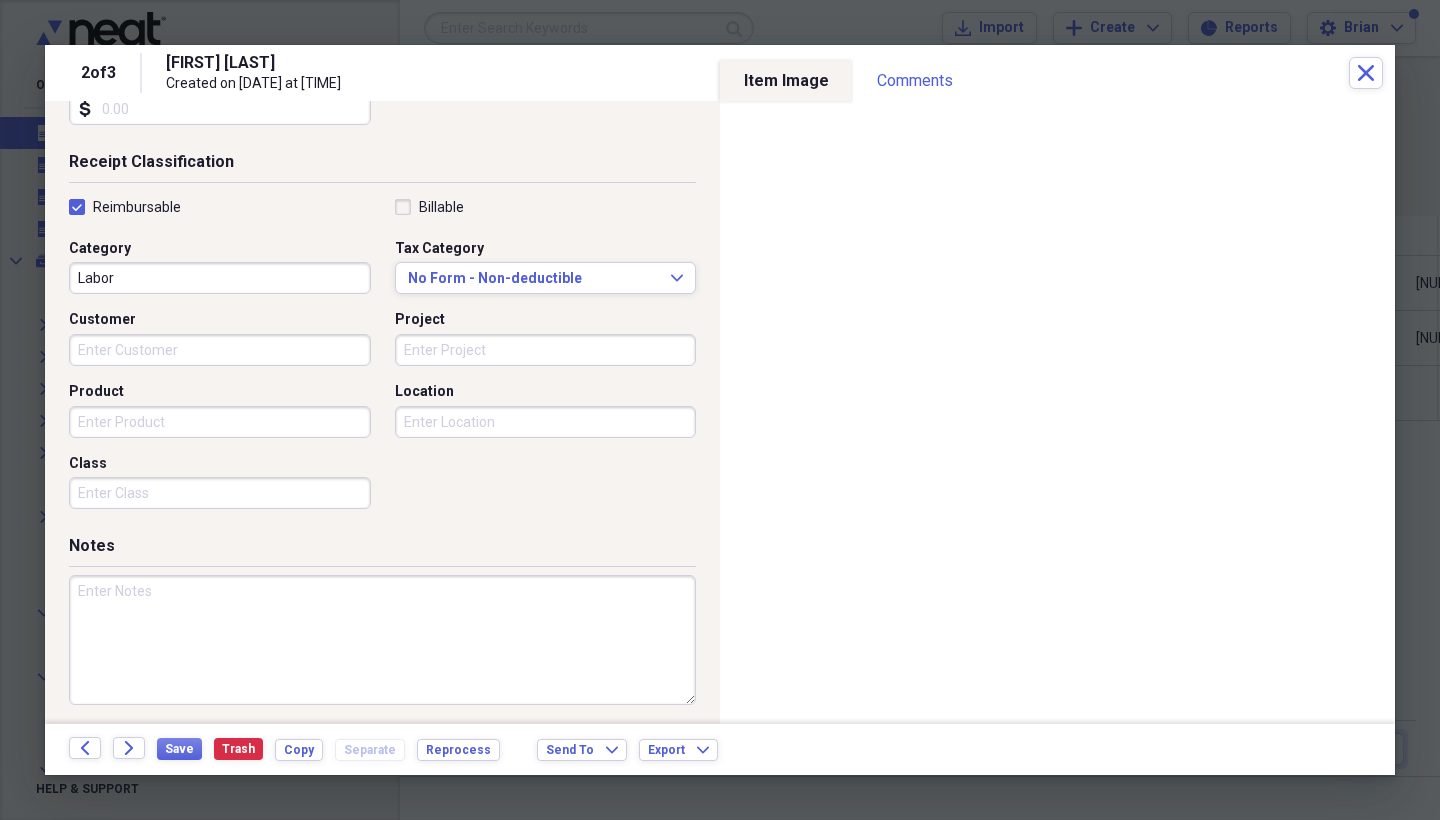 click at bounding box center (382, 640) 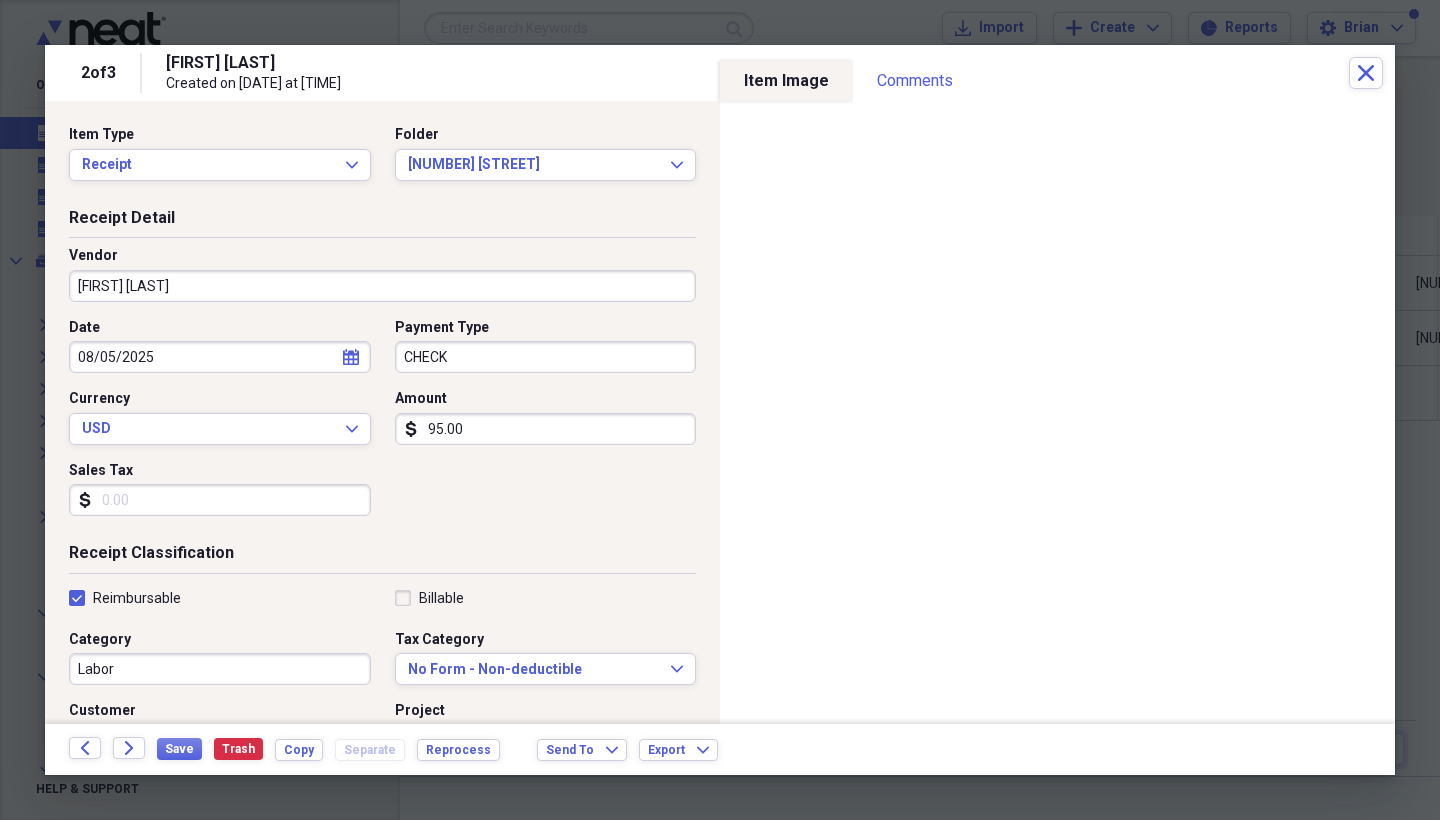 scroll, scrollTop: 0, scrollLeft: 0, axis: both 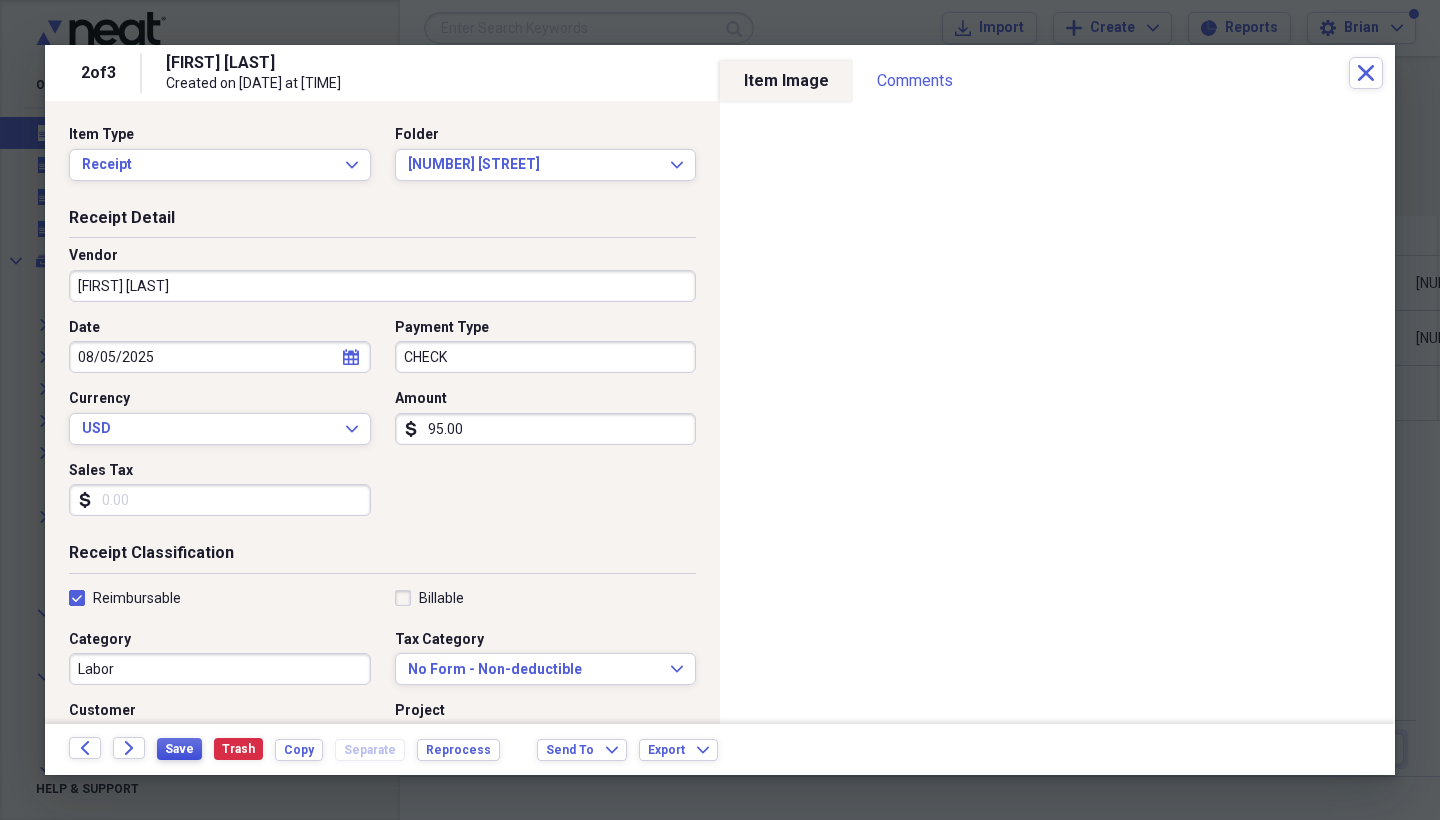 type on "Check combines this address with [NUMBER] [STREET] for a total of $275." 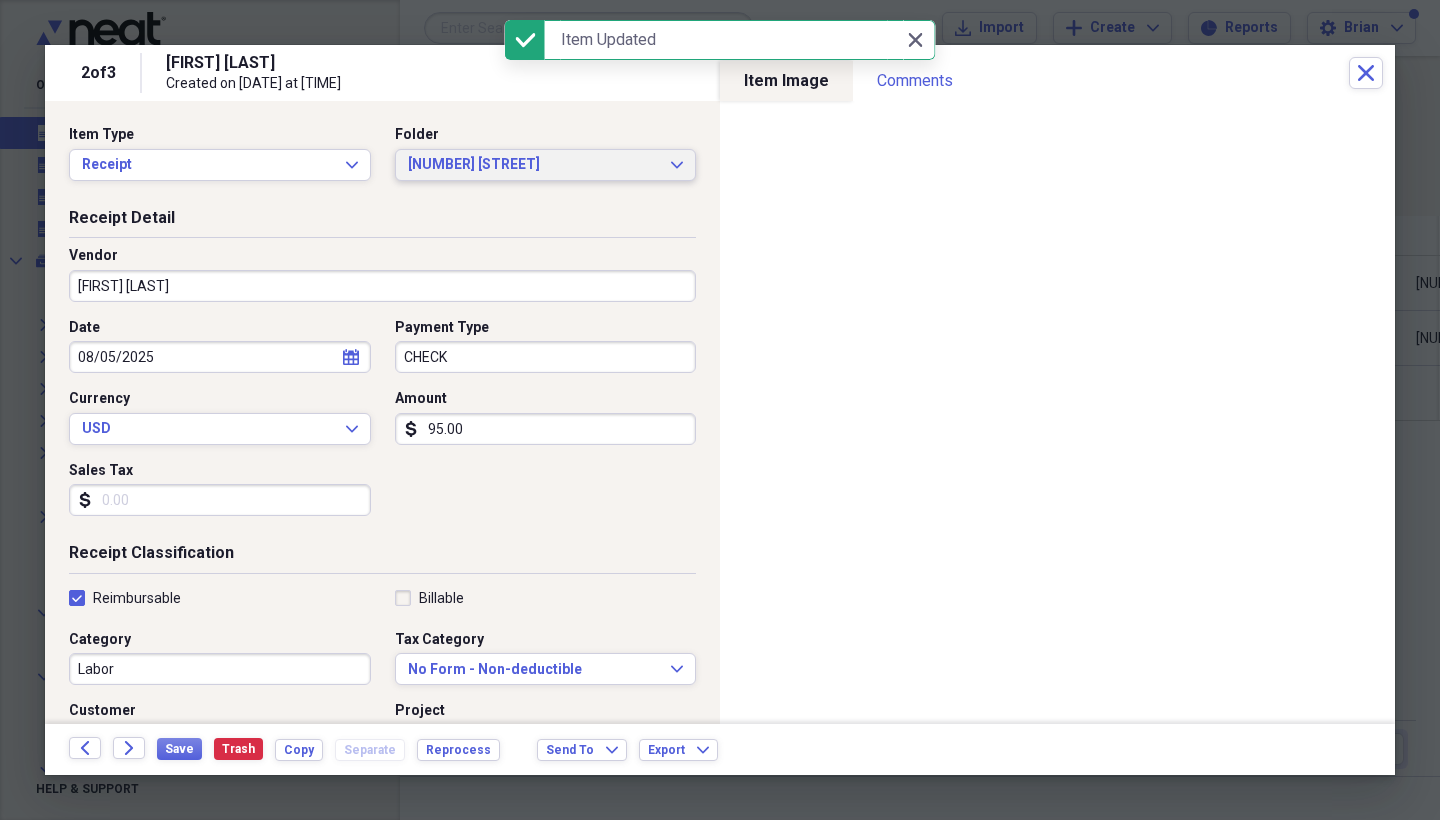 click on "Expand" 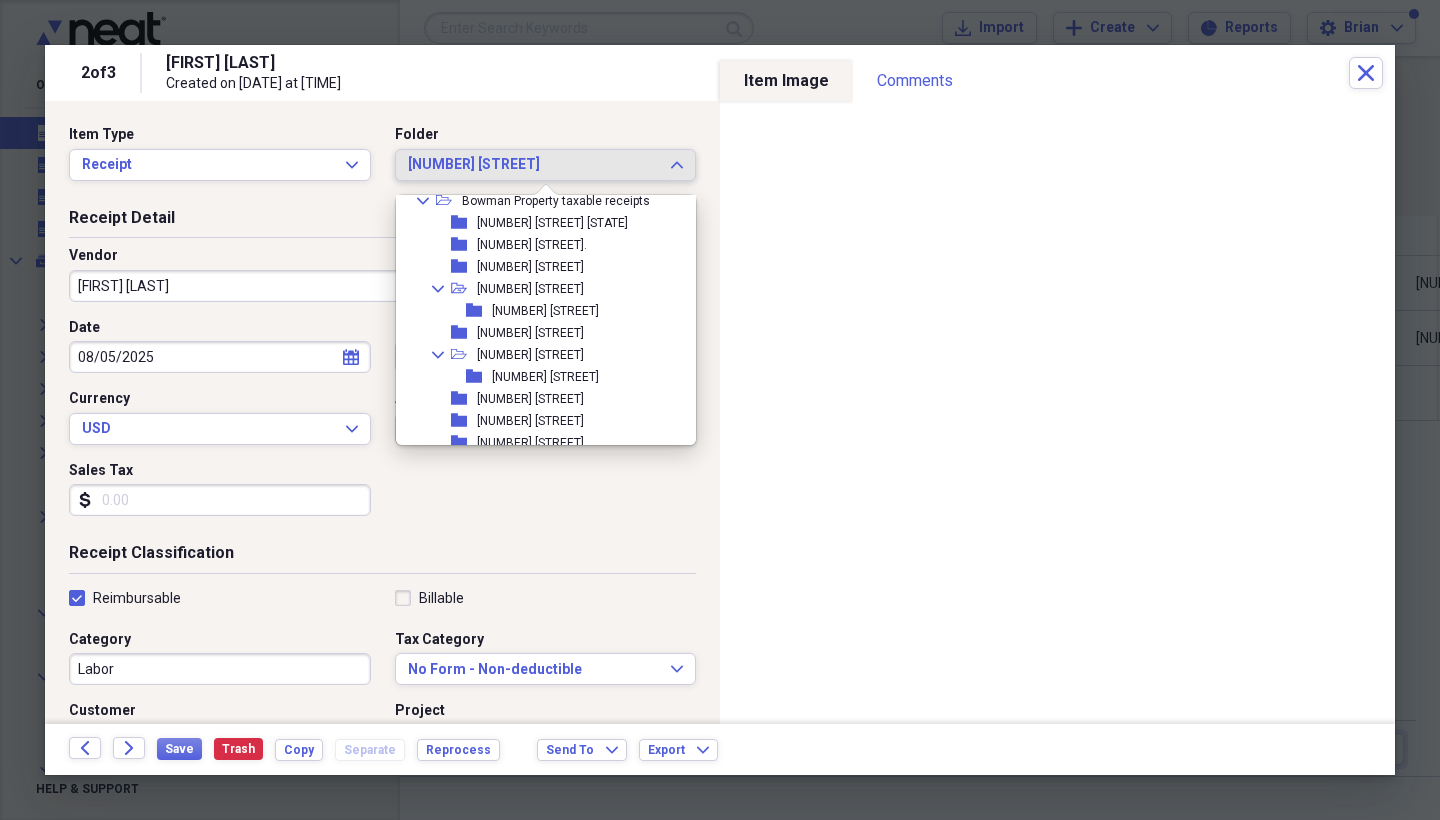 scroll, scrollTop: 185, scrollLeft: 0, axis: vertical 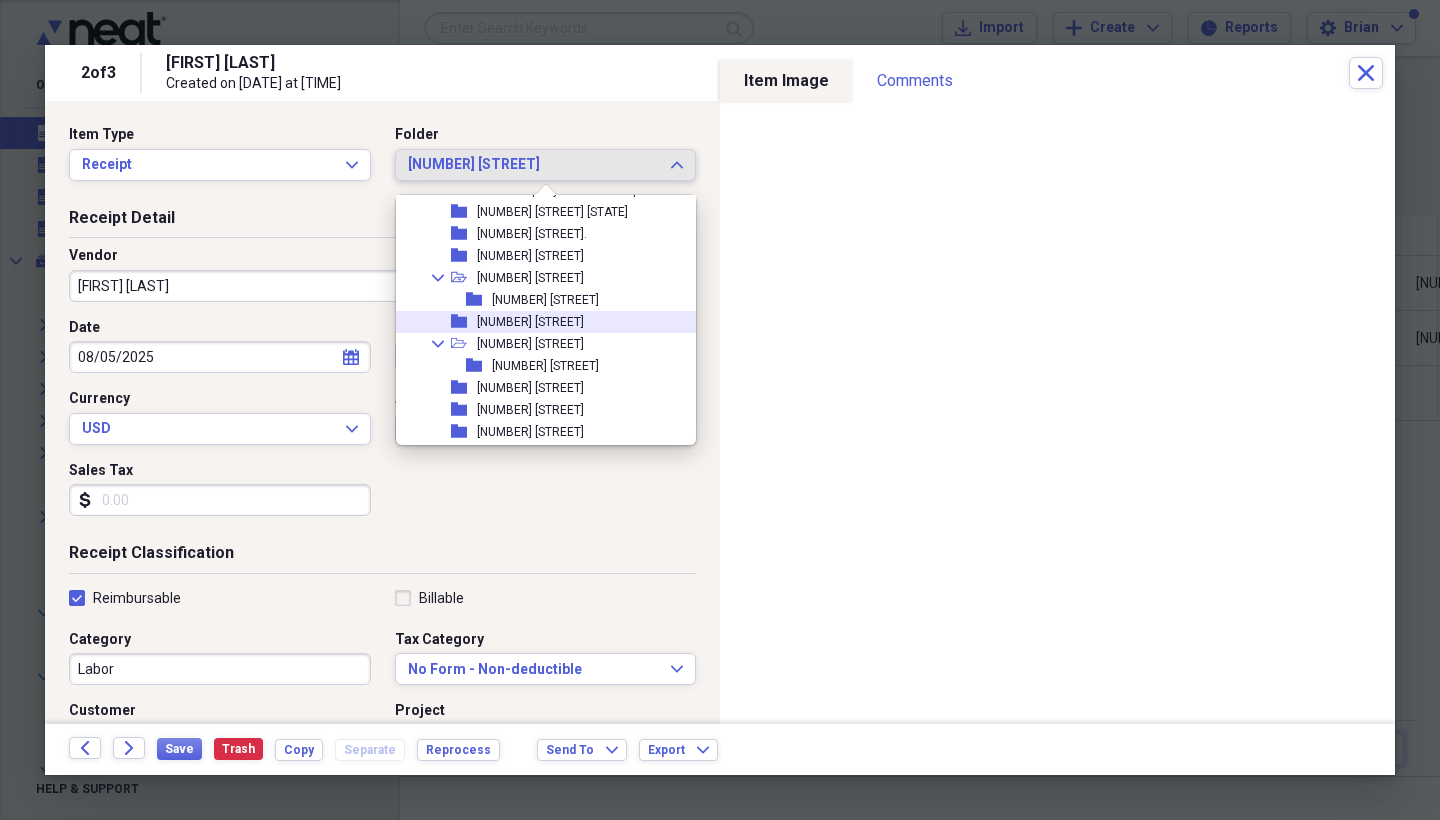click on "[NUMBER] [STREET]" at bounding box center [530, 322] 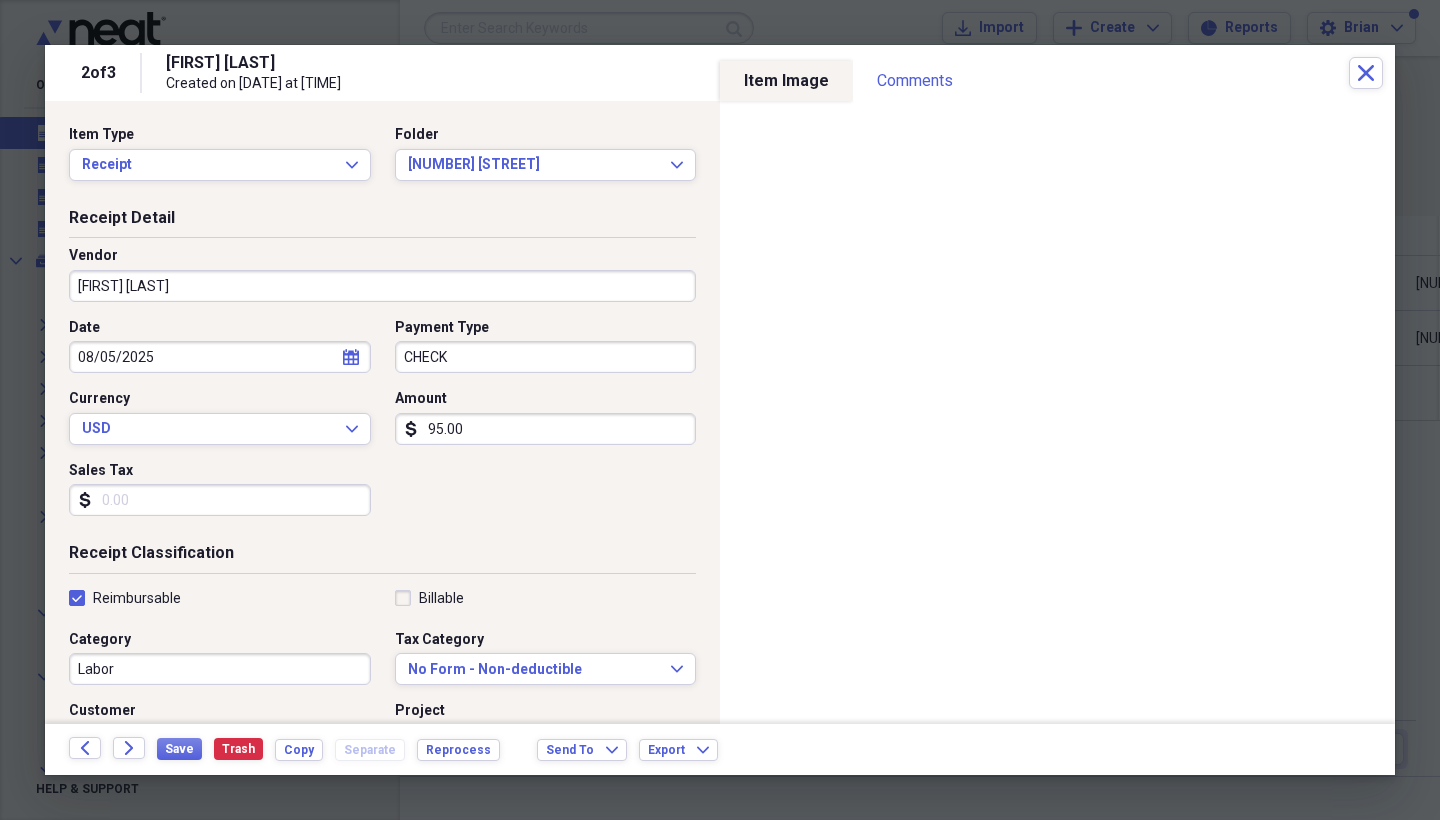 click on "95.00" at bounding box center (546, 429) 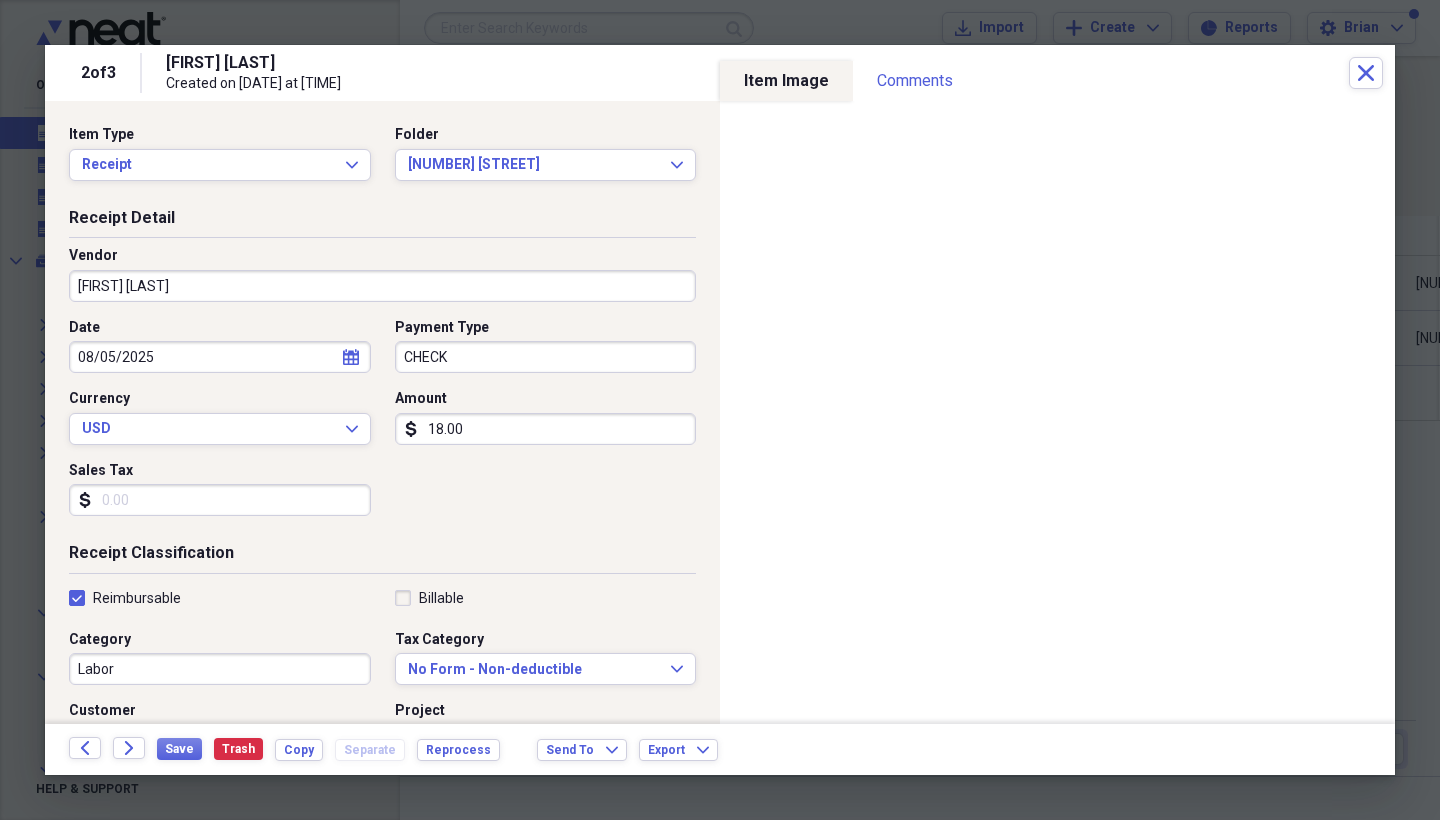 type on "180.00" 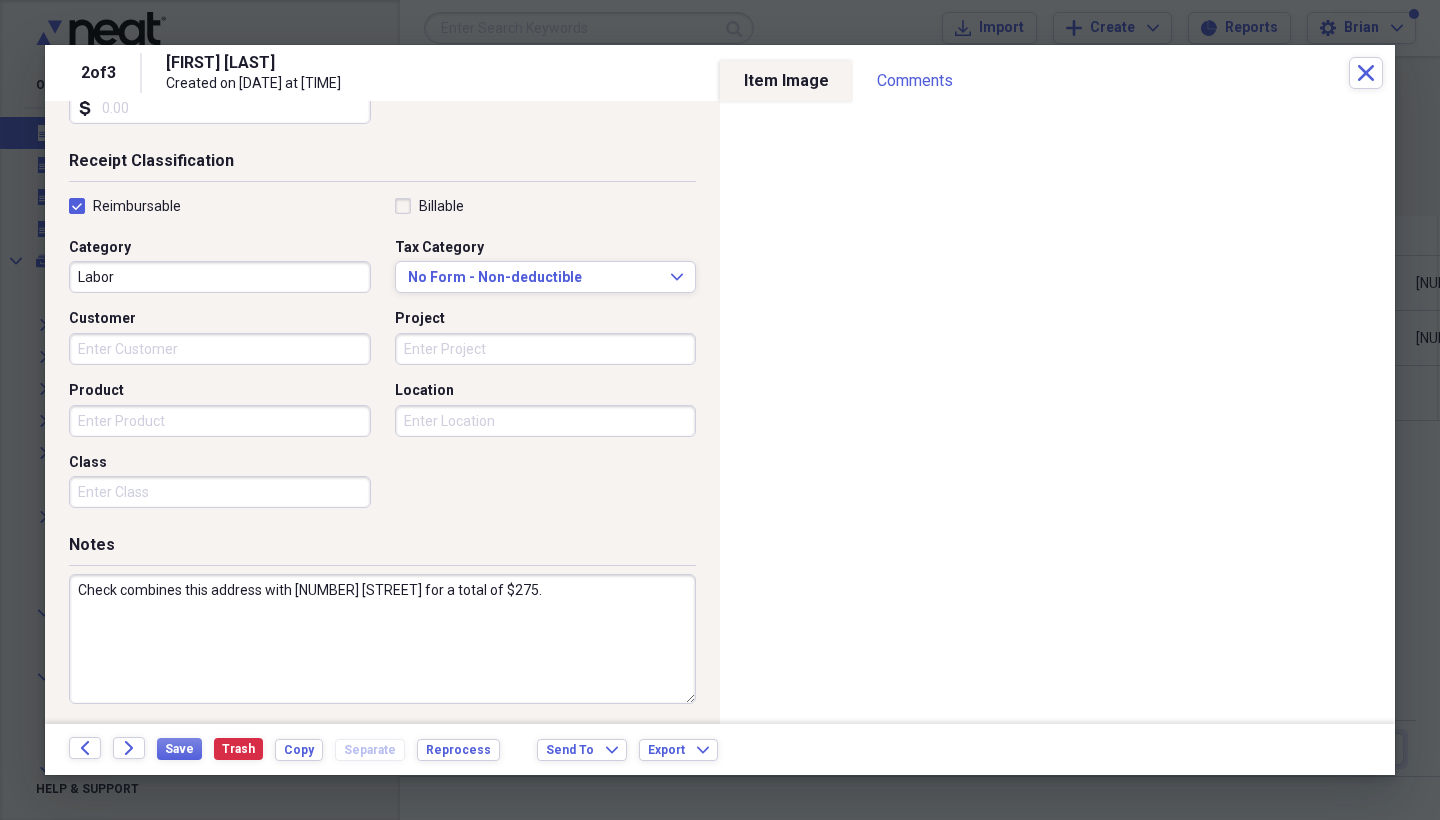 scroll, scrollTop: 391, scrollLeft: 0, axis: vertical 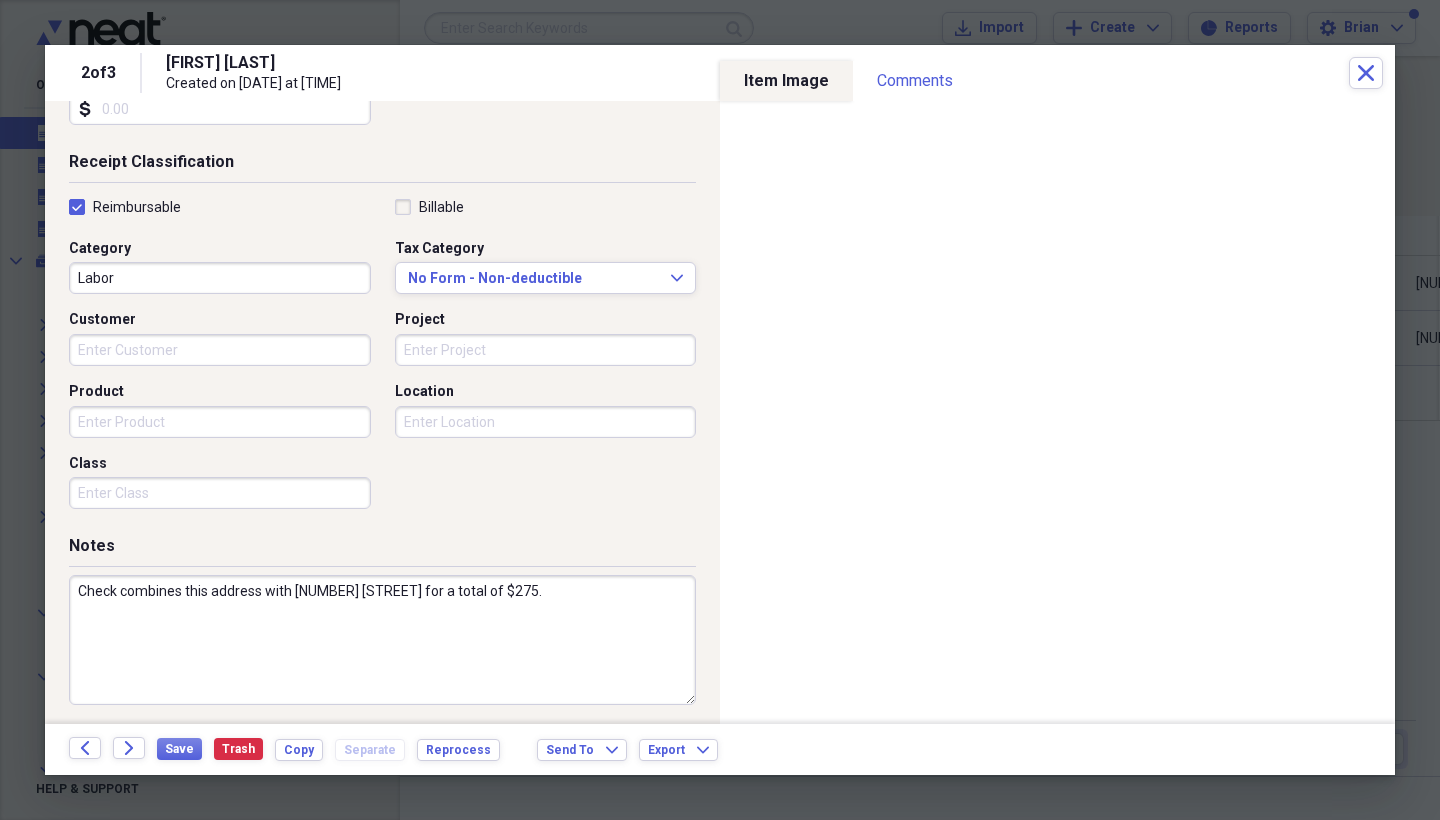 click on "Check combines this address with [NUMBER] [STREET] for a total of $275." at bounding box center (382, 640) 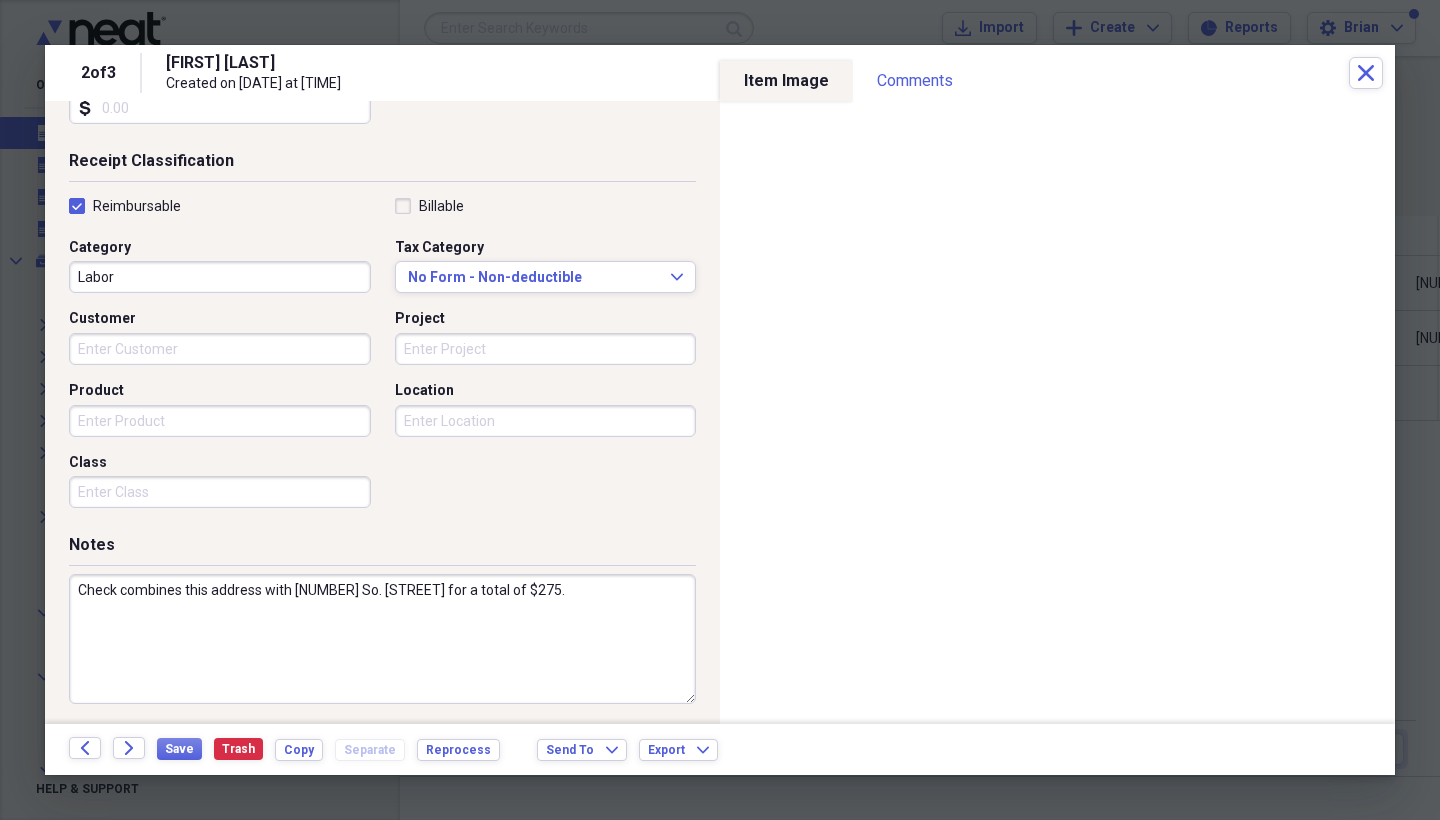 scroll, scrollTop: 391, scrollLeft: 0, axis: vertical 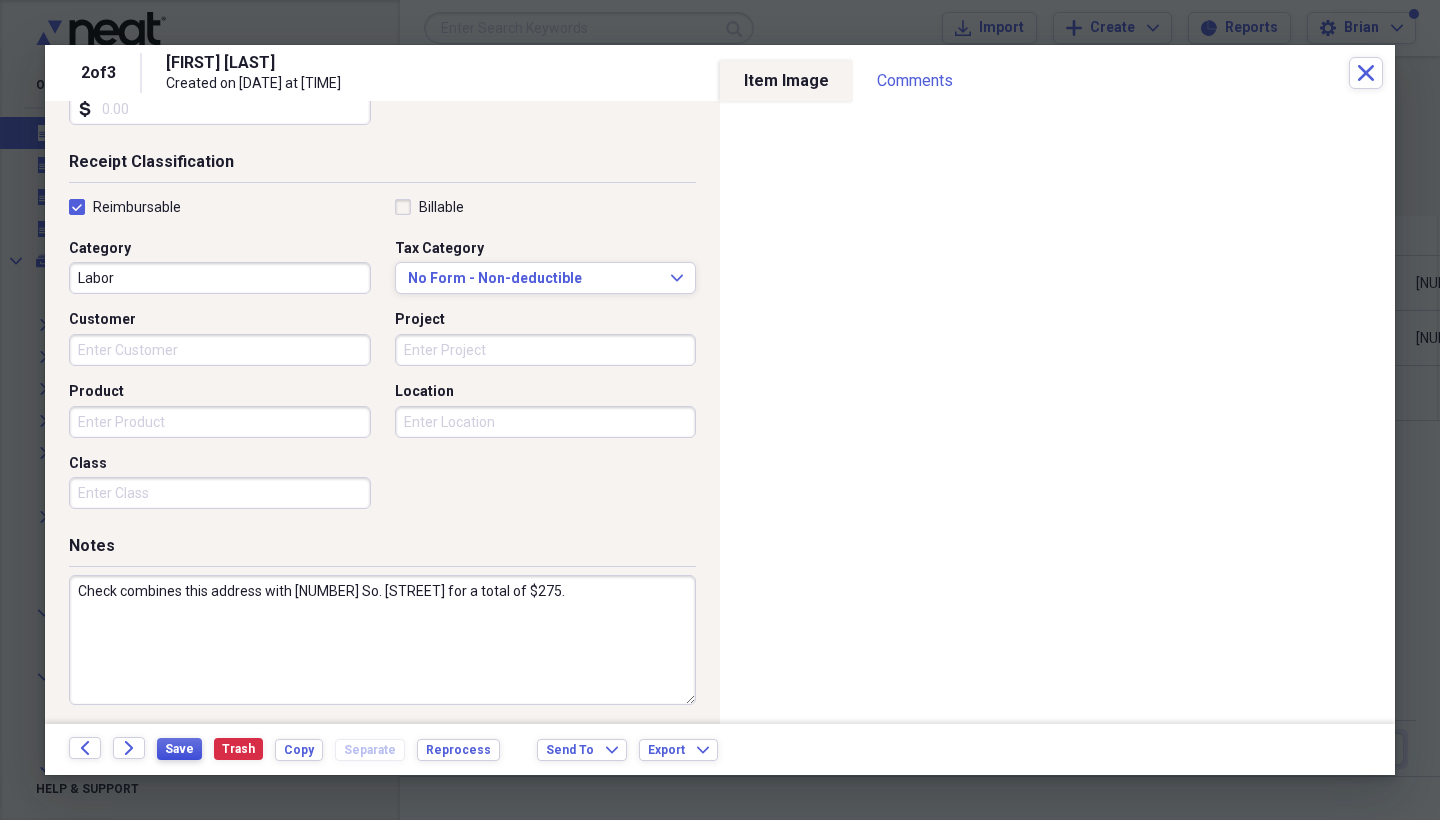 type on "Check combines this address with [NUMBER] So. [STREET] for a total of $275." 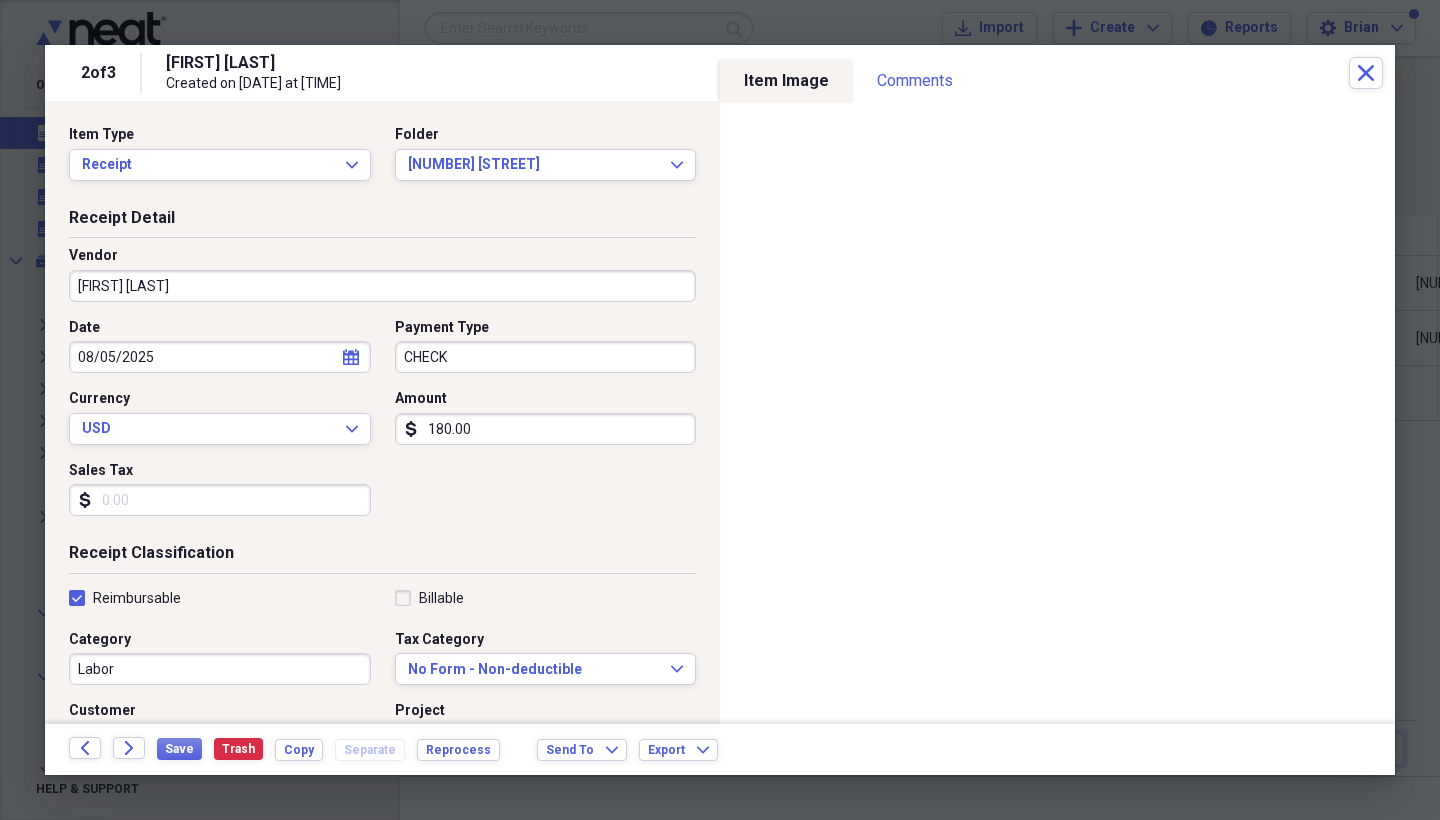 scroll, scrollTop: 0, scrollLeft: 0, axis: both 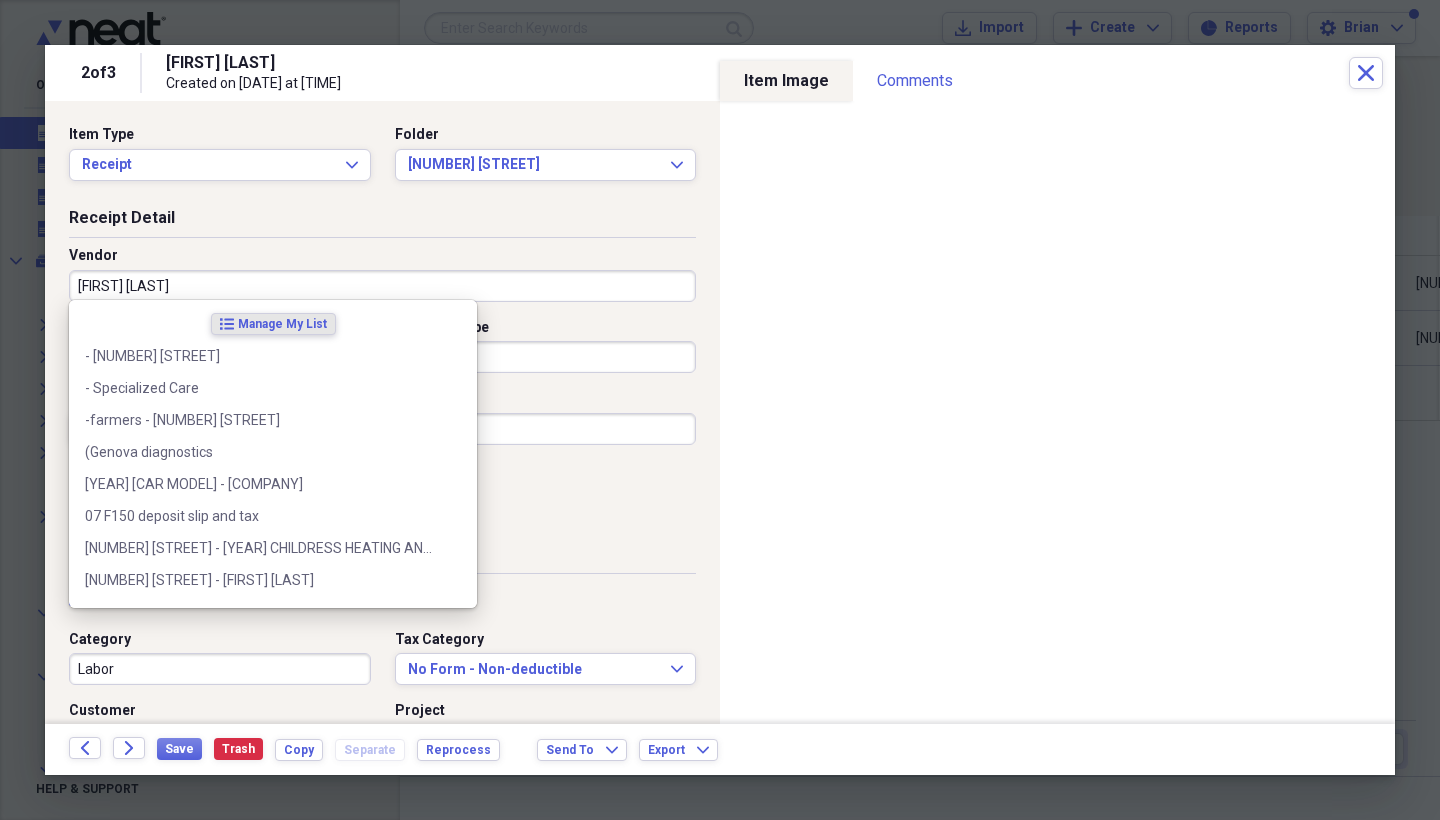 type on "D" 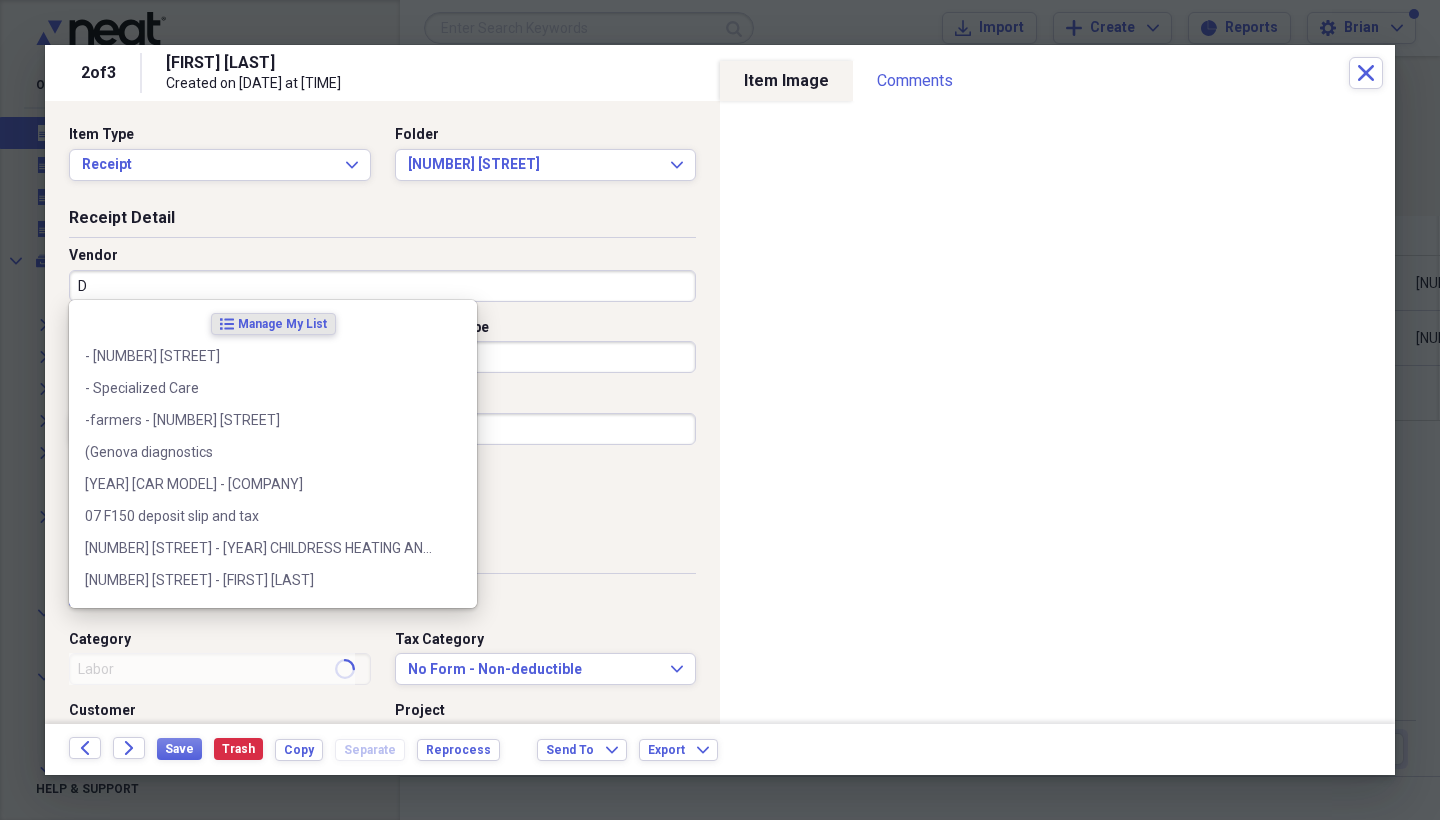 type on "Utilities" 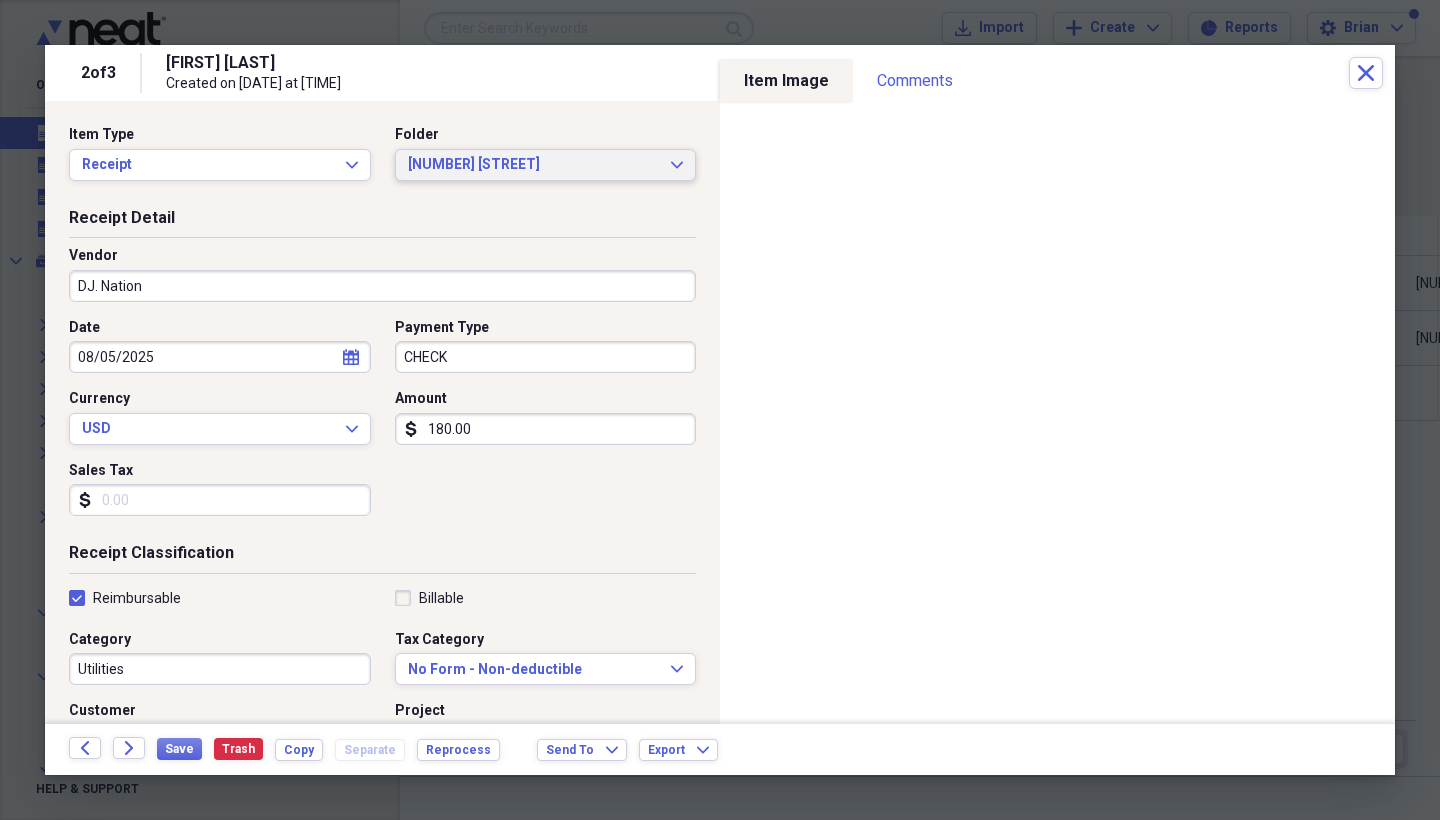 type on "DJ. Nation" 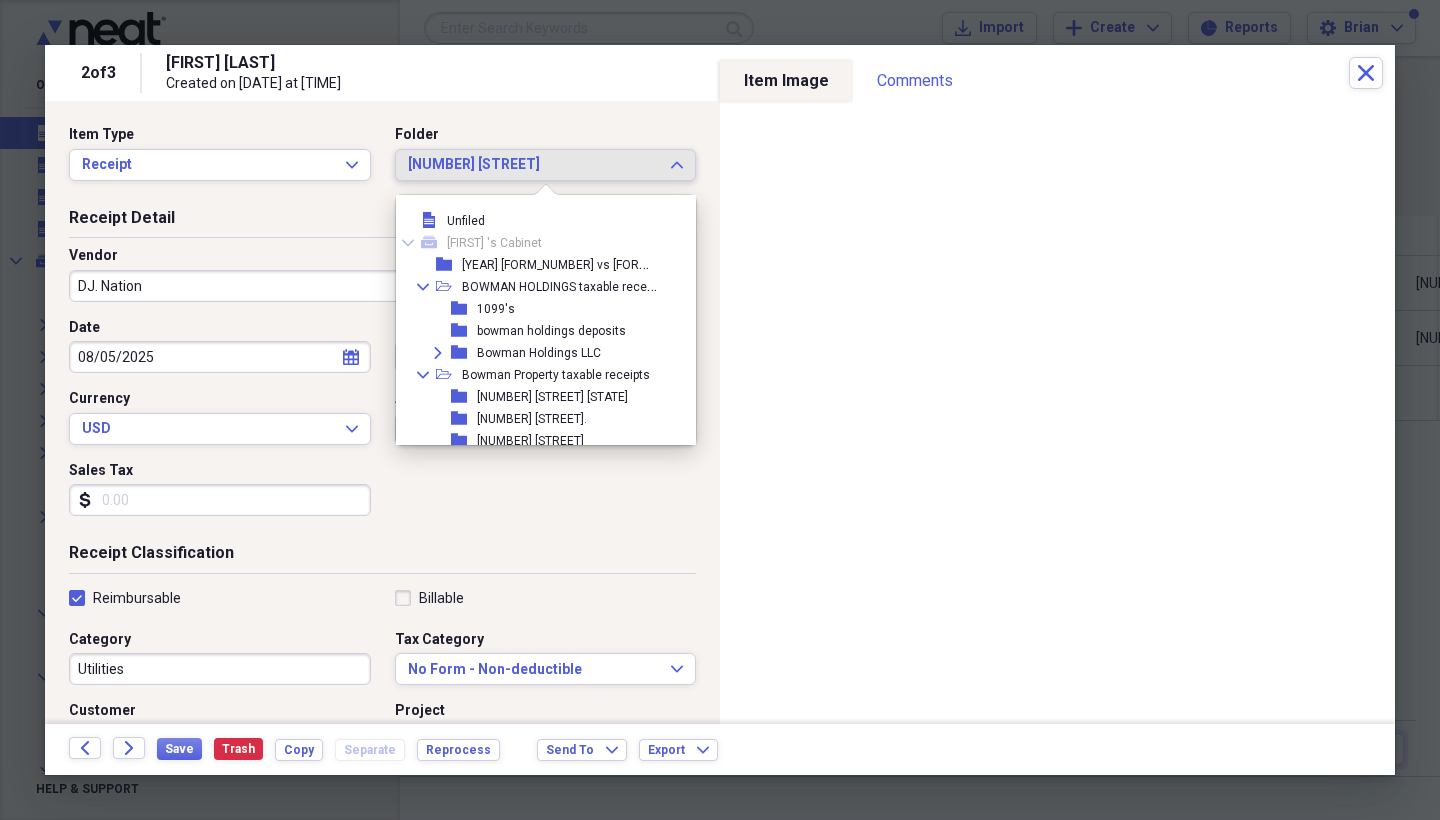 scroll, scrollTop: 187, scrollLeft: 0, axis: vertical 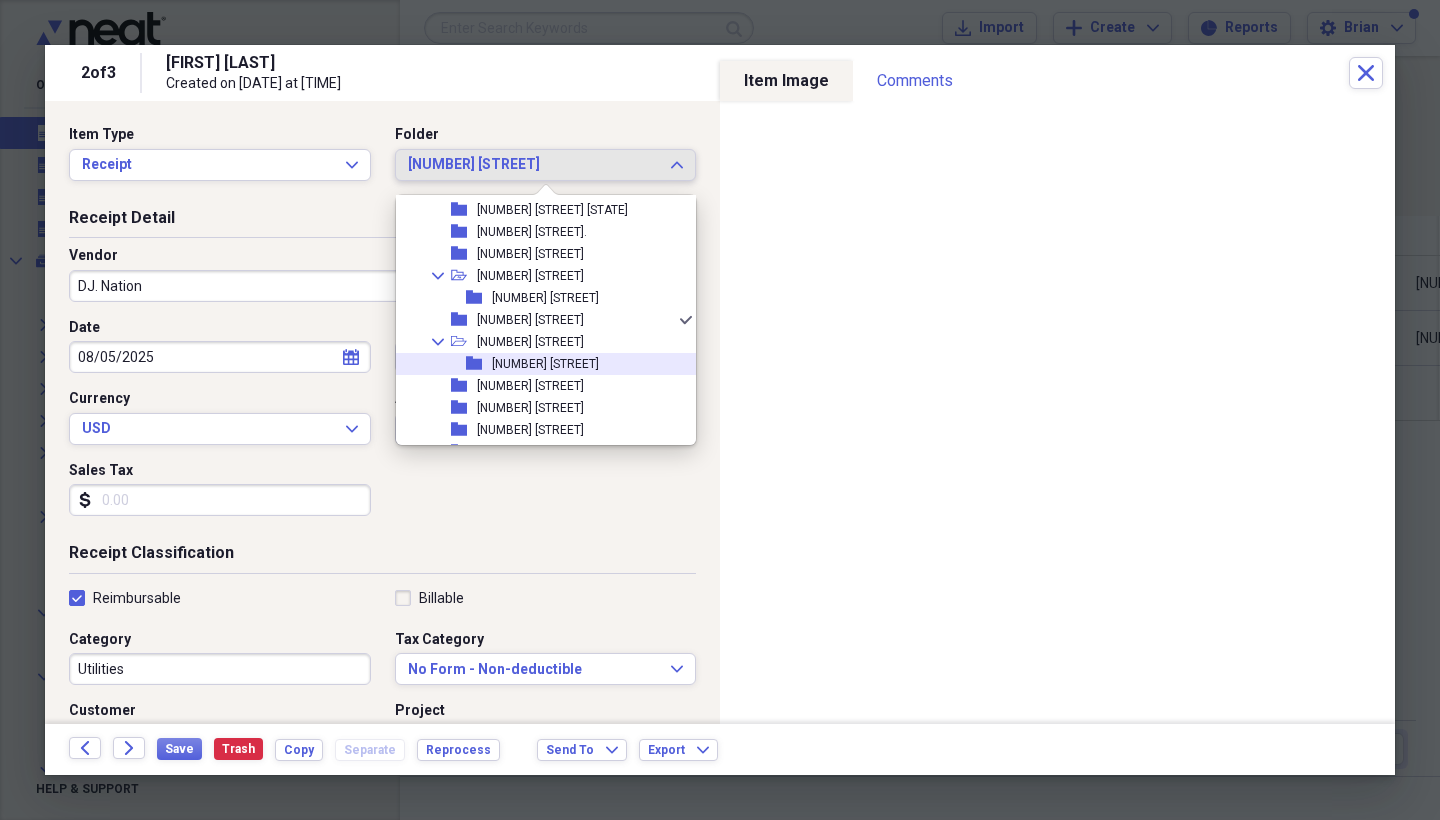 click on "[NUMBER] [STREET]" at bounding box center (545, 364) 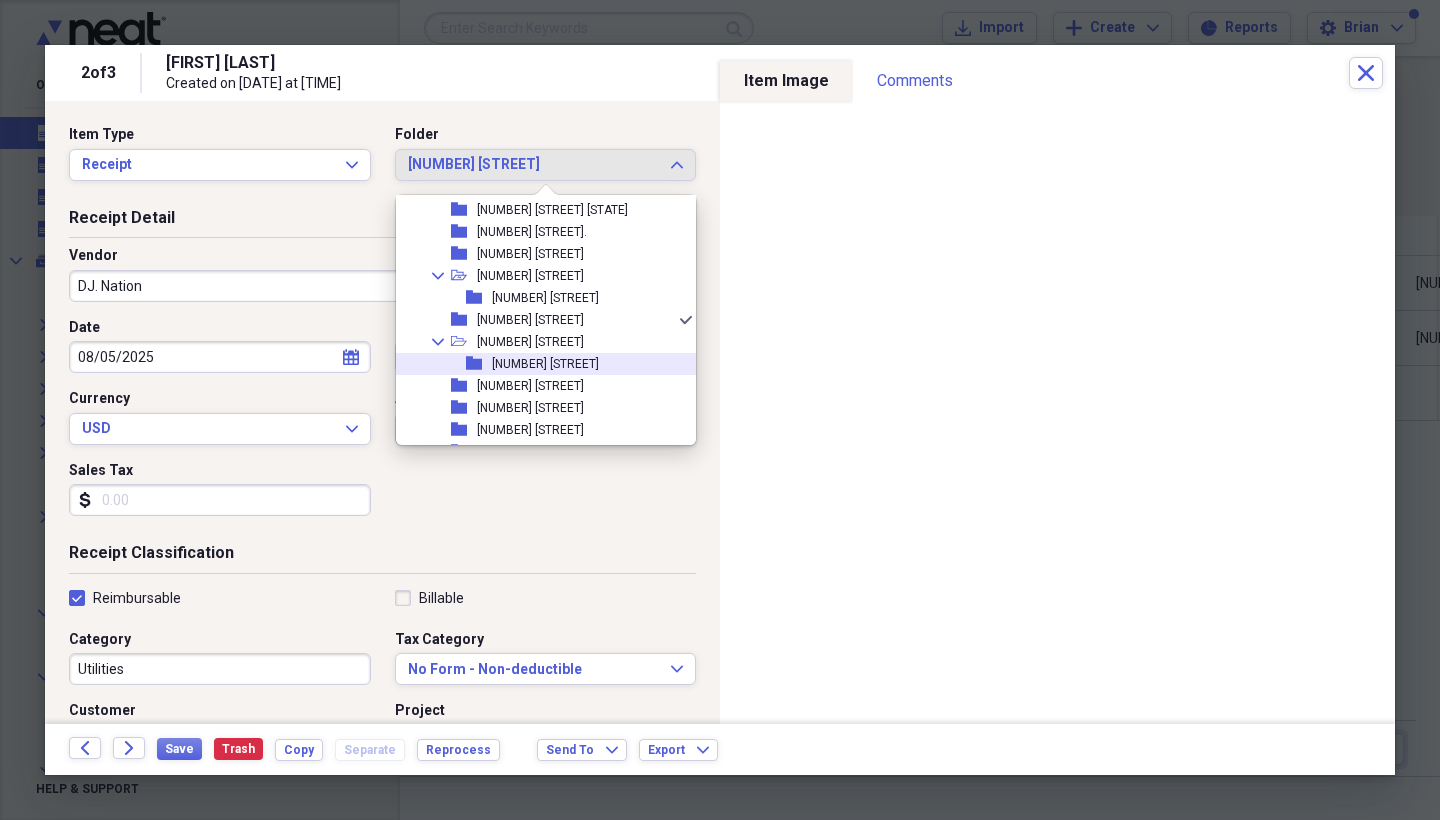 click on "Organize My Files 1 Collapse Unfiled Needs Review 1 Unfiled All Files Unfiled Unfiled Unfiled Saved Reports Collapse My Cabinet [FIRST] 's Cabinet Add Folder Folder 2016 w2 vs 1099 Add Folder Expand Folder BOWMAN HOLDINGS taxable receipts Add Folder Expand Folder Bowman Property taxable receipts Add Folder Expand Folder Brian Bowman Add Folder Expand Folder BRYSON CO II LLC (NON WORK COMP ACCT) Add Folder Expand Folder Bryson Co LLC (WORK COMP ACCT) Add Folder Shared Folder CARS Add Folder Expand Folder Compass Lab Receipts Add Folder Folder dads - WMB DEVELOPMENT LLC Add Folder Folder from Email (inbox) Add Folder Collapse Open Folder Investment Accounts Add Folder Folder Stock 2012 Add Folder Collapse Open Folder LEANNE - W AND B PROPERTIES LLC Add Folder Folder 610 S 5TH ST. EXPENSES Add Folder Folder infinity lab associates Add Folder Expand Folder mike bowman rental properties Add Folder Expand Folder omega billing Add Folder Expand Folder Orthoplus Taxable Receipts Add Folder Expand Shared Folder Folder 1" at bounding box center (720, 410) 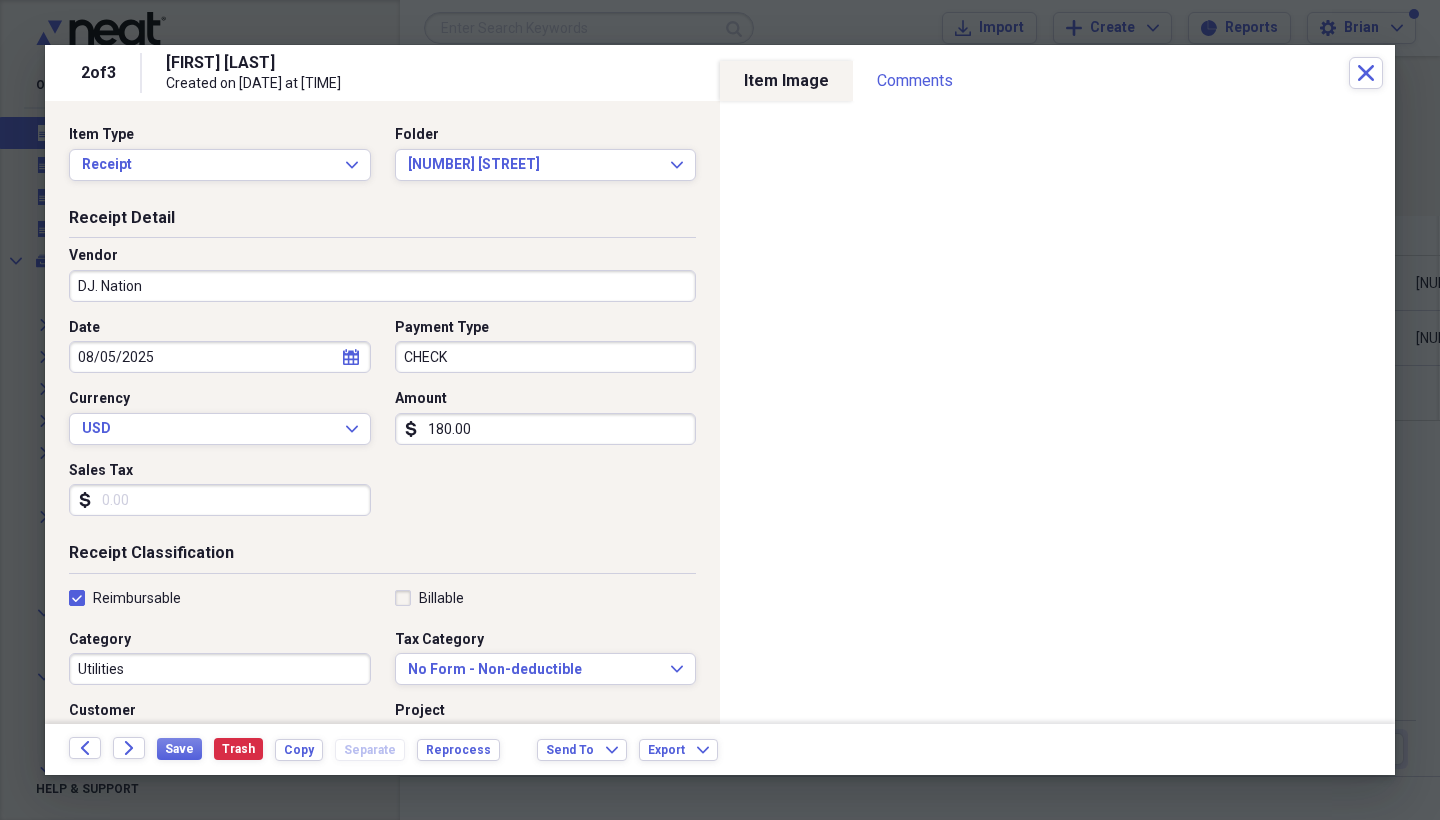 click on "CHECK" at bounding box center [546, 357] 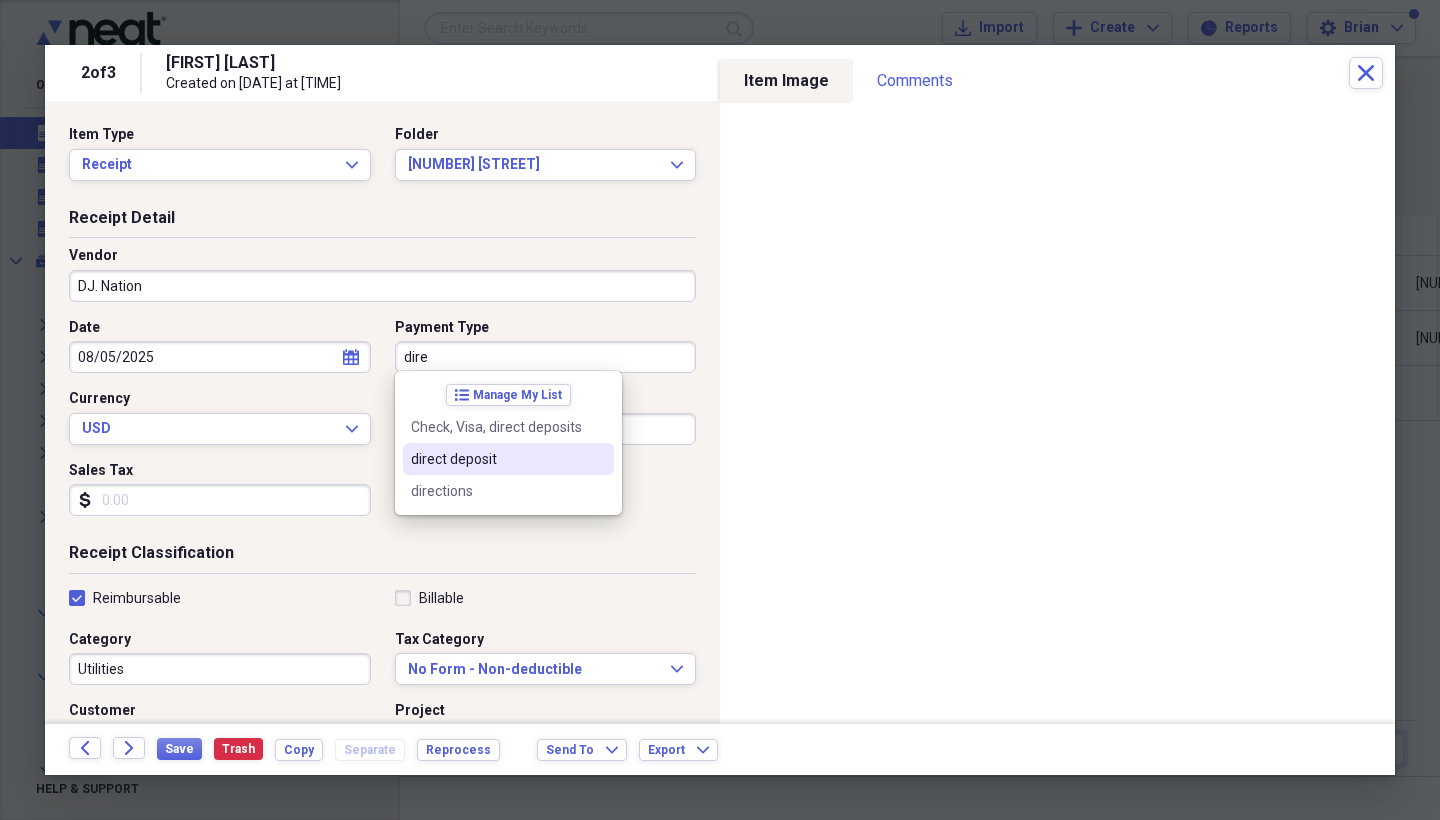 click on "direct deposit" at bounding box center [496, 459] 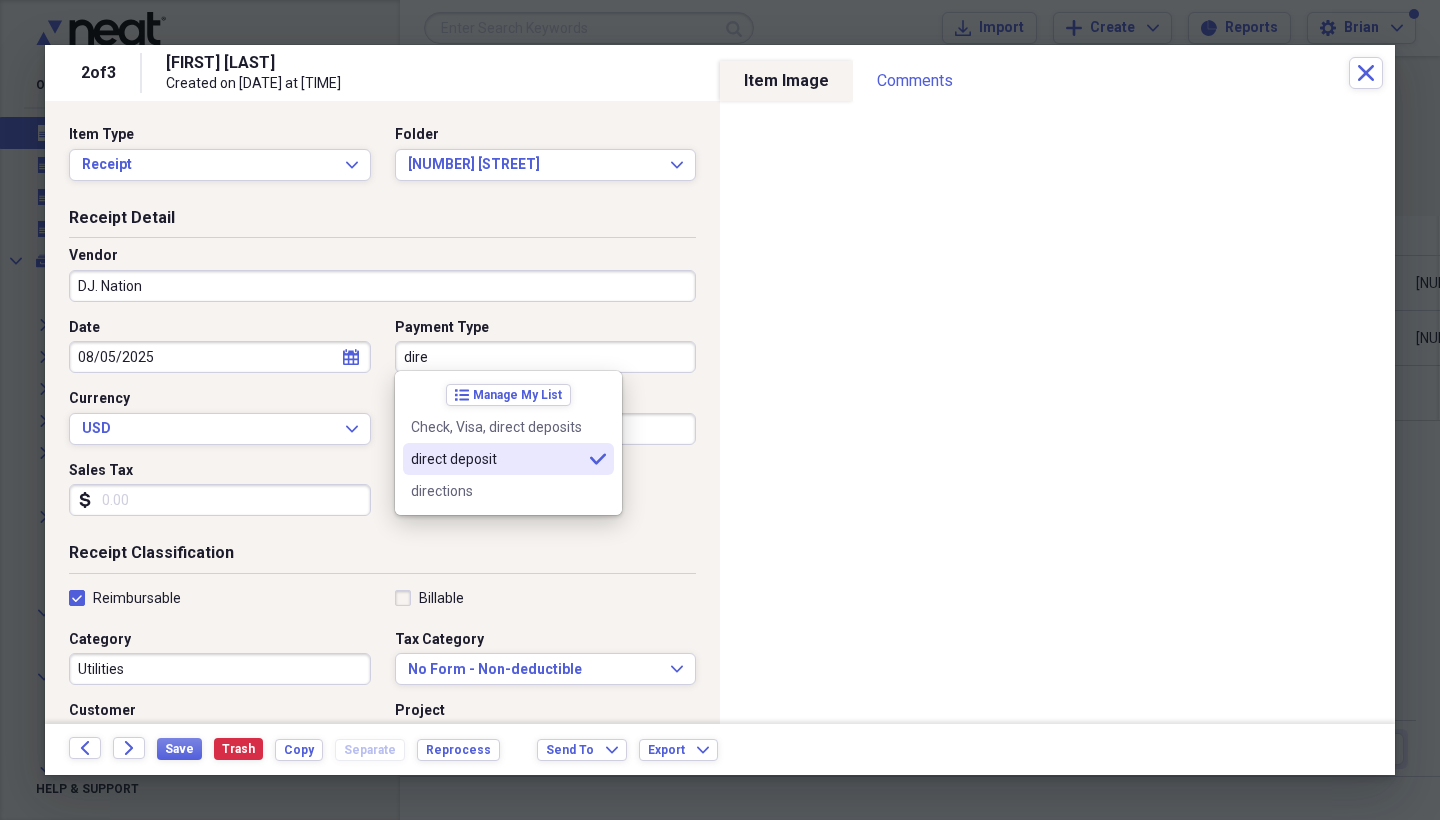 type on "direct deposit" 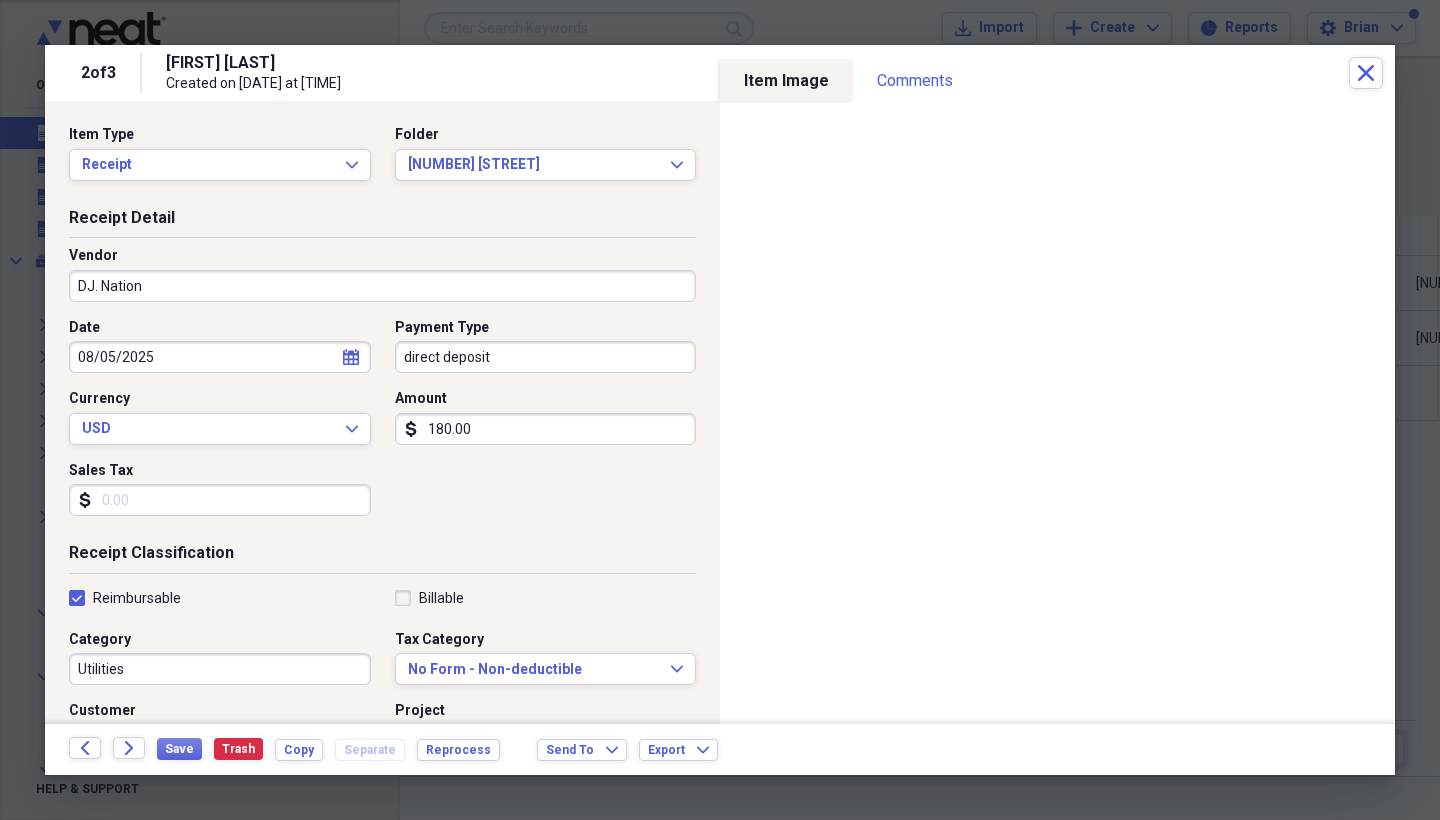 click on "180.00" at bounding box center (546, 429) 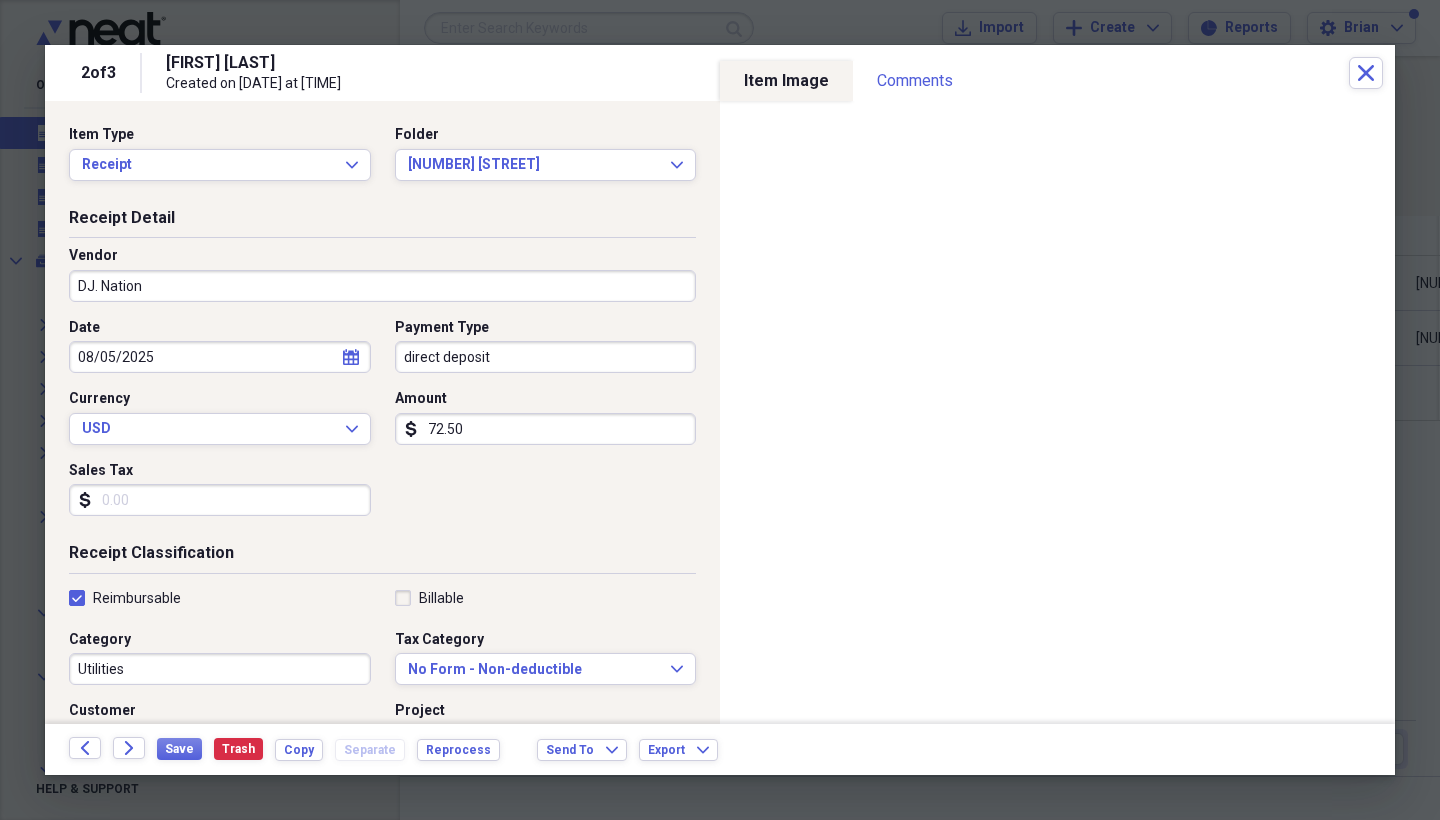 type on "725.00" 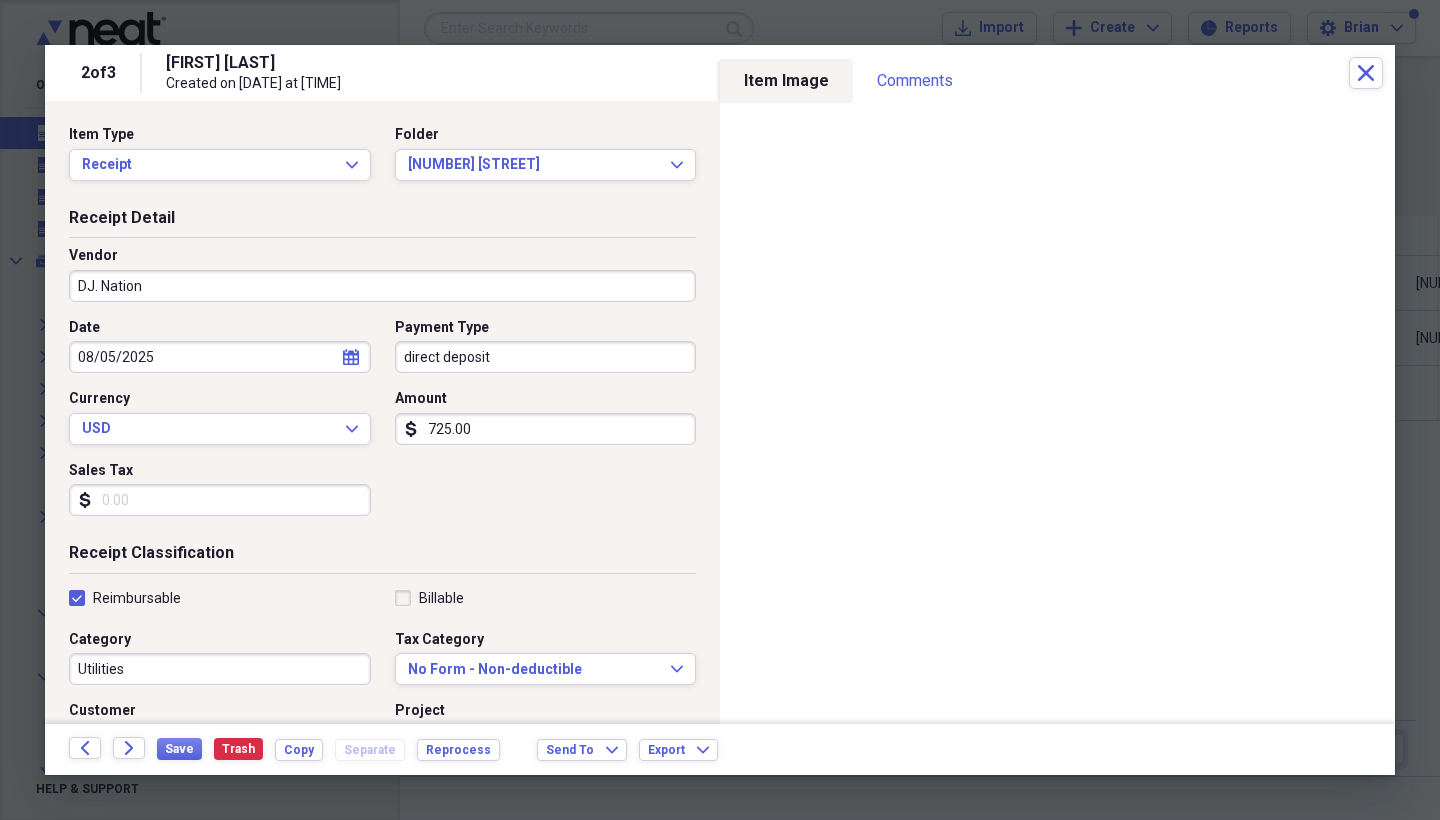 click on "Utilities" at bounding box center (220, 669) 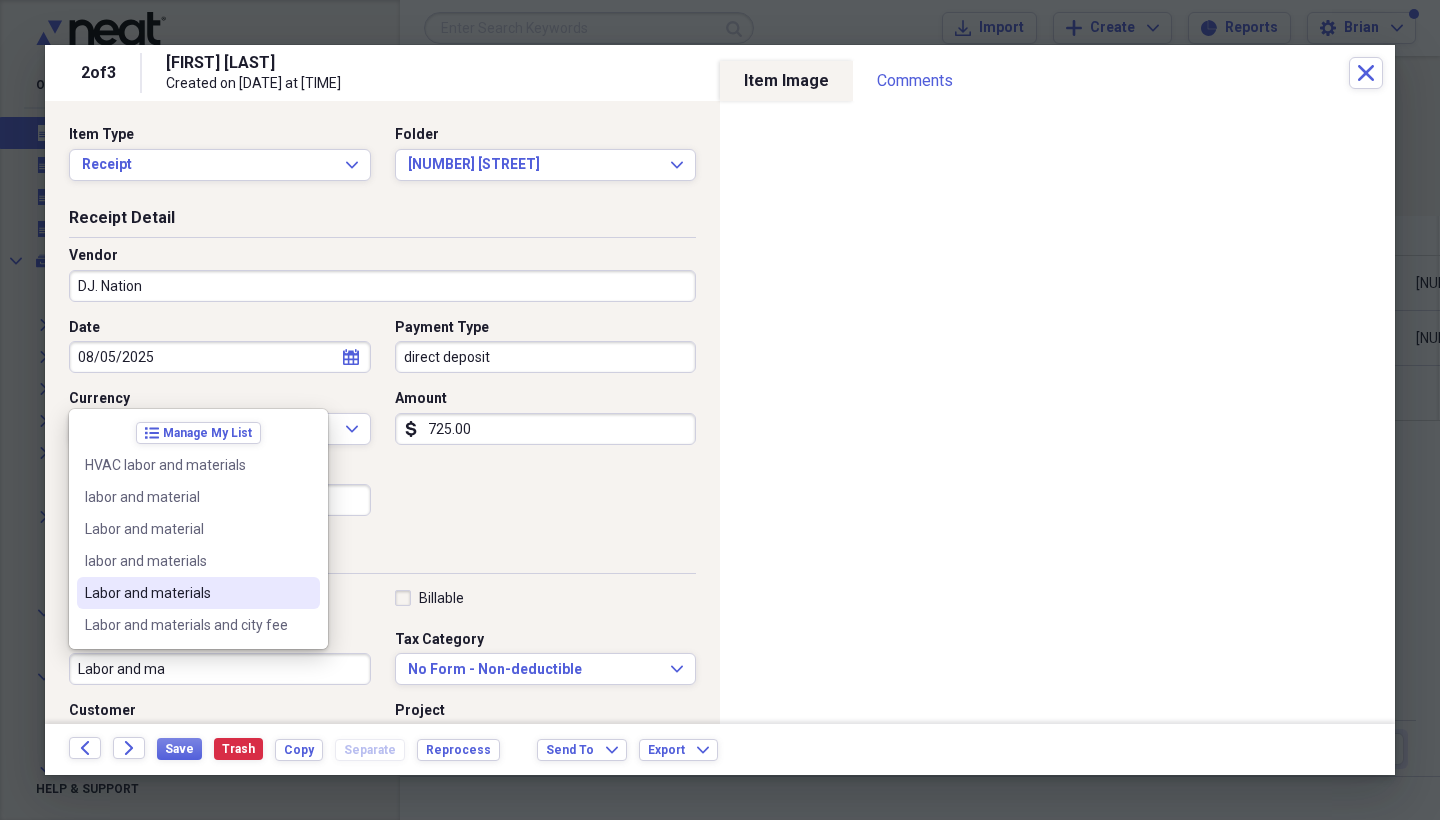click on "Labor and materials" at bounding box center (186, 593) 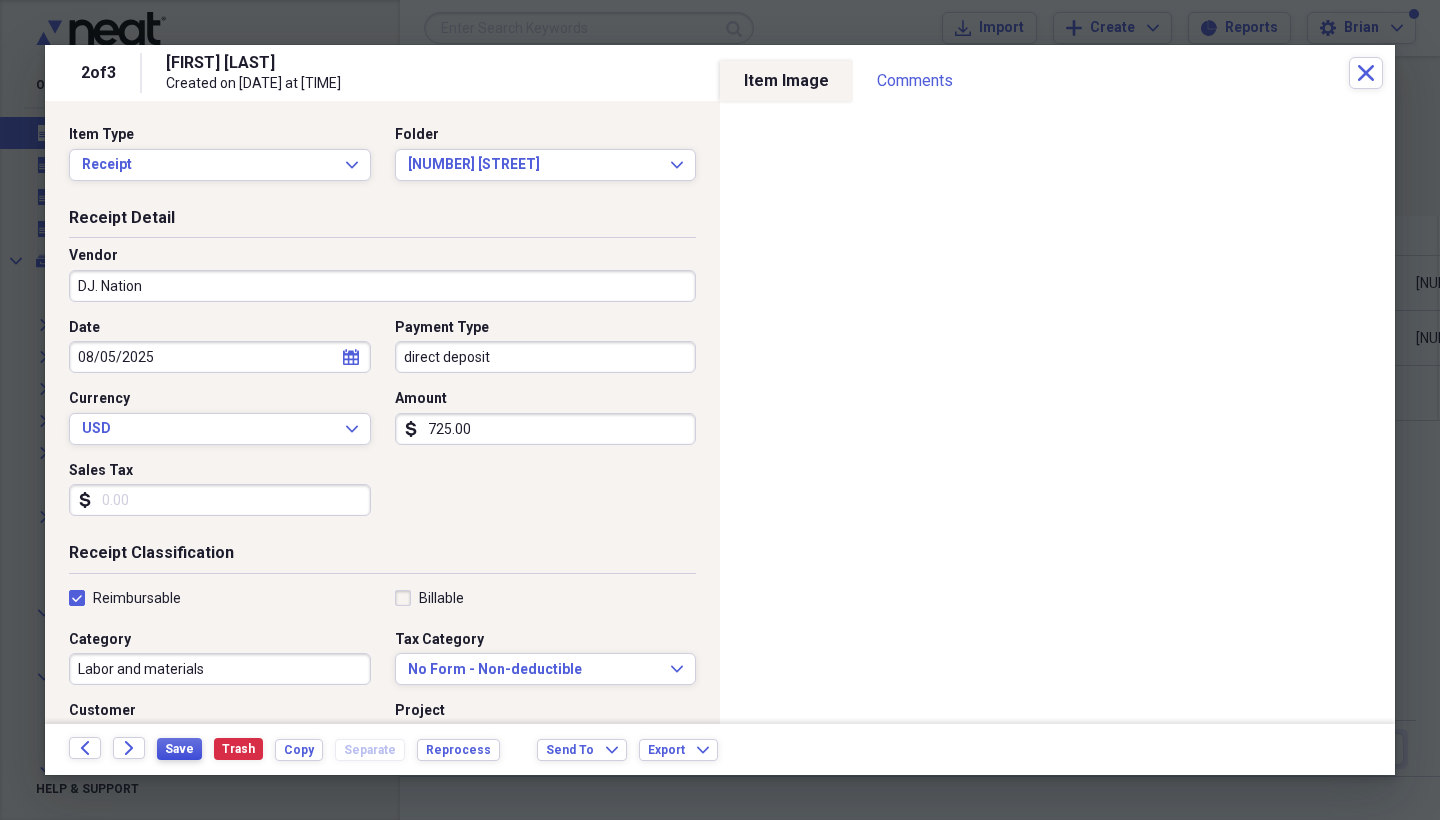 click on "Save" at bounding box center [179, 749] 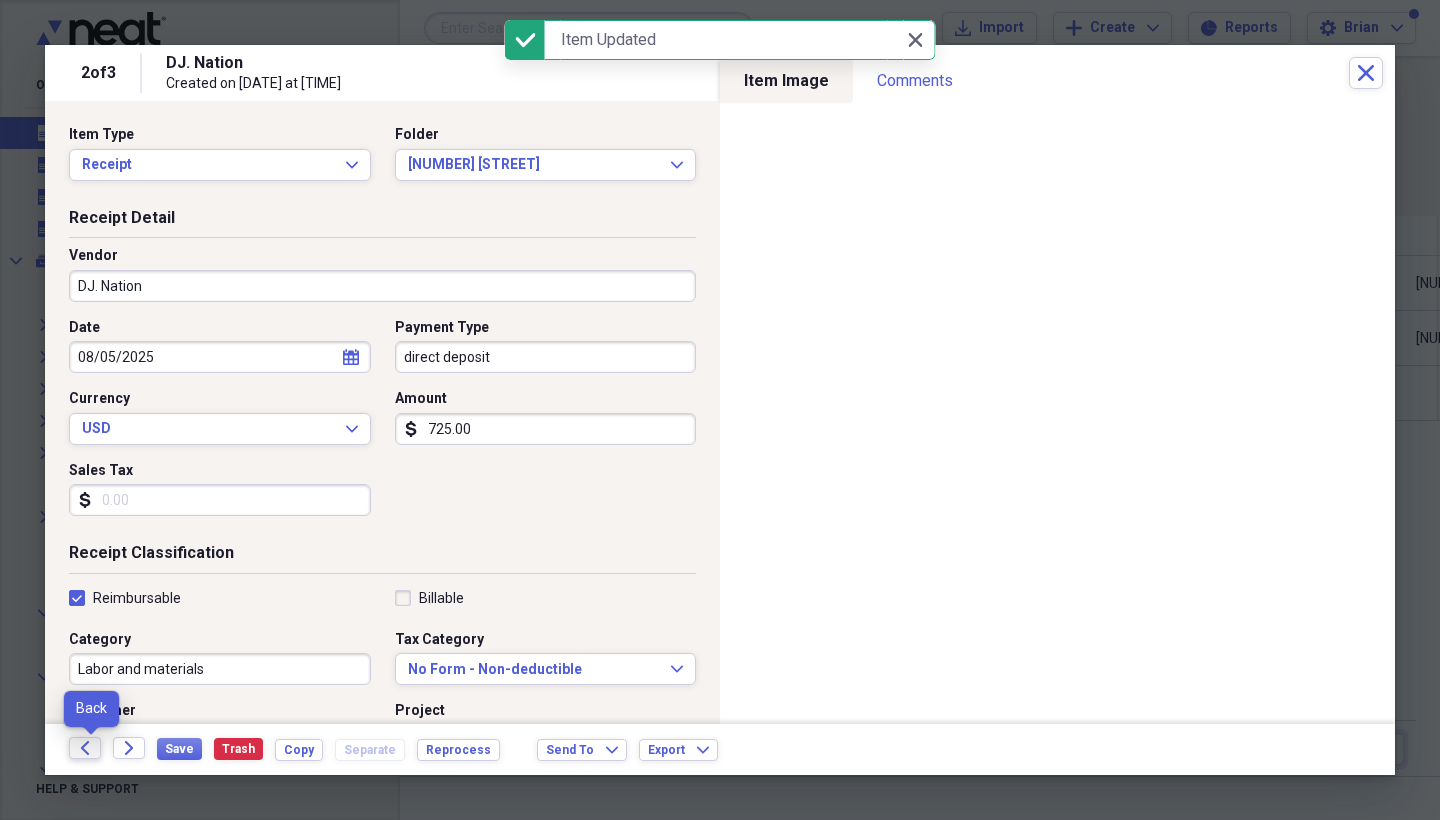 click on "Back" 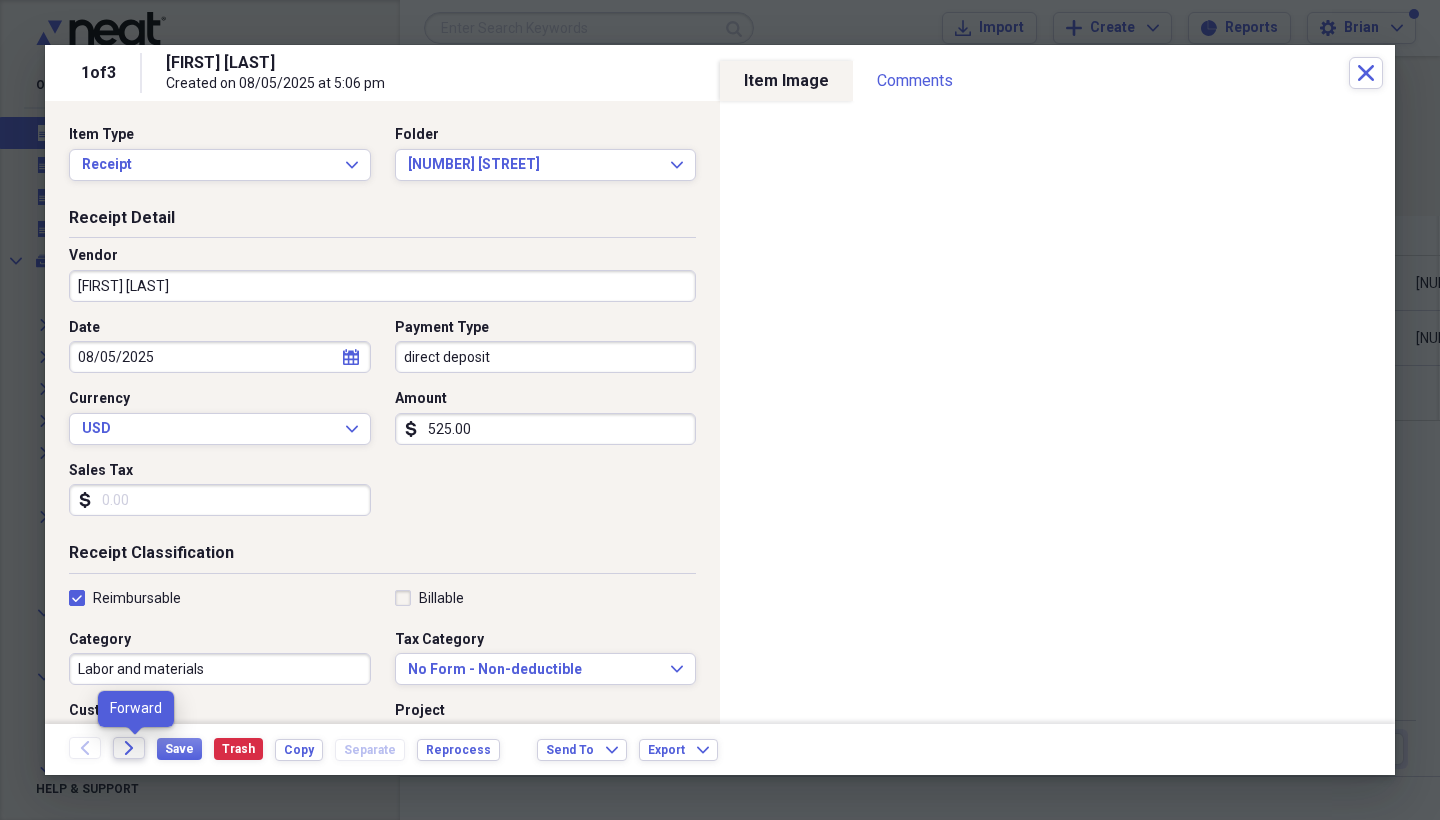 click 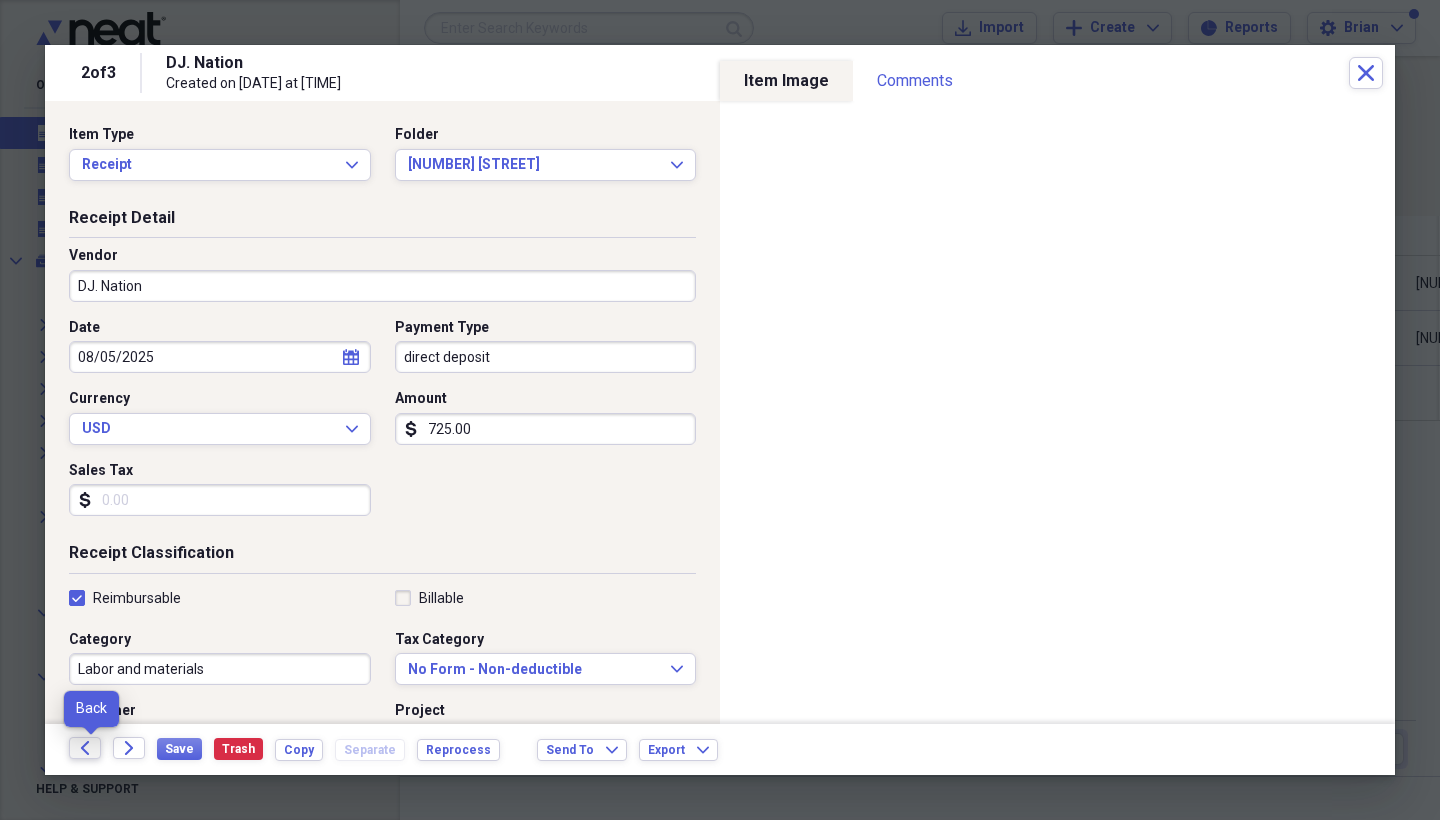 click on "Back" 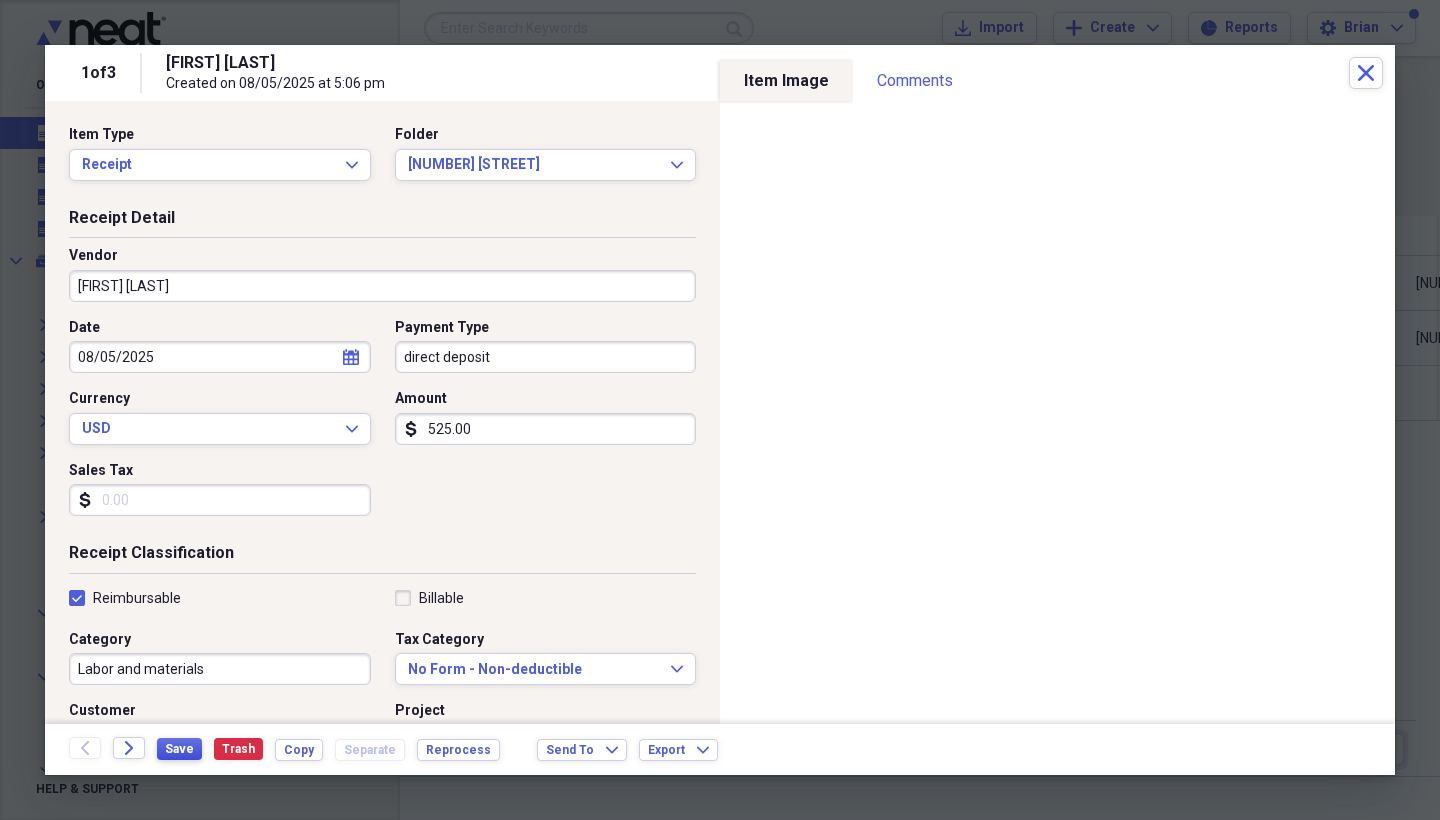 click on "Save" at bounding box center (179, 749) 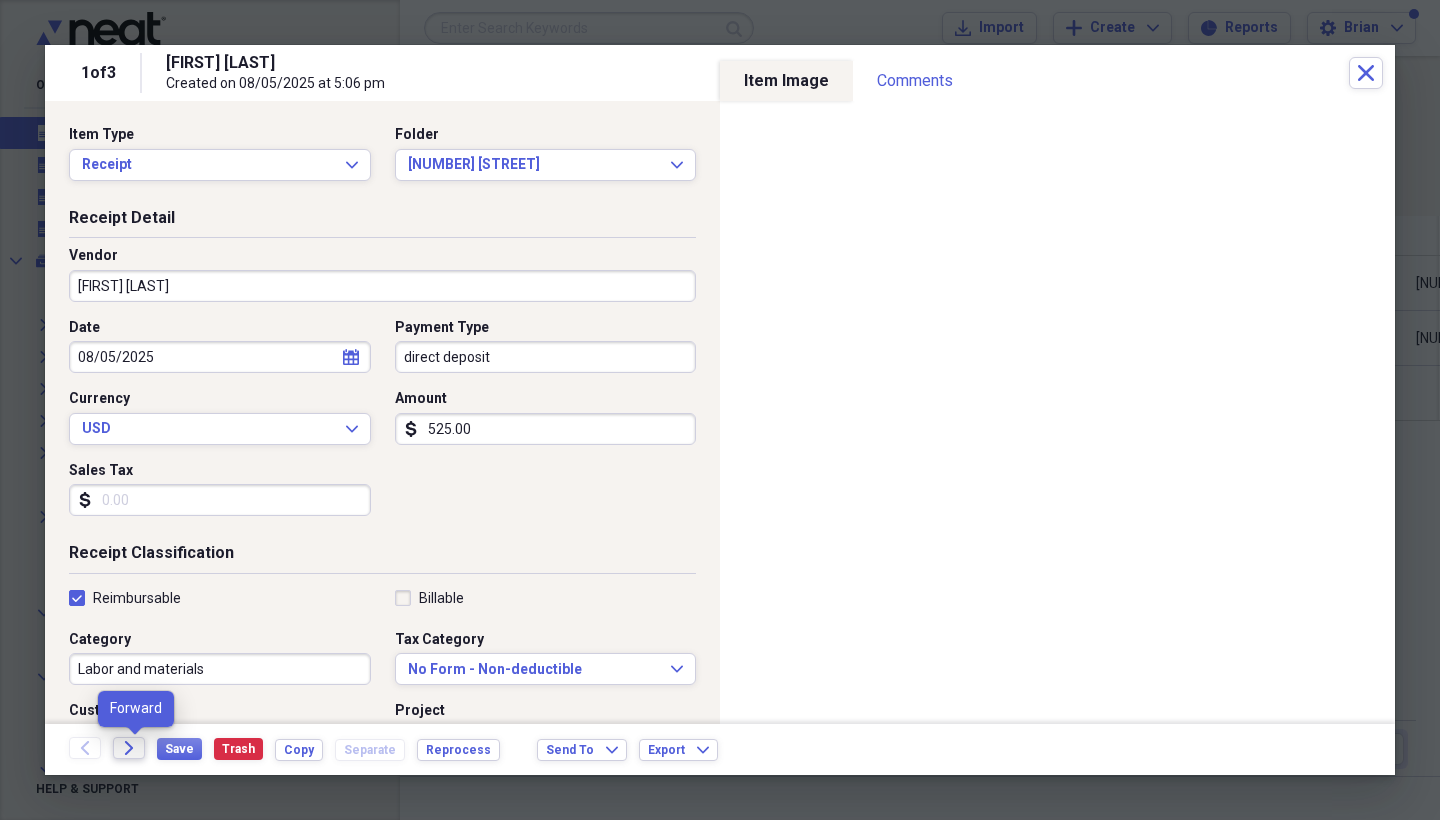 click on "Forward" 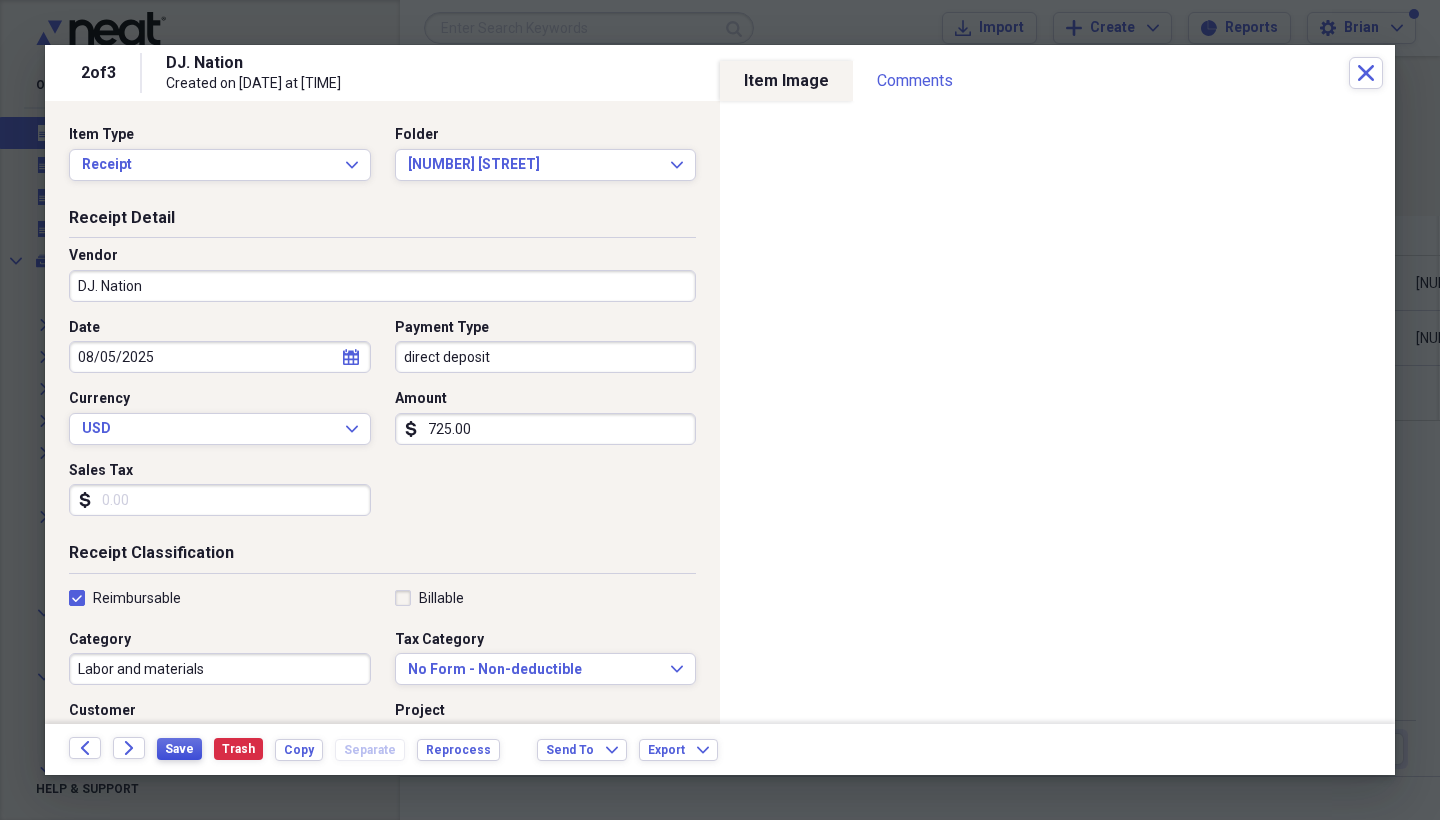 click on "Save" at bounding box center (179, 749) 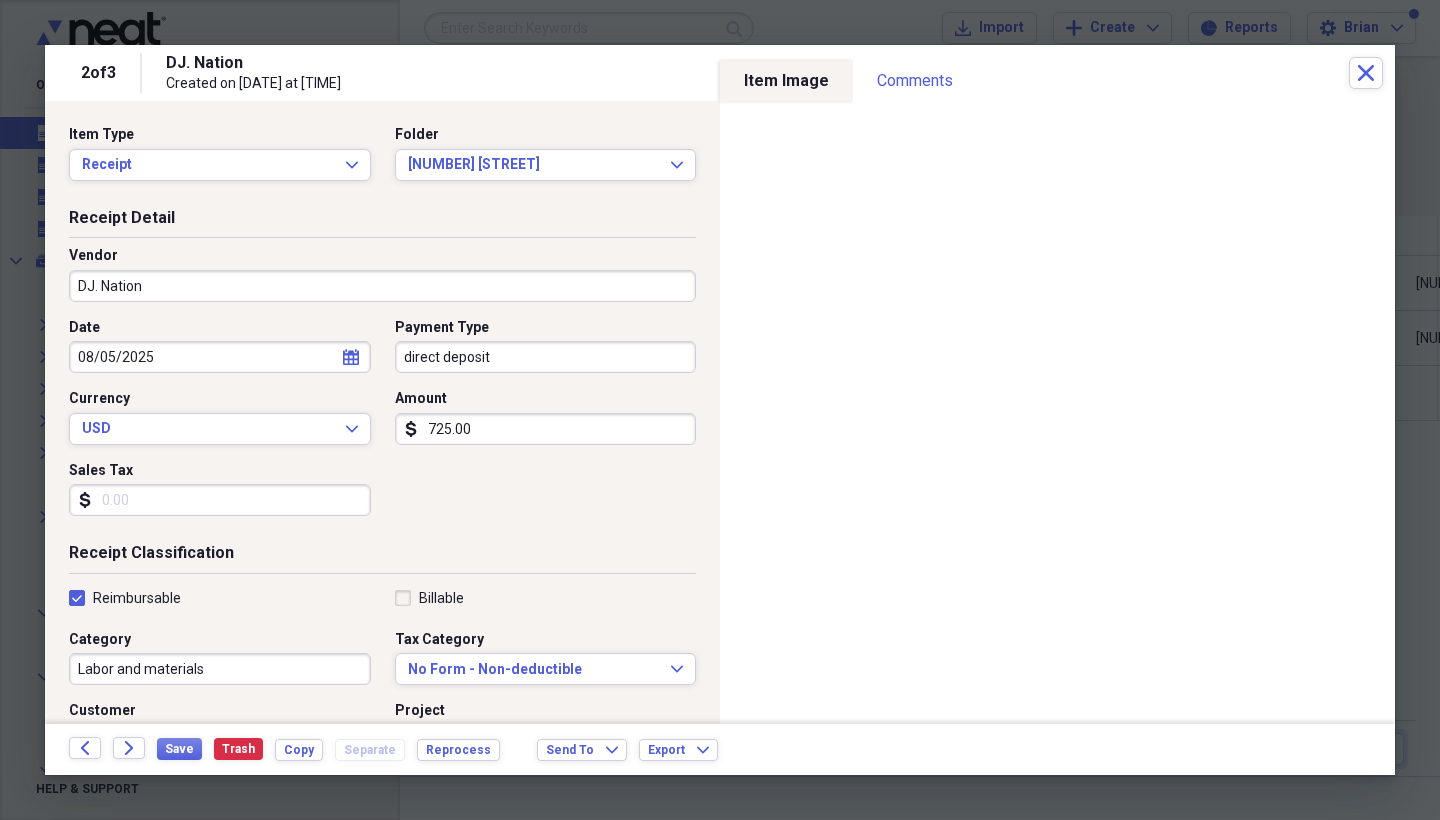 click on "Receipt Classification Reimbursable Billable Category Labor and materials Tax Category No Form - Non-deductible Expand Customer Project Product Location Class" at bounding box center (382, 734) 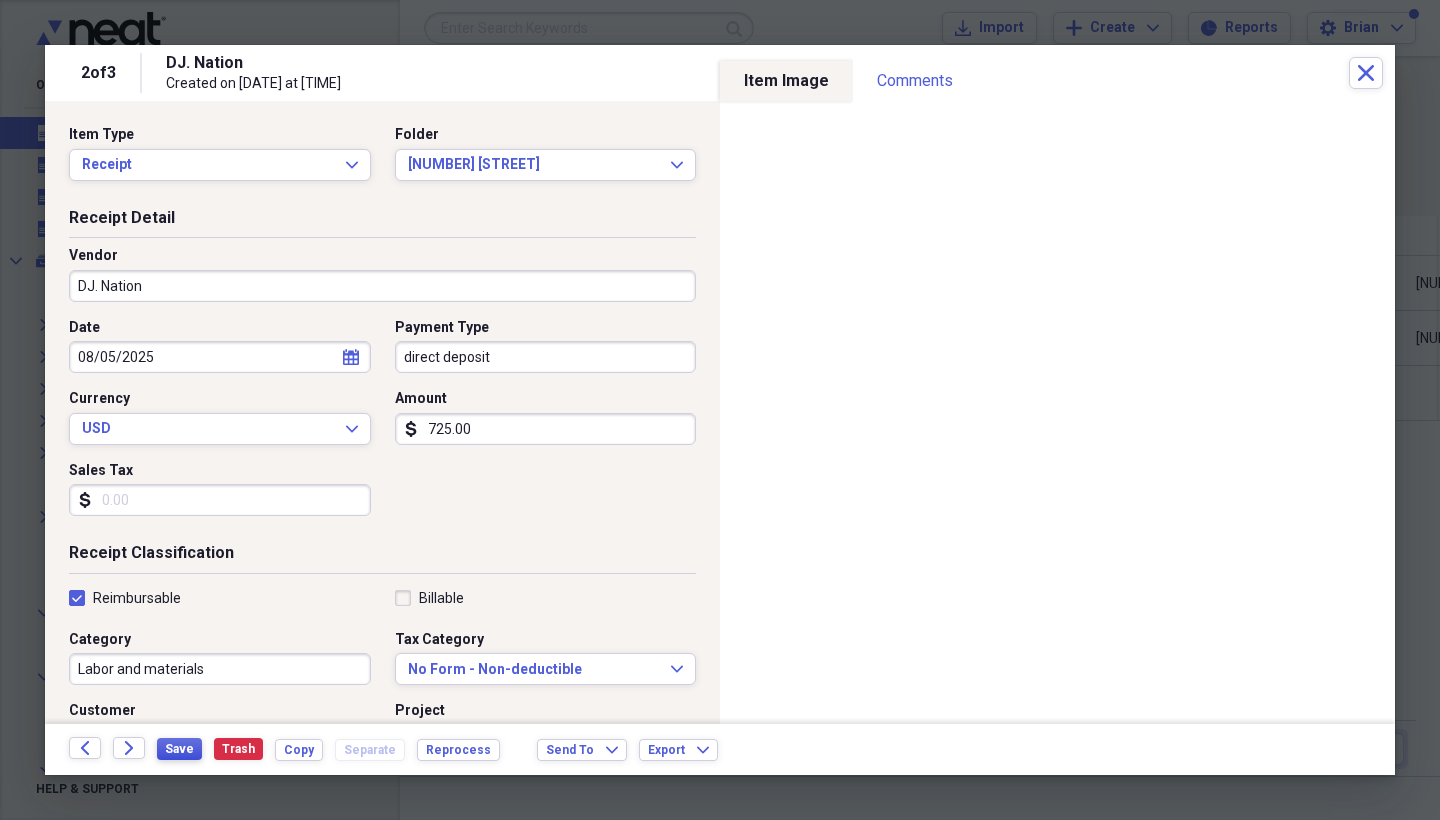 click on "Save" at bounding box center (179, 749) 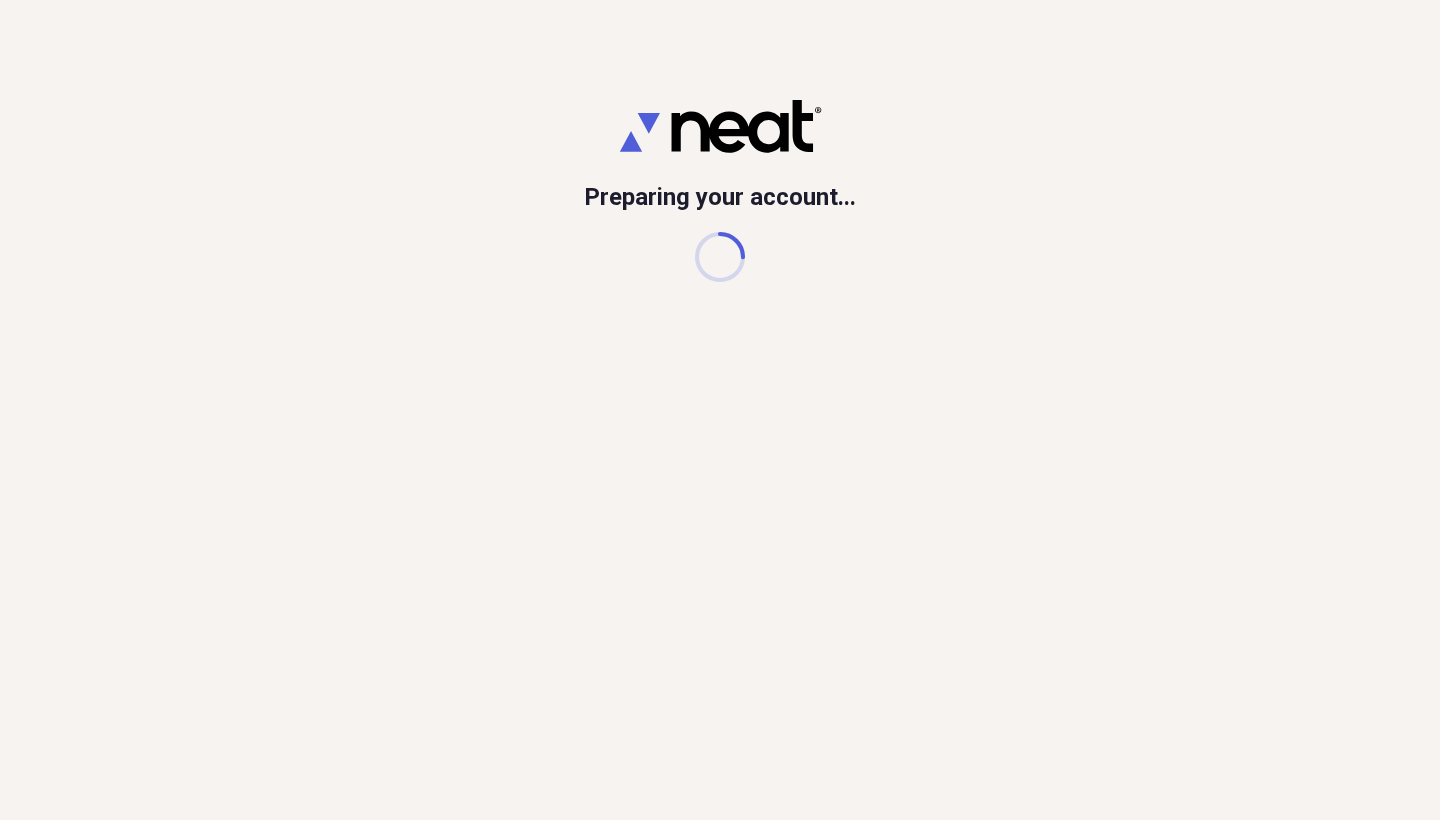 scroll, scrollTop: 0, scrollLeft: 0, axis: both 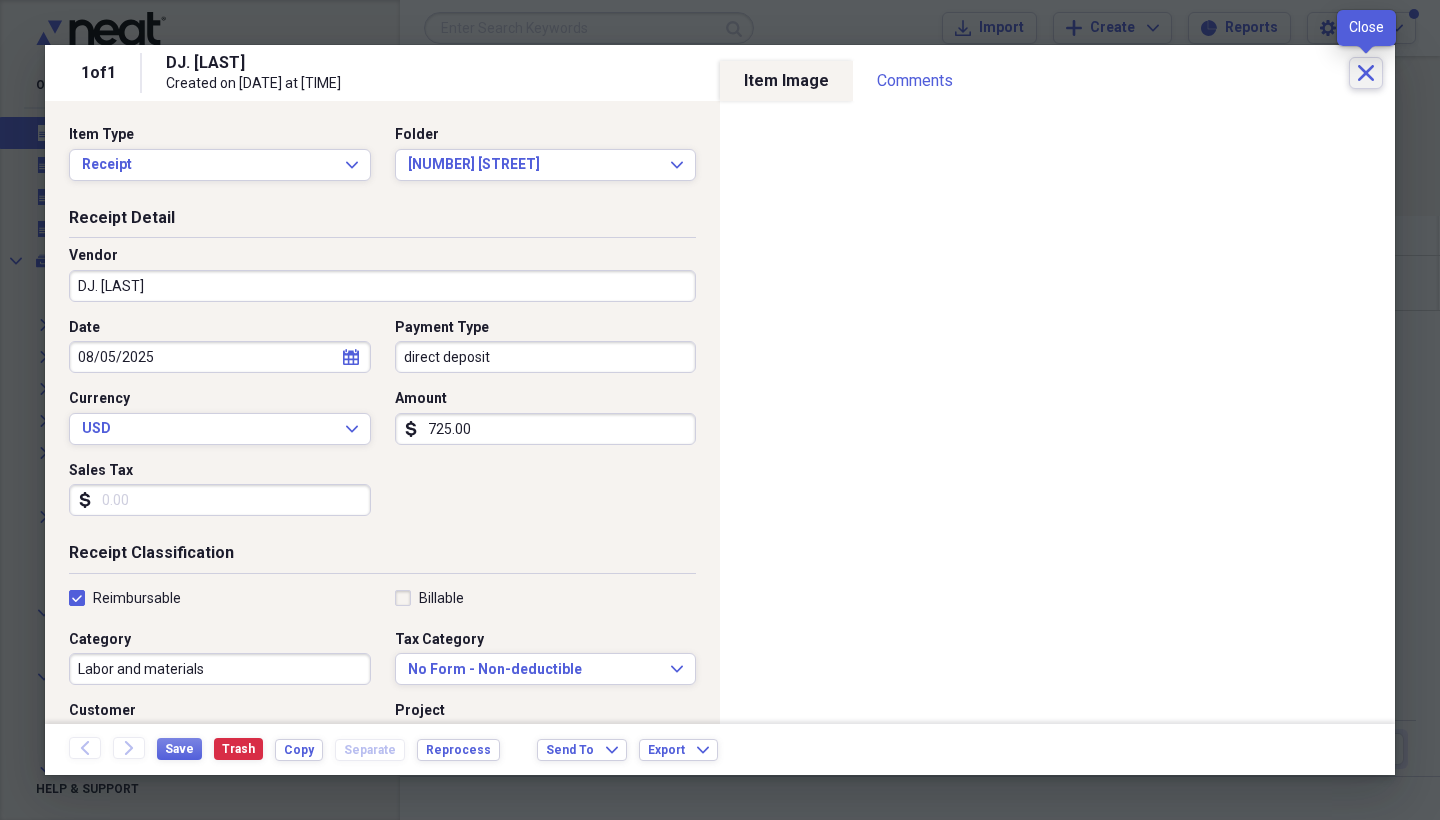 click on "Close" 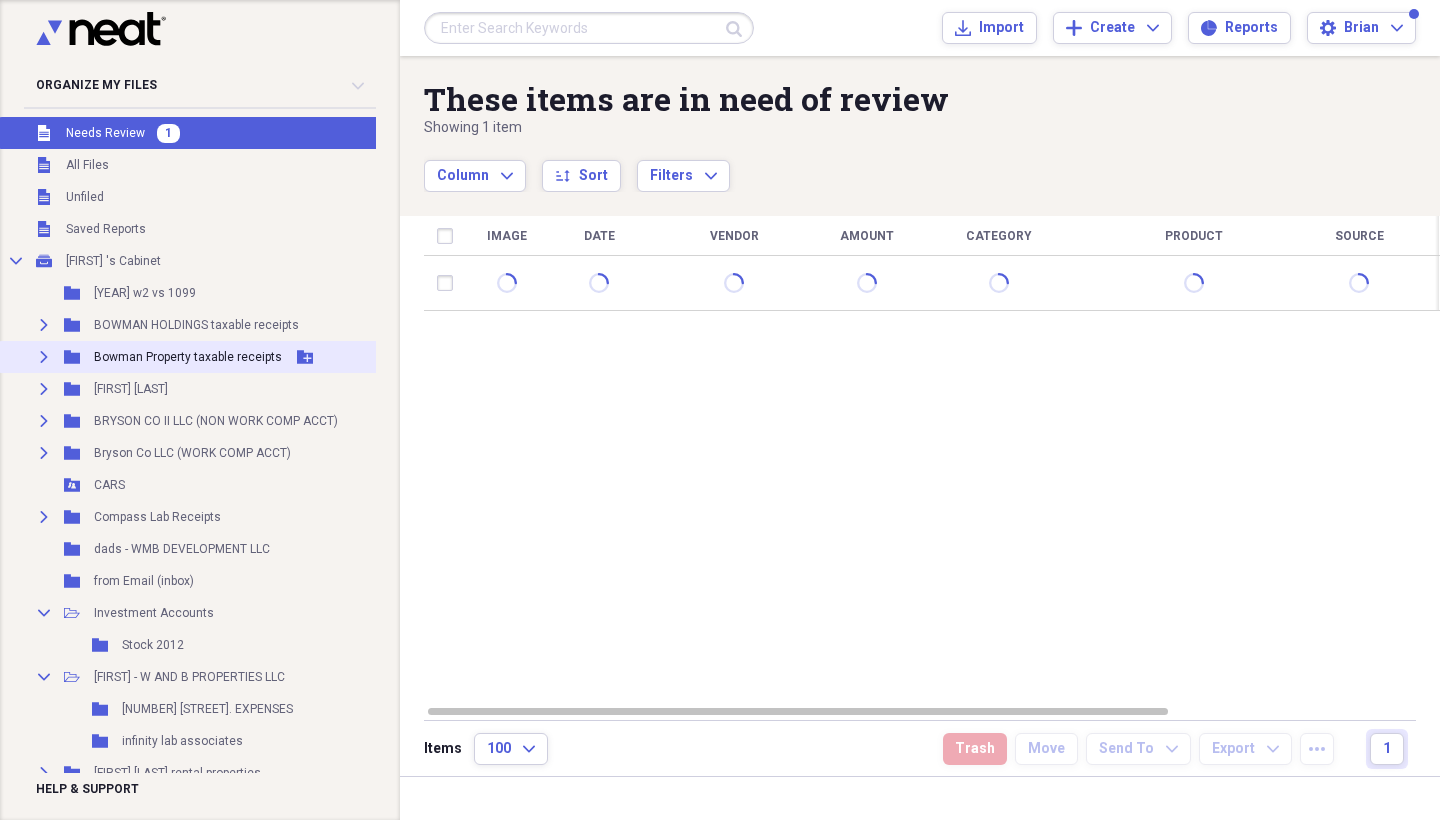 click 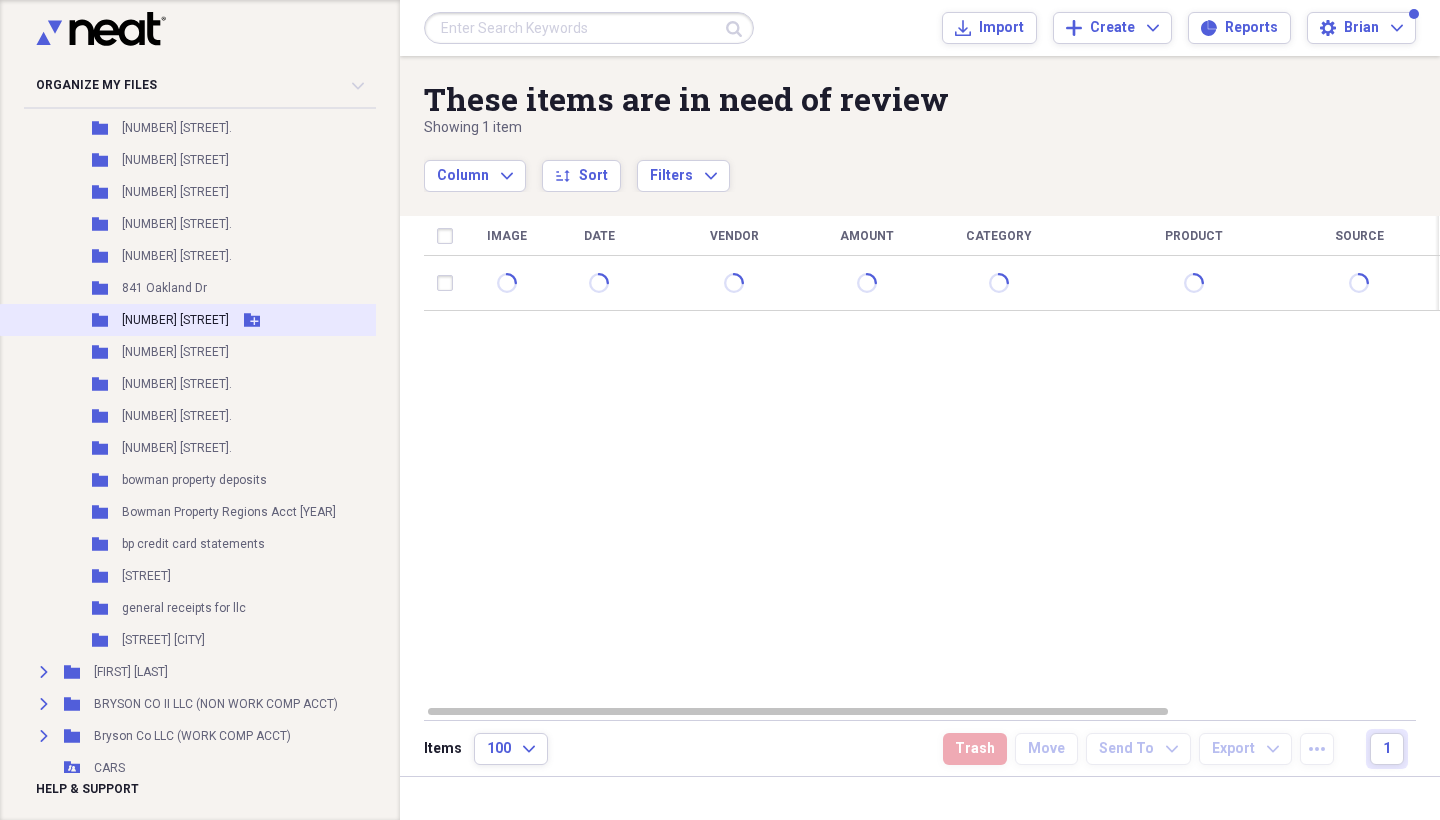 scroll, scrollTop: 968, scrollLeft: 0, axis: vertical 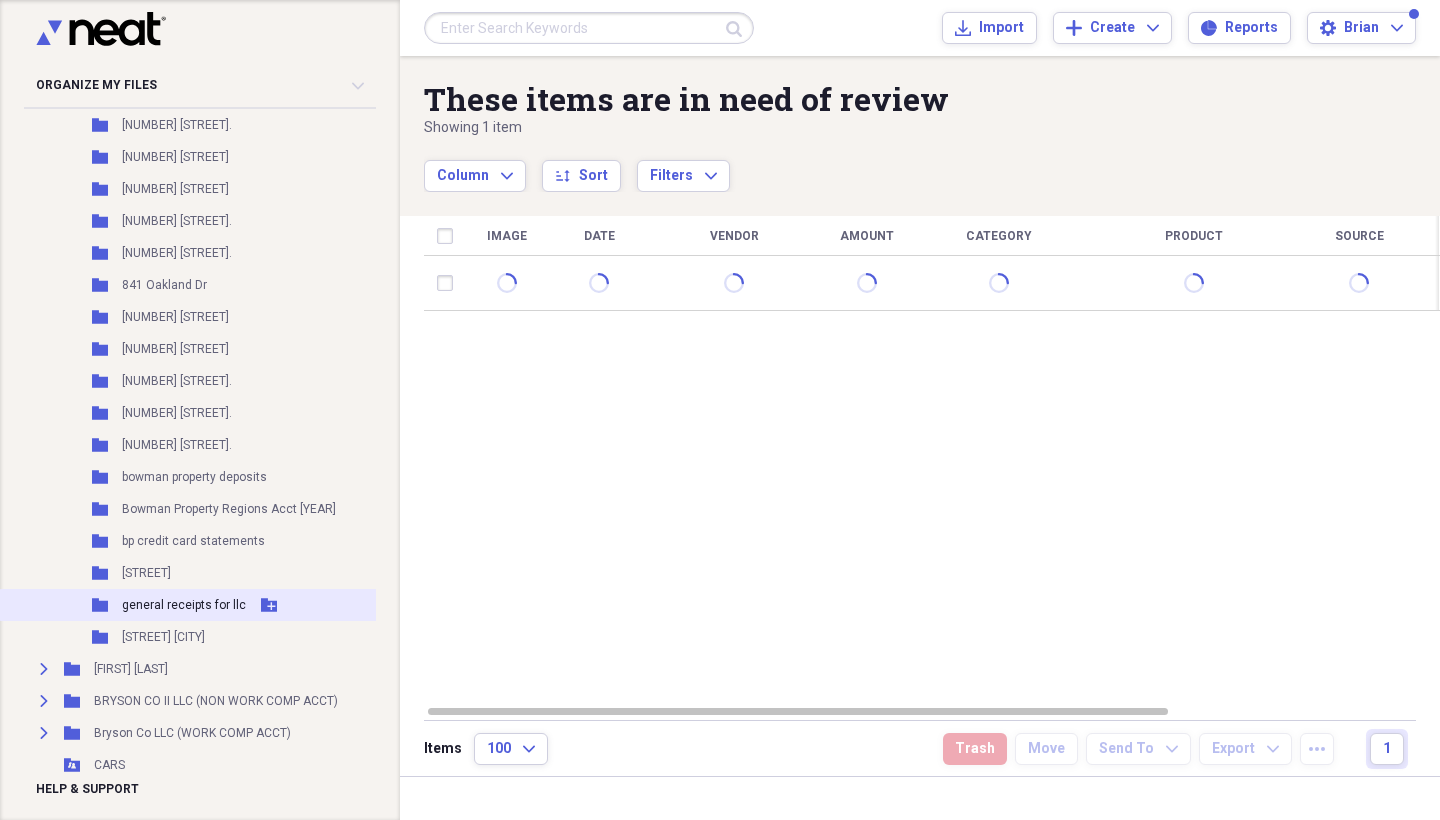 click on "general receipts for llc" at bounding box center (184, 605) 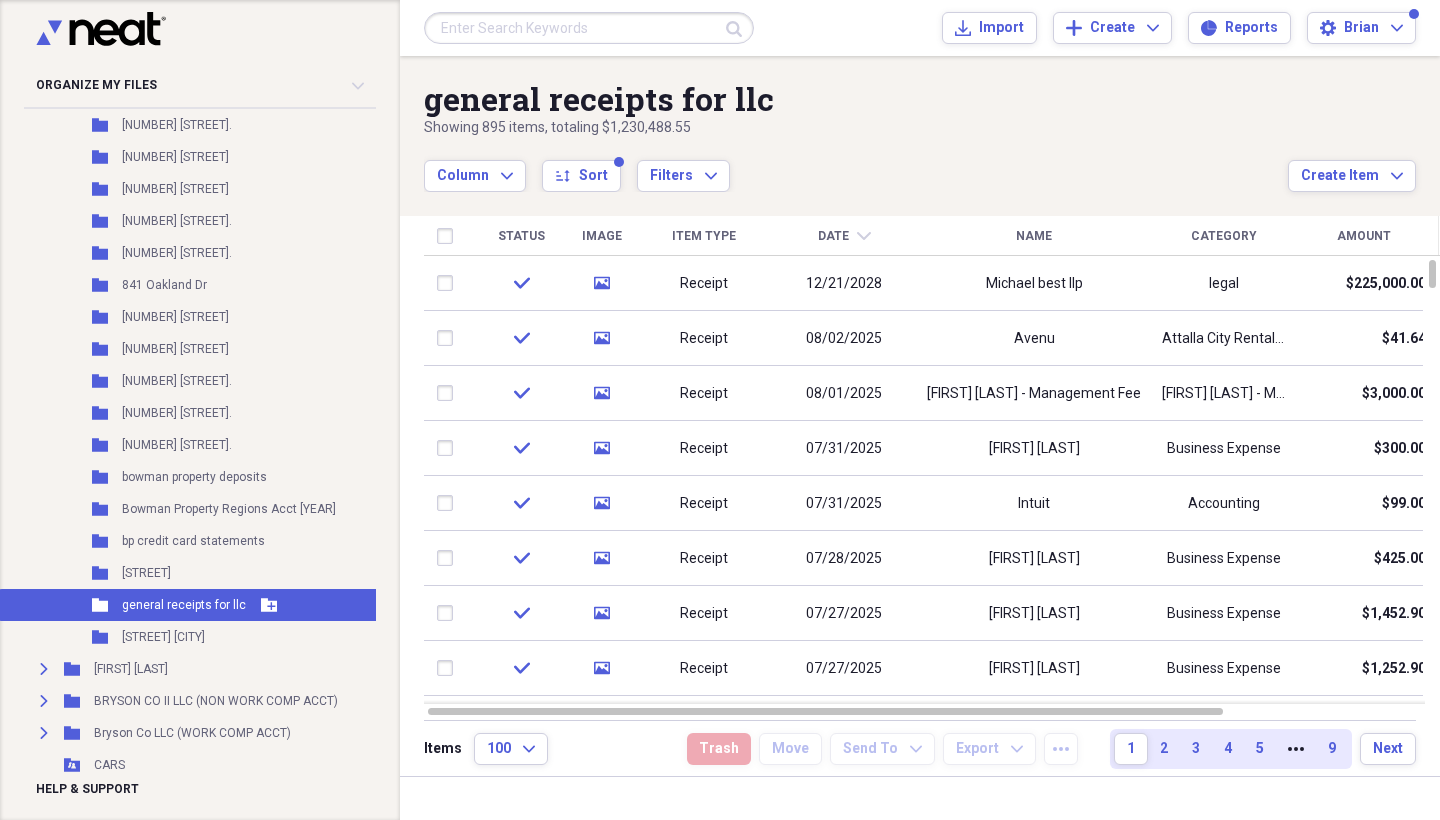 click on "general receipts for llc" at bounding box center [184, 605] 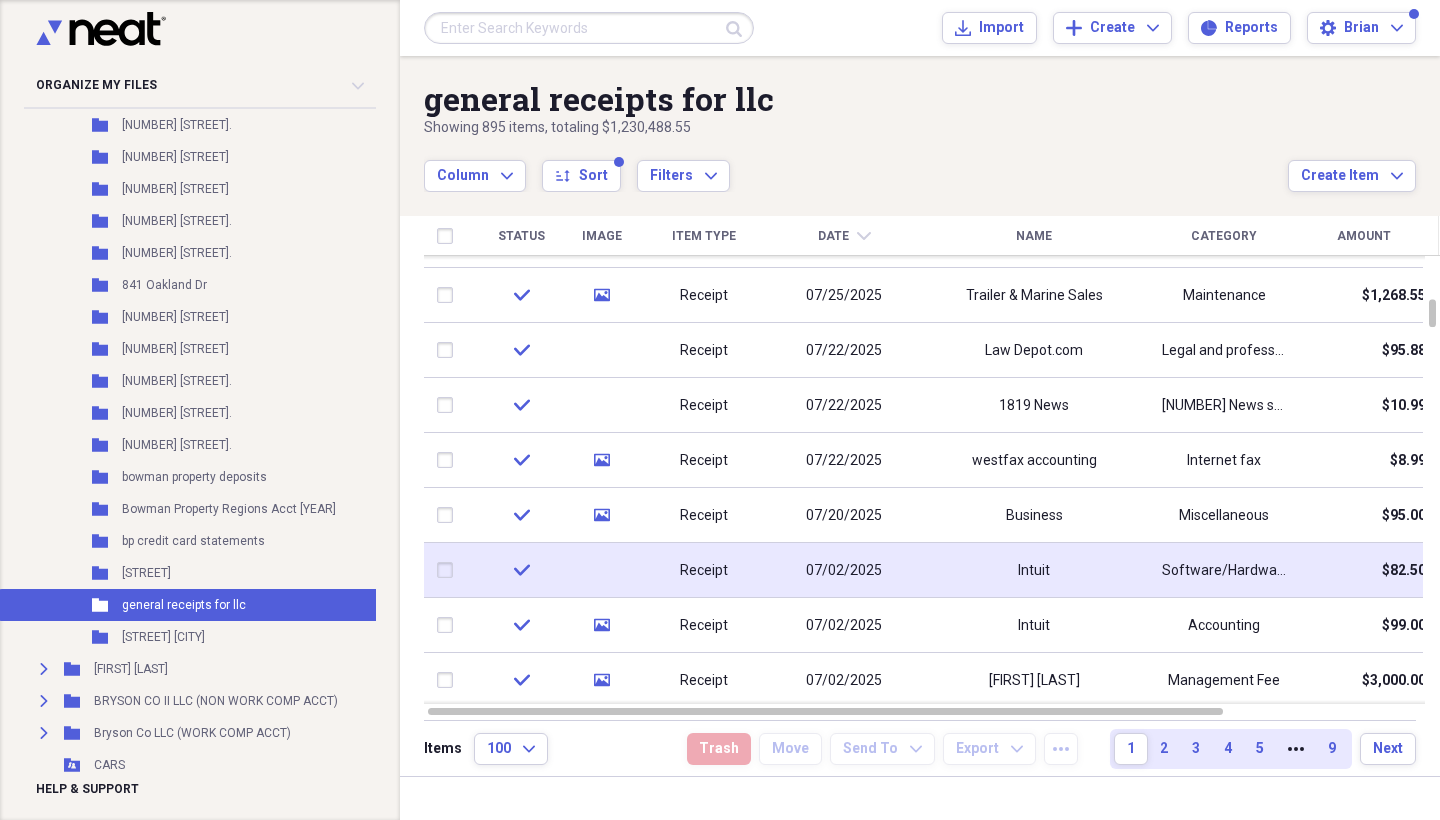 click on "Intuit" at bounding box center (1034, 570) 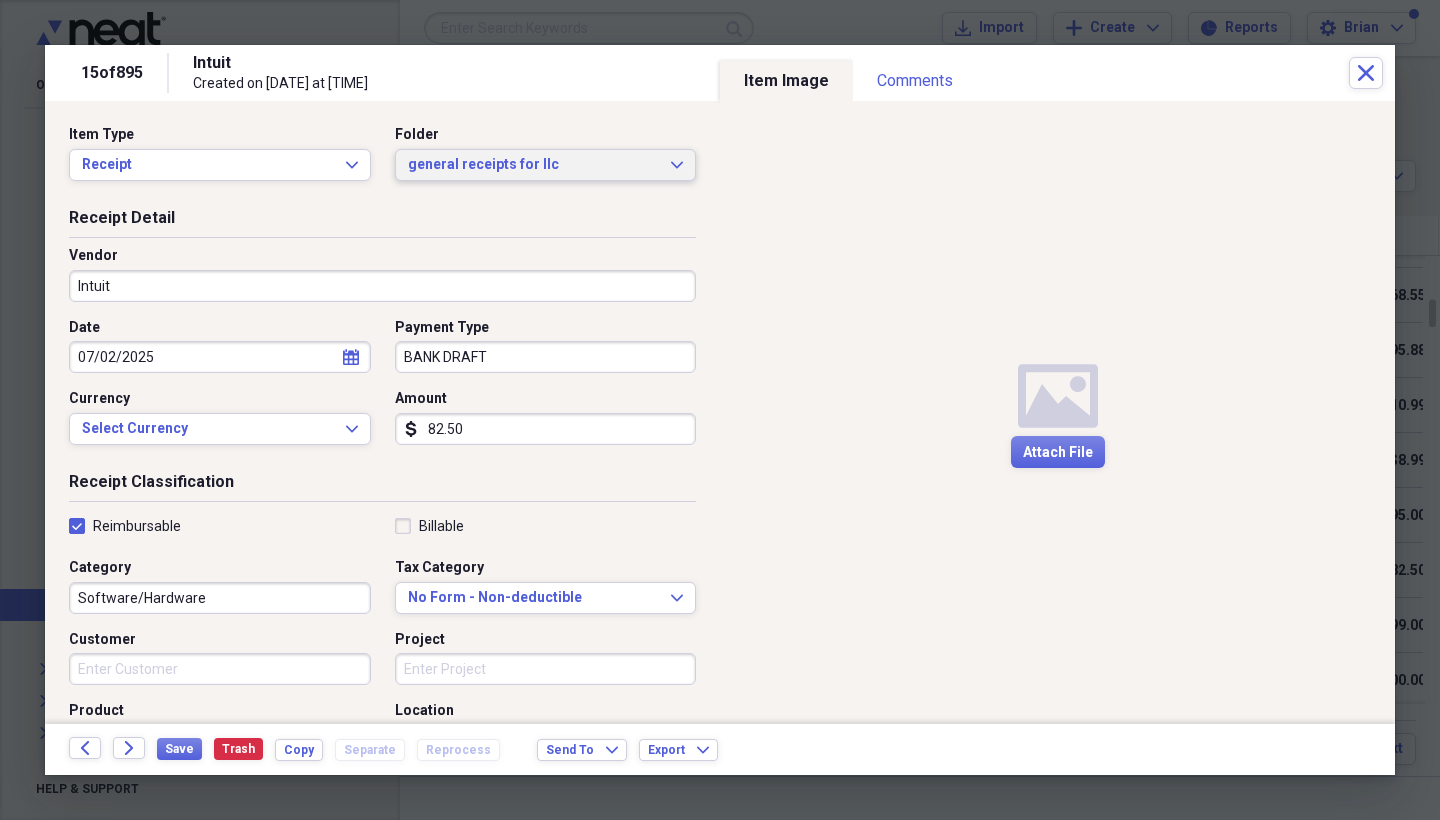 click on "Expand" 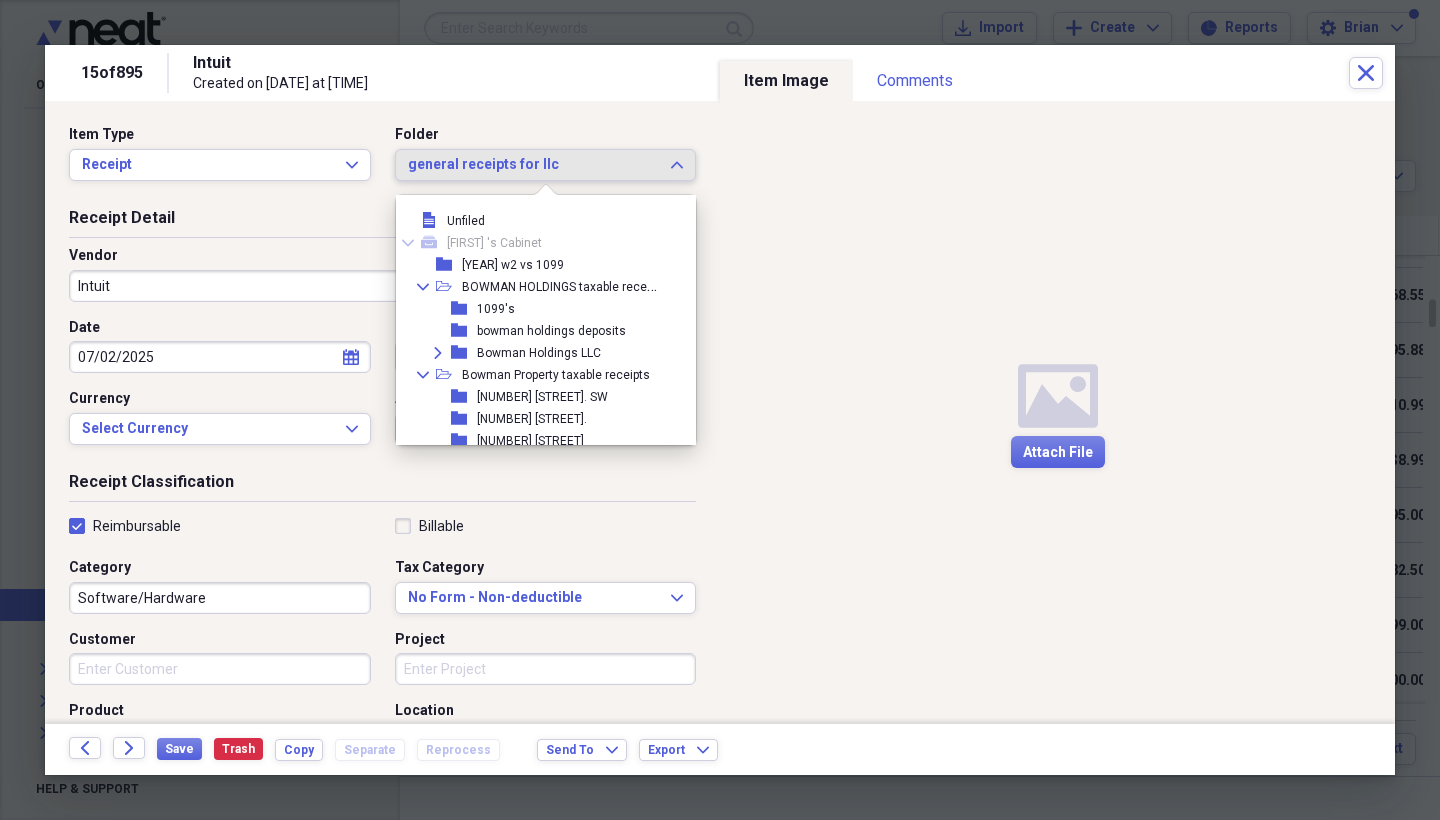 scroll, scrollTop: 0, scrollLeft: 0, axis: both 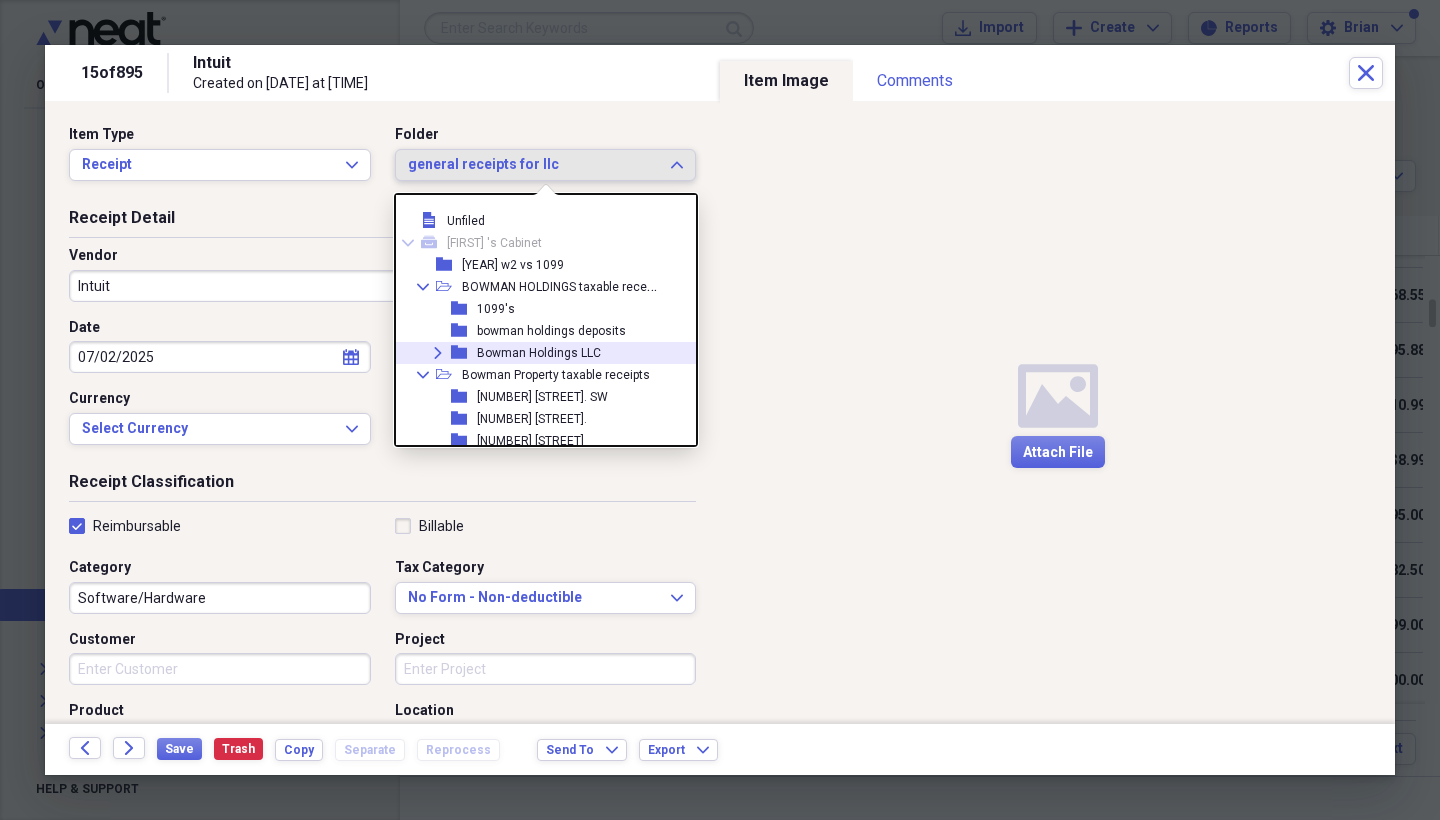 click on "Expand" 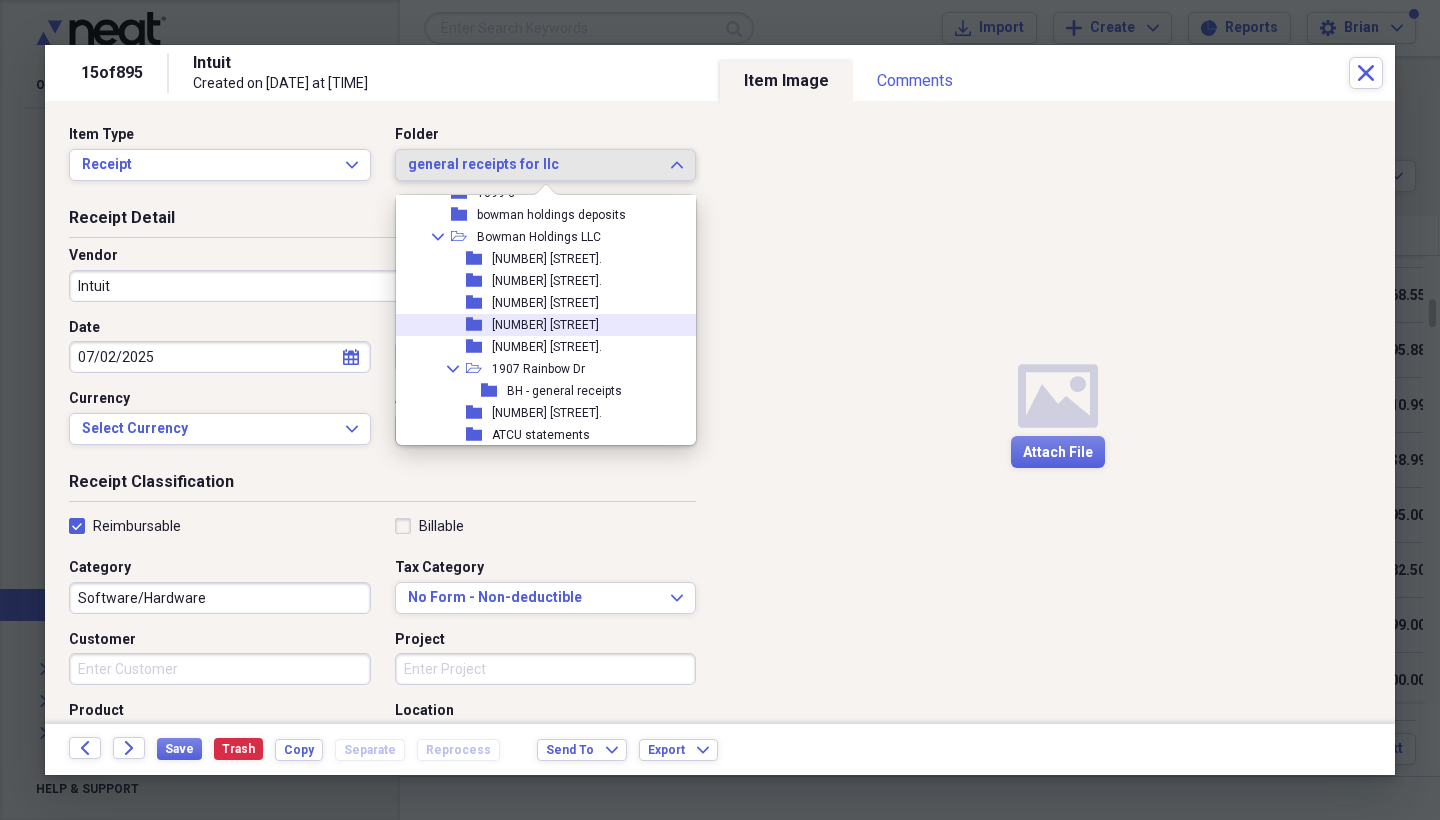 scroll, scrollTop: 119, scrollLeft: 0, axis: vertical 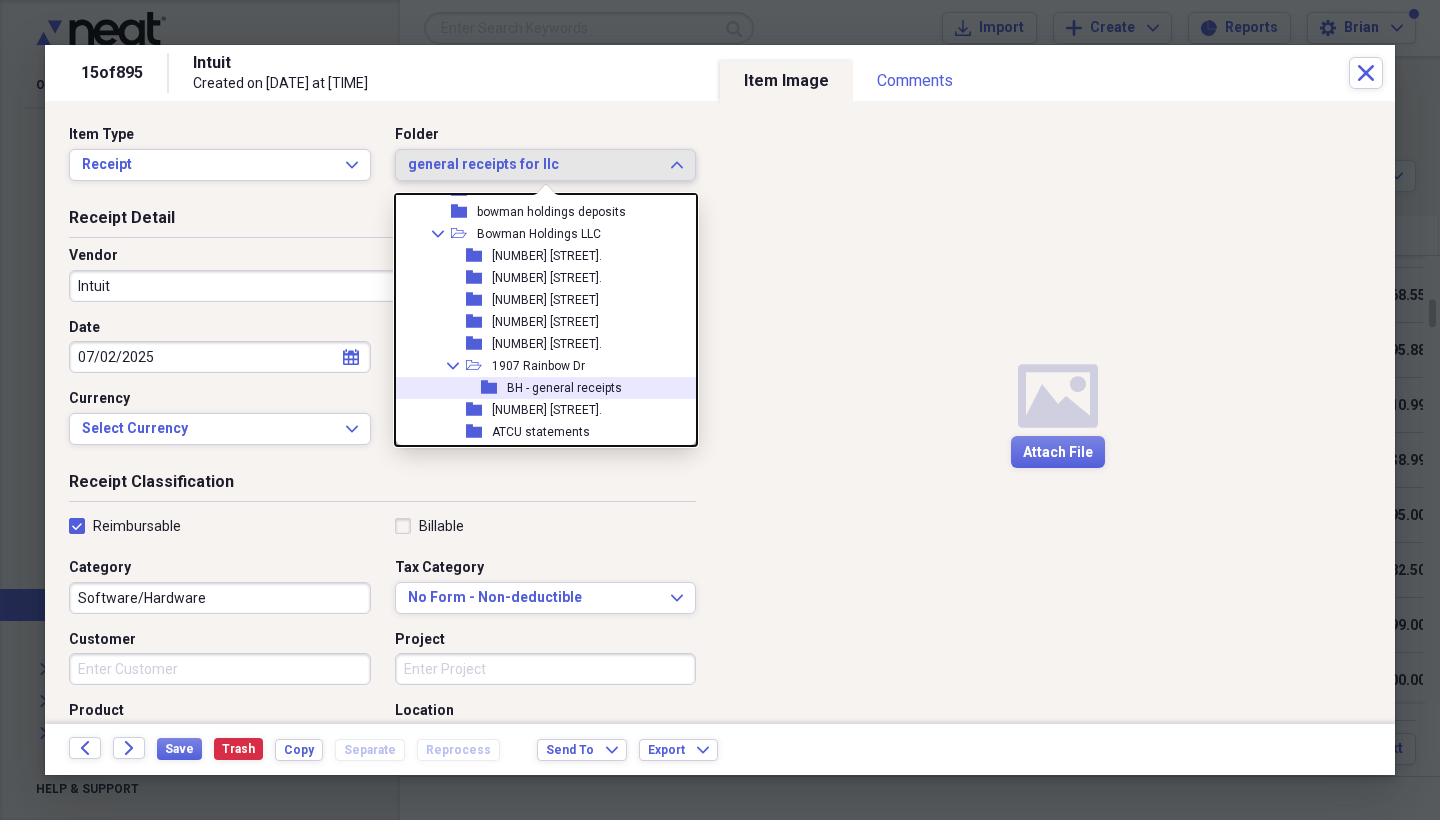 click on "BH - general receipts" at bounding box center [564, 388] 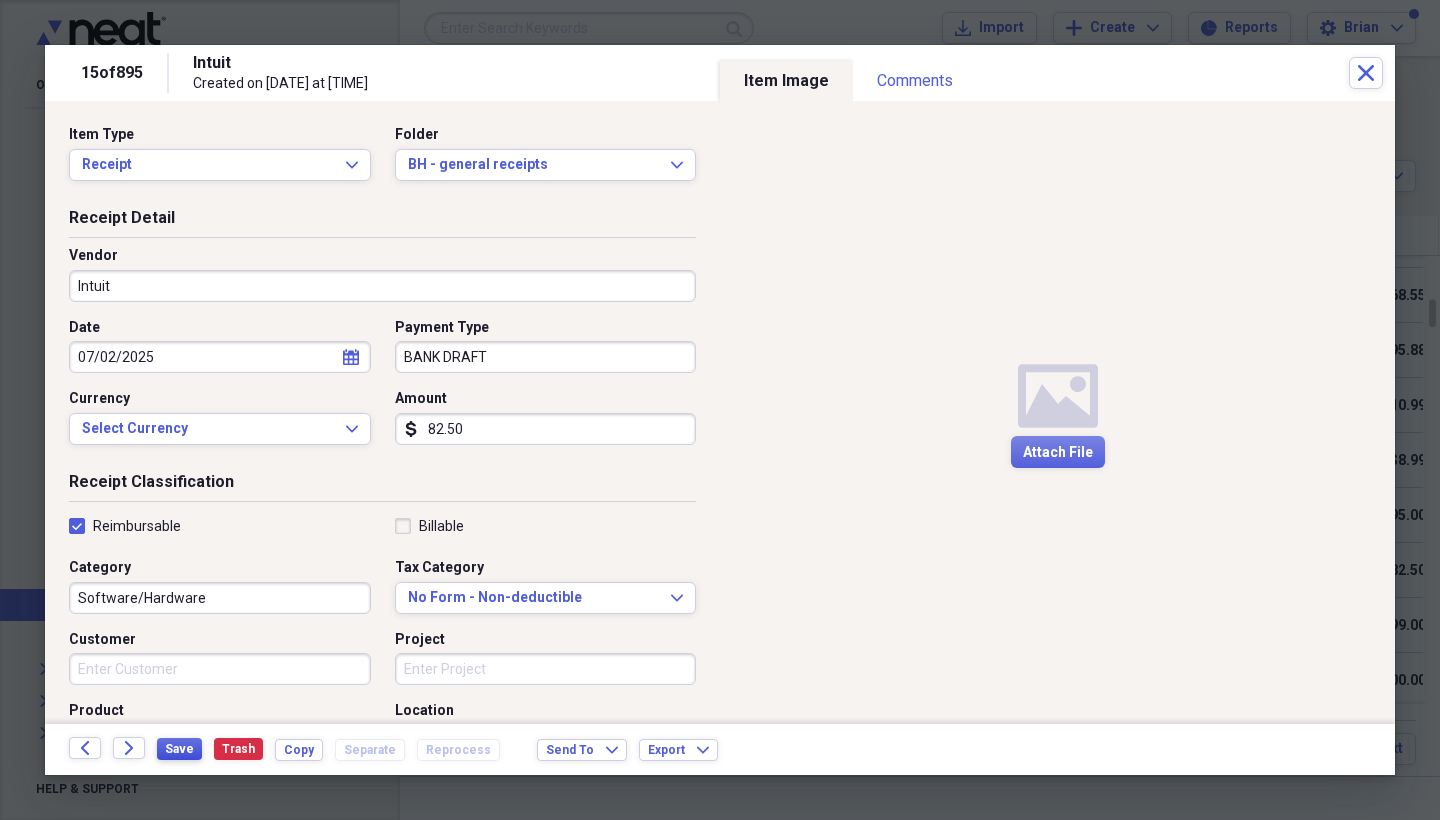 click on "Save" at bounding box center (179, 749) 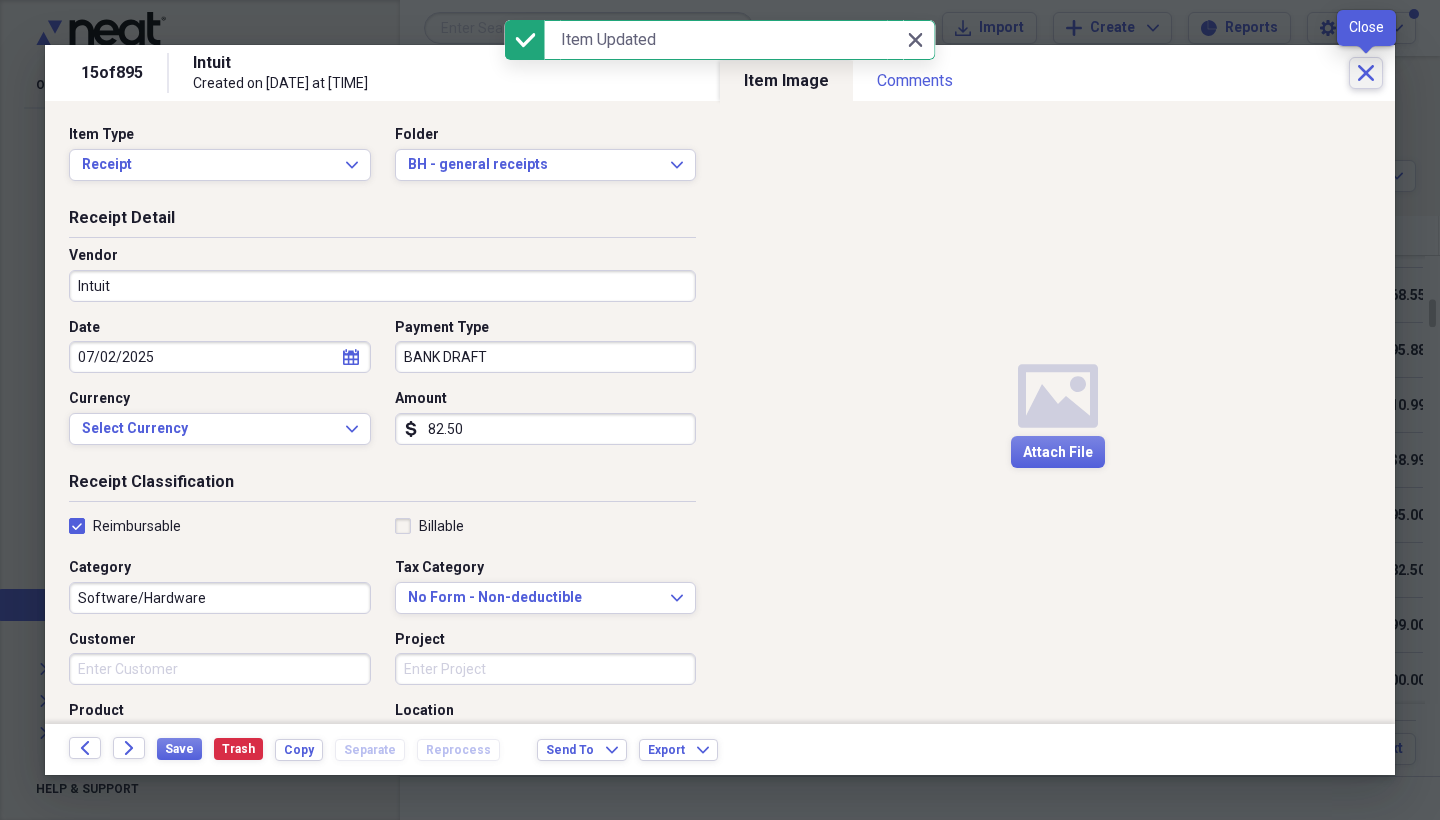 click 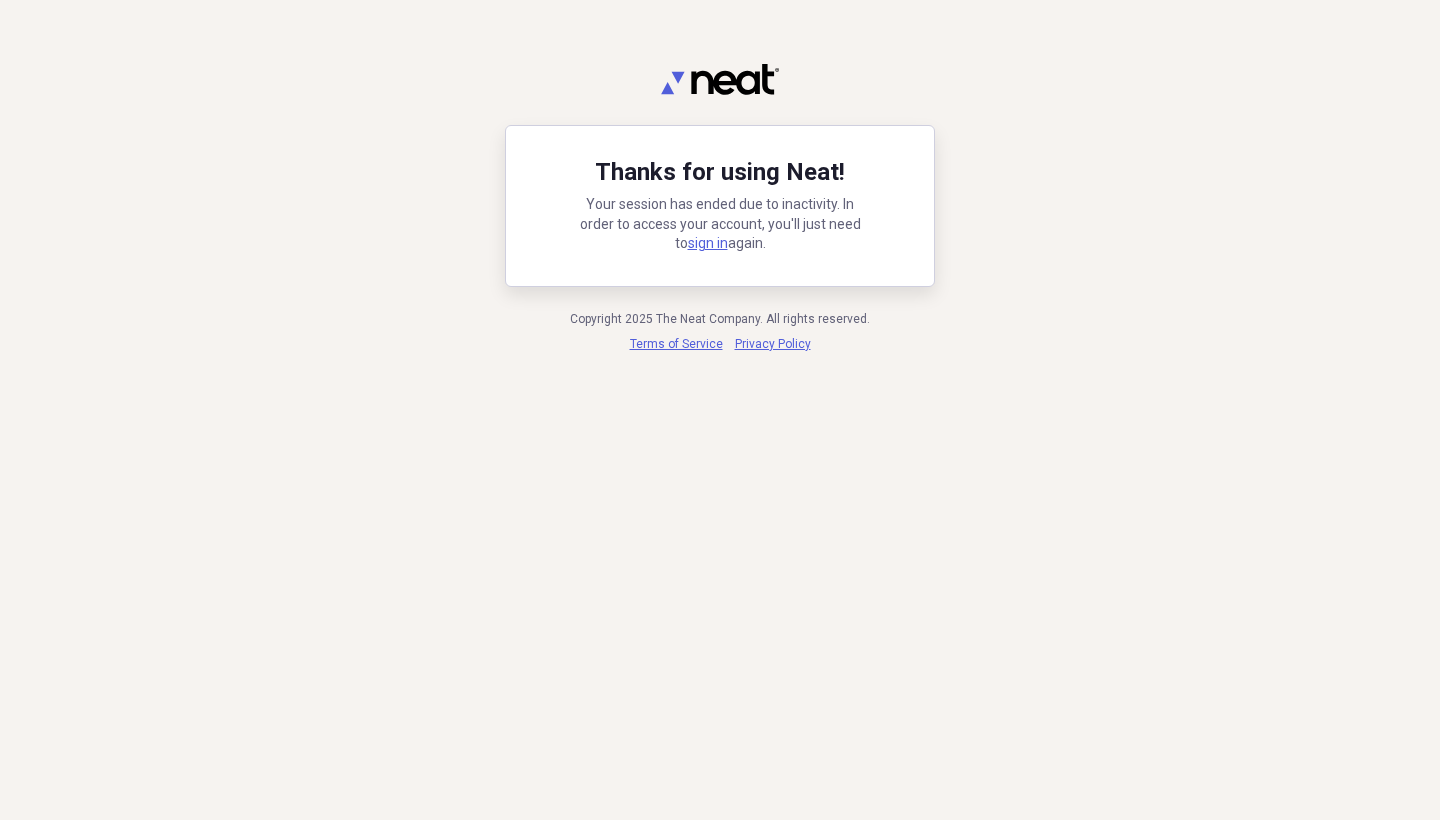 scroll, scrollTop: 0, scrollLeft: 0, axis: both 